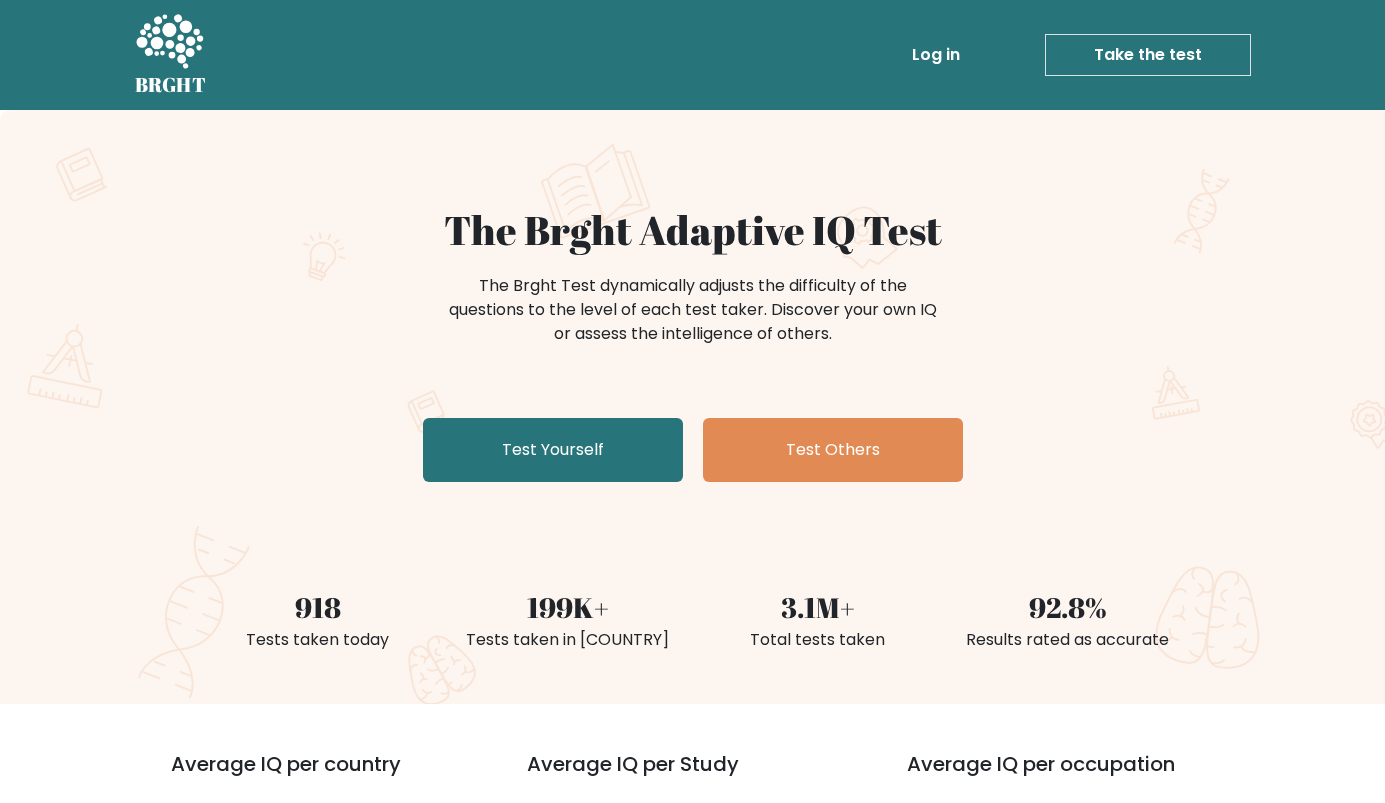 scroll, scrollTop: 0, scrollLeft: 0, axis: both 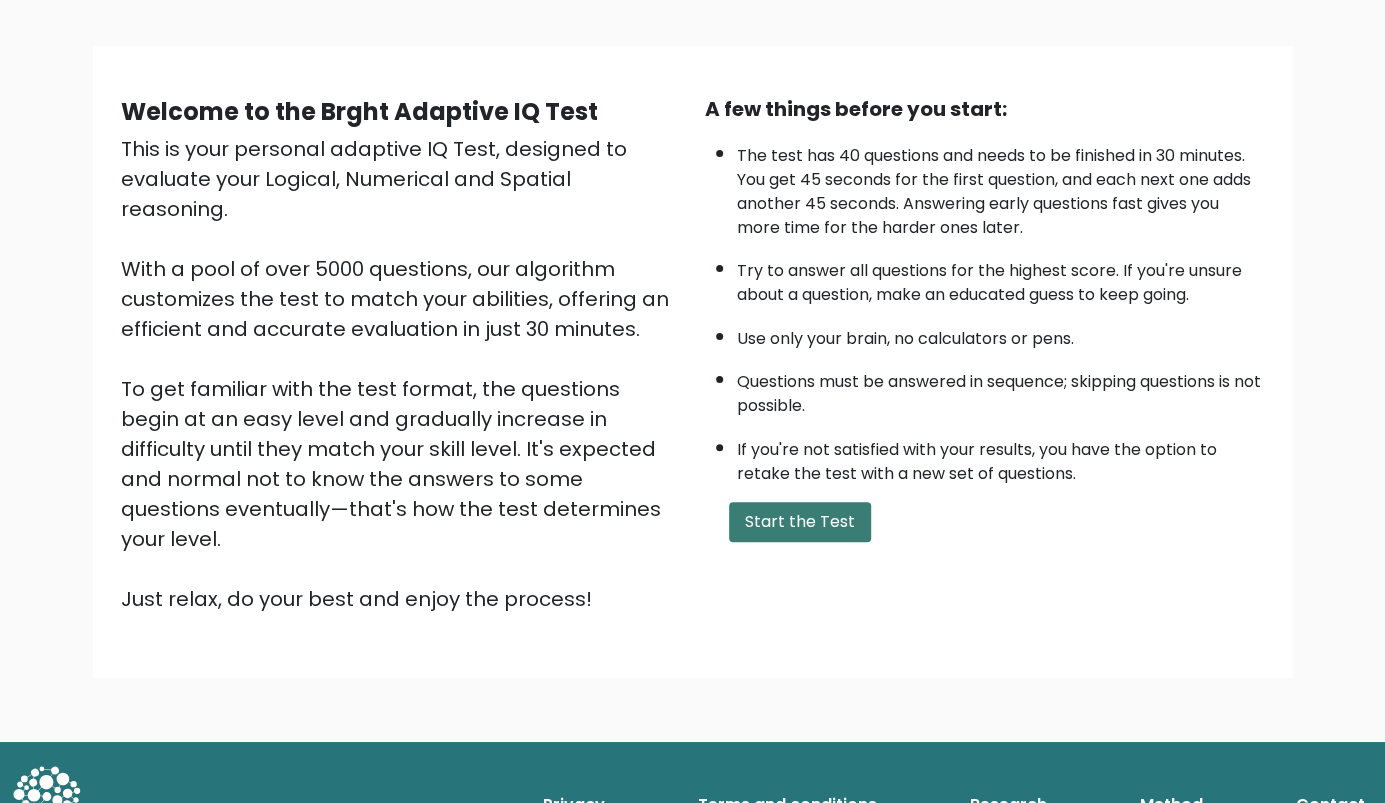 click on "Start the Test" at bounding box center [800, 522] 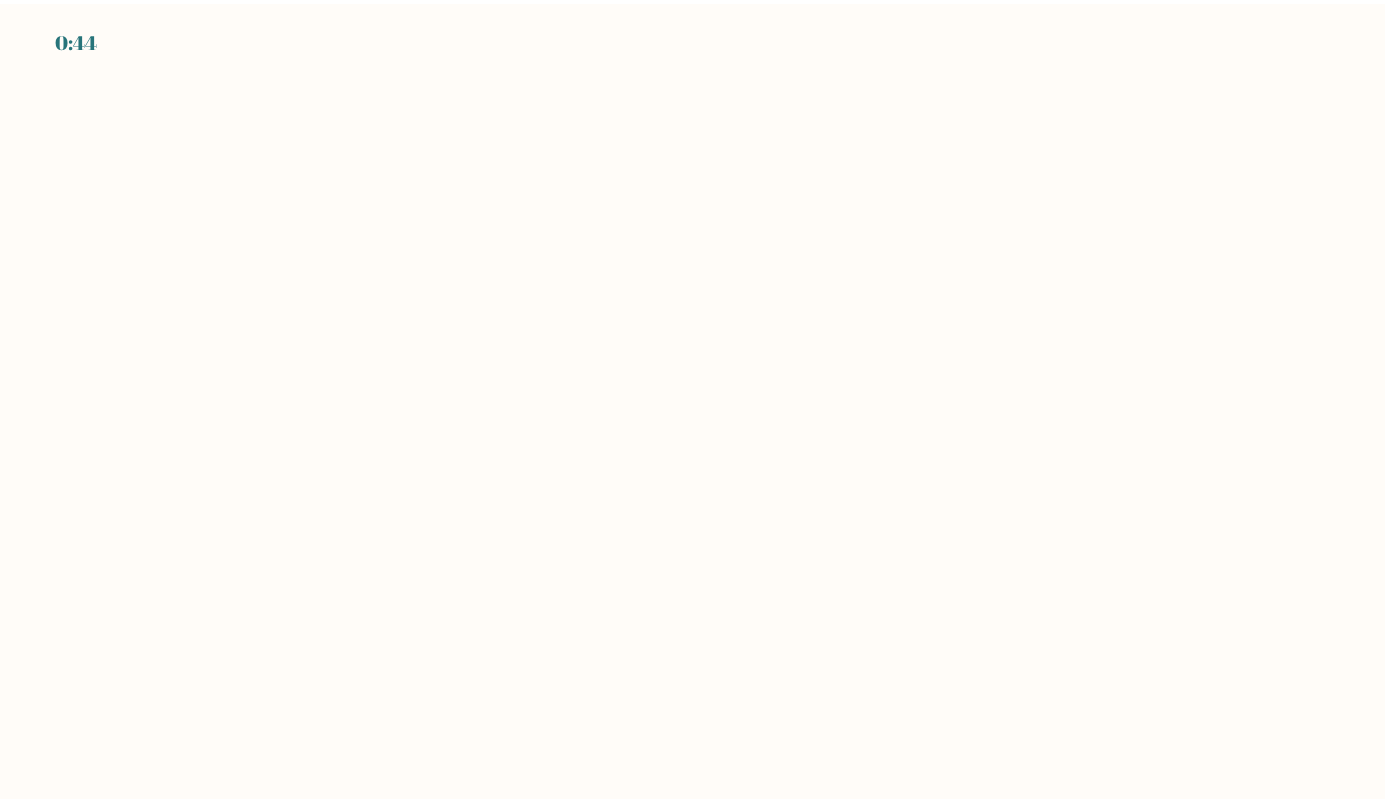 scroll, scrollTop: 0, scrollLeft: 0, axis: both 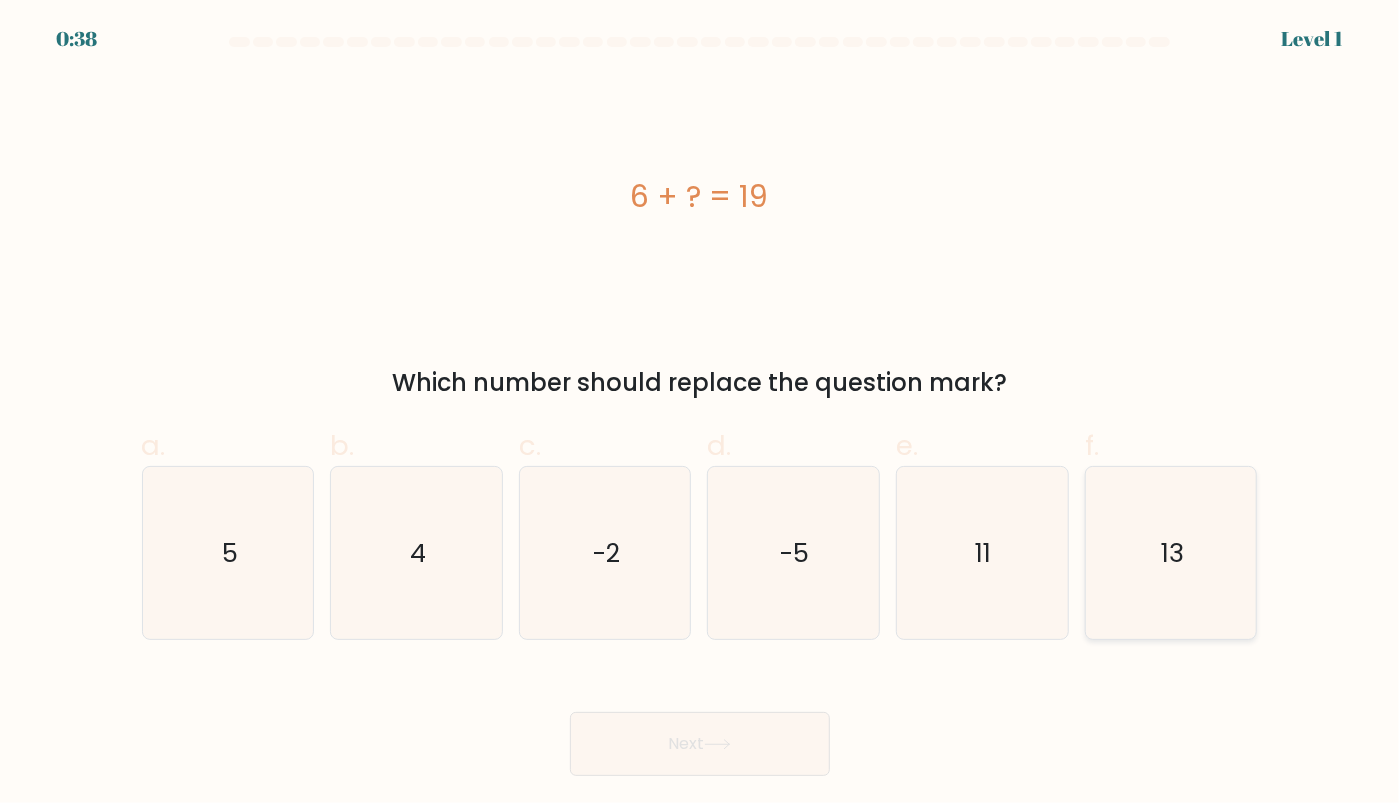 click on "13" 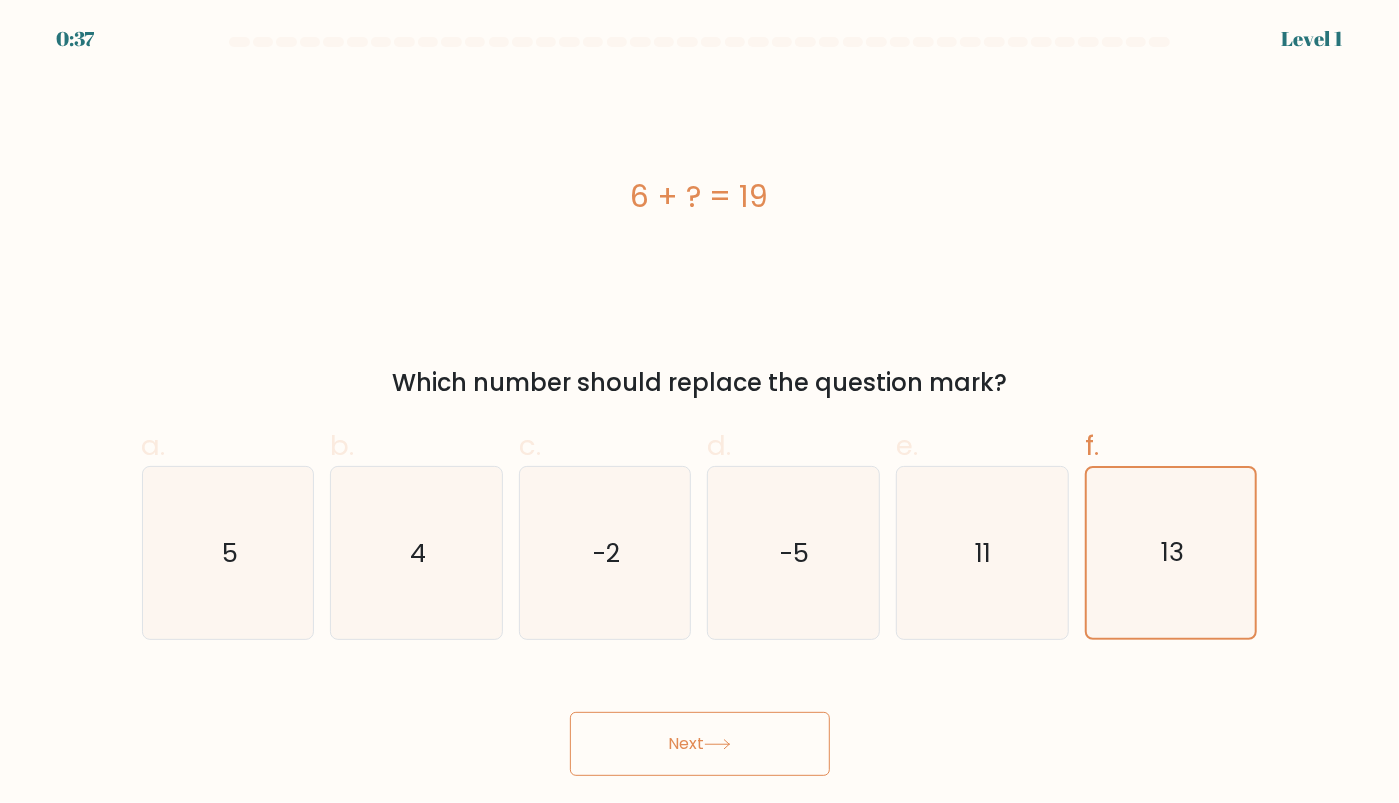 click on "Next" at bounding box center (700, 744) 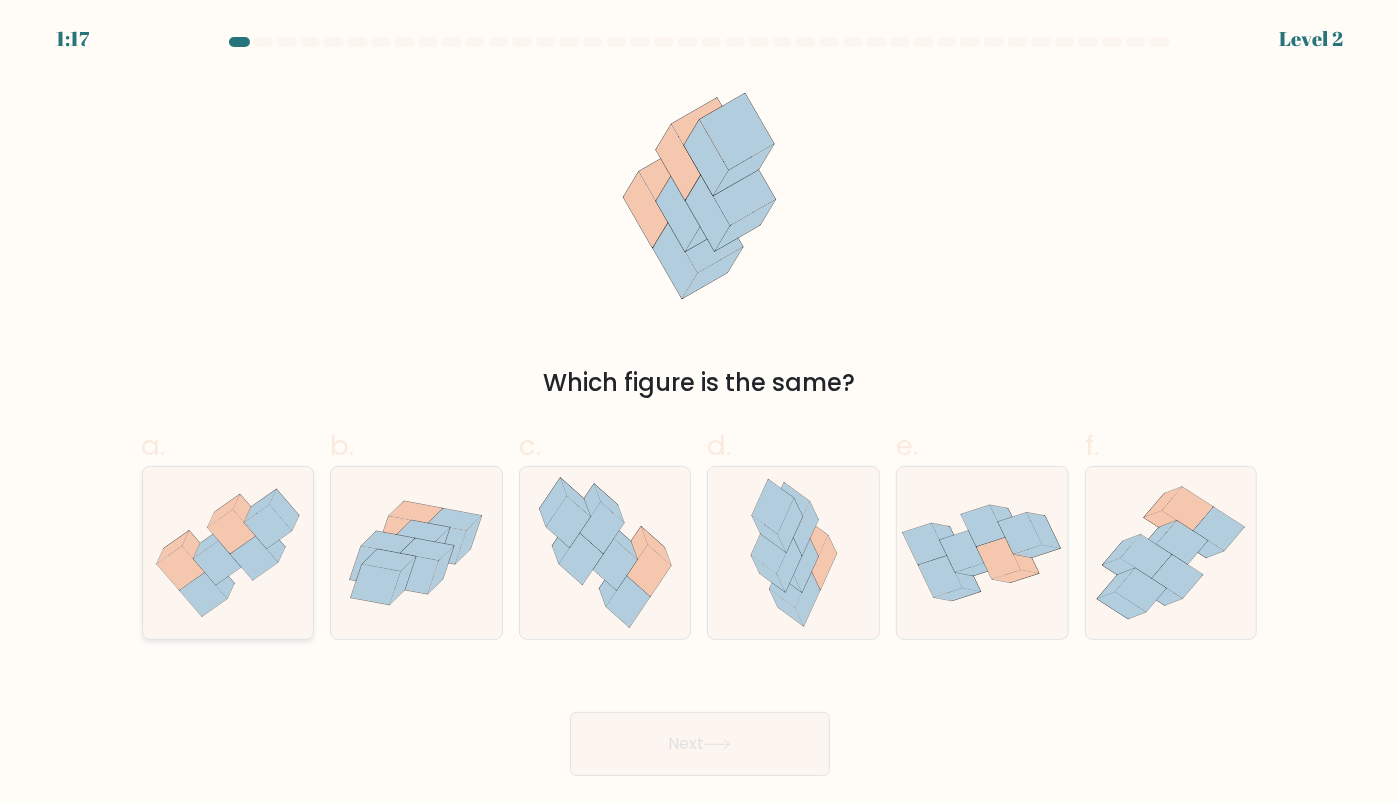 click 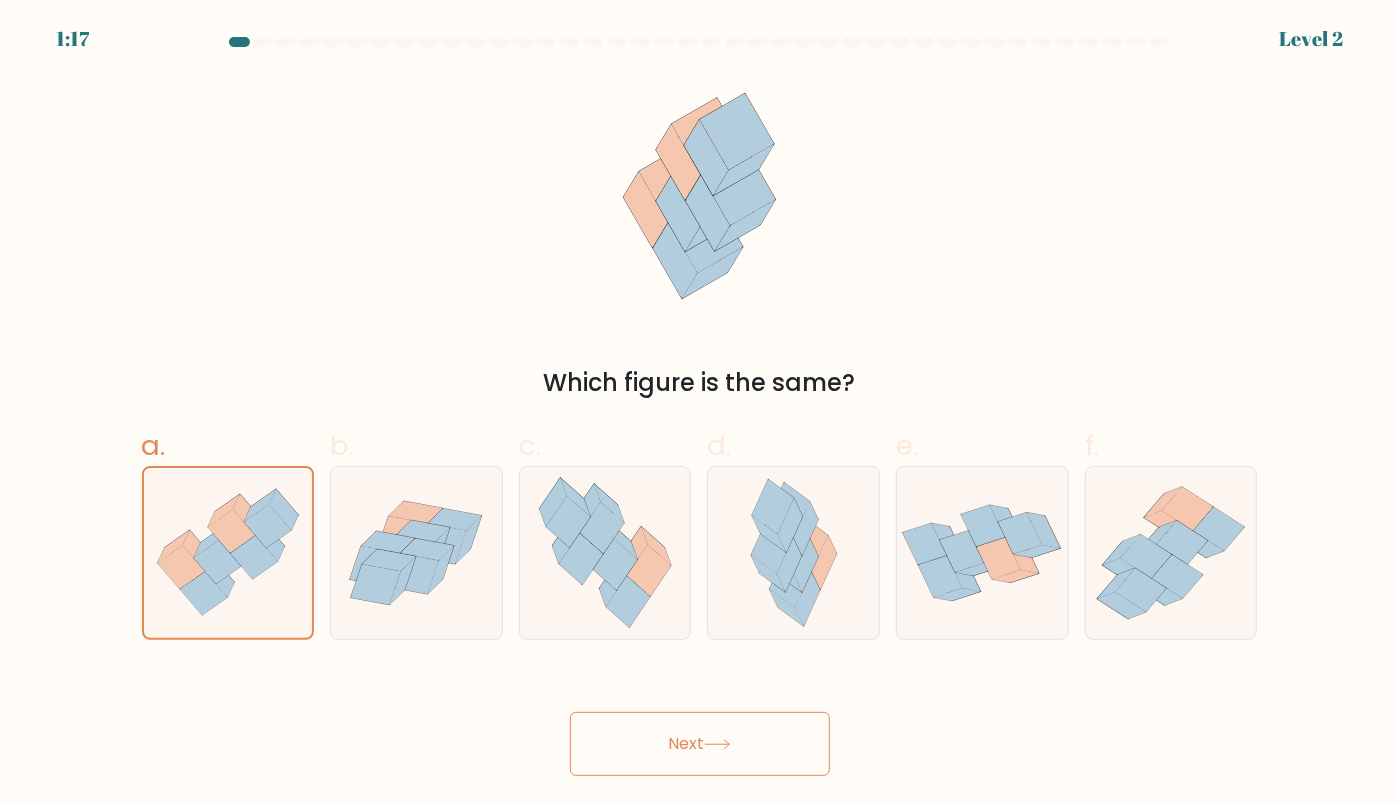 click on "Next" at bounding box center (700, 744) 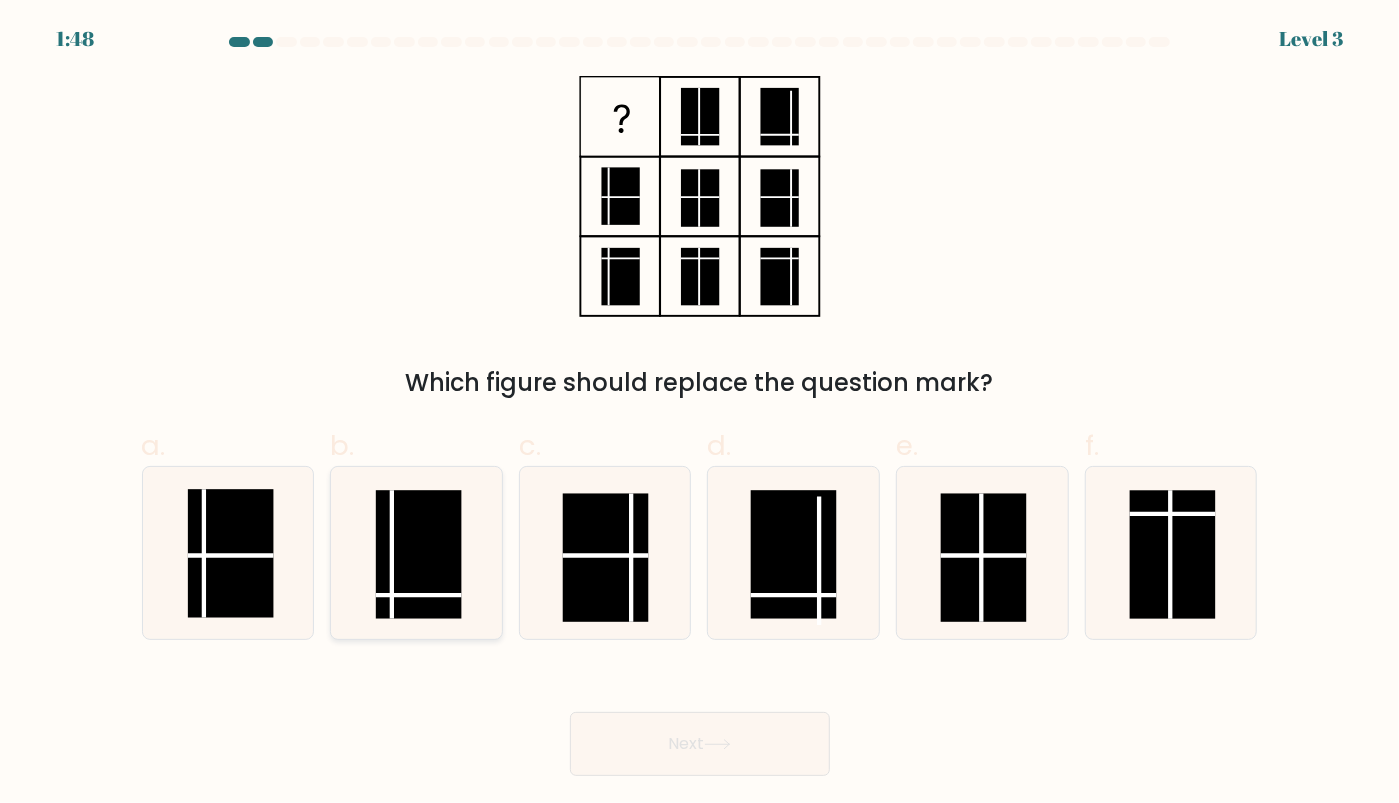 click 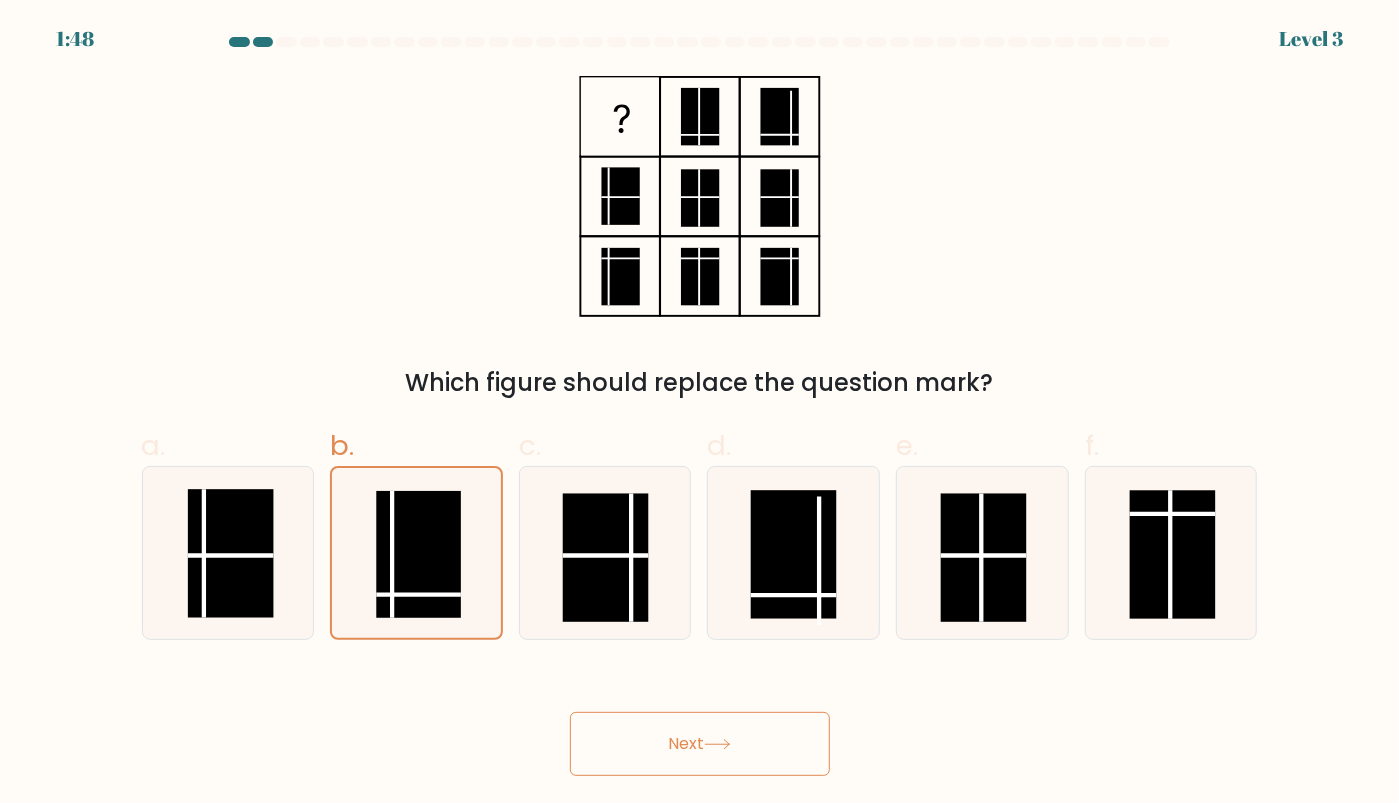 click on "Next" at bounding box center (700, 744) 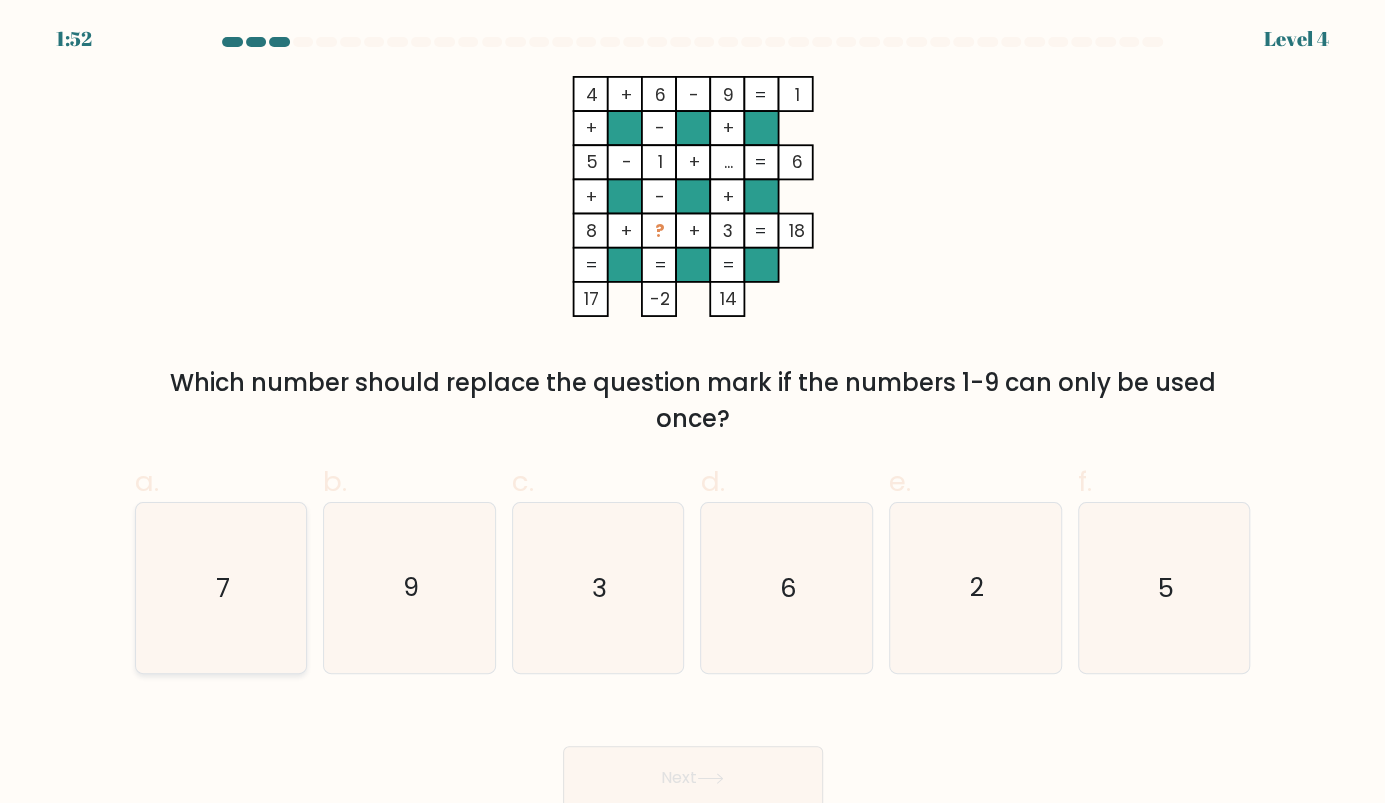click on "7" 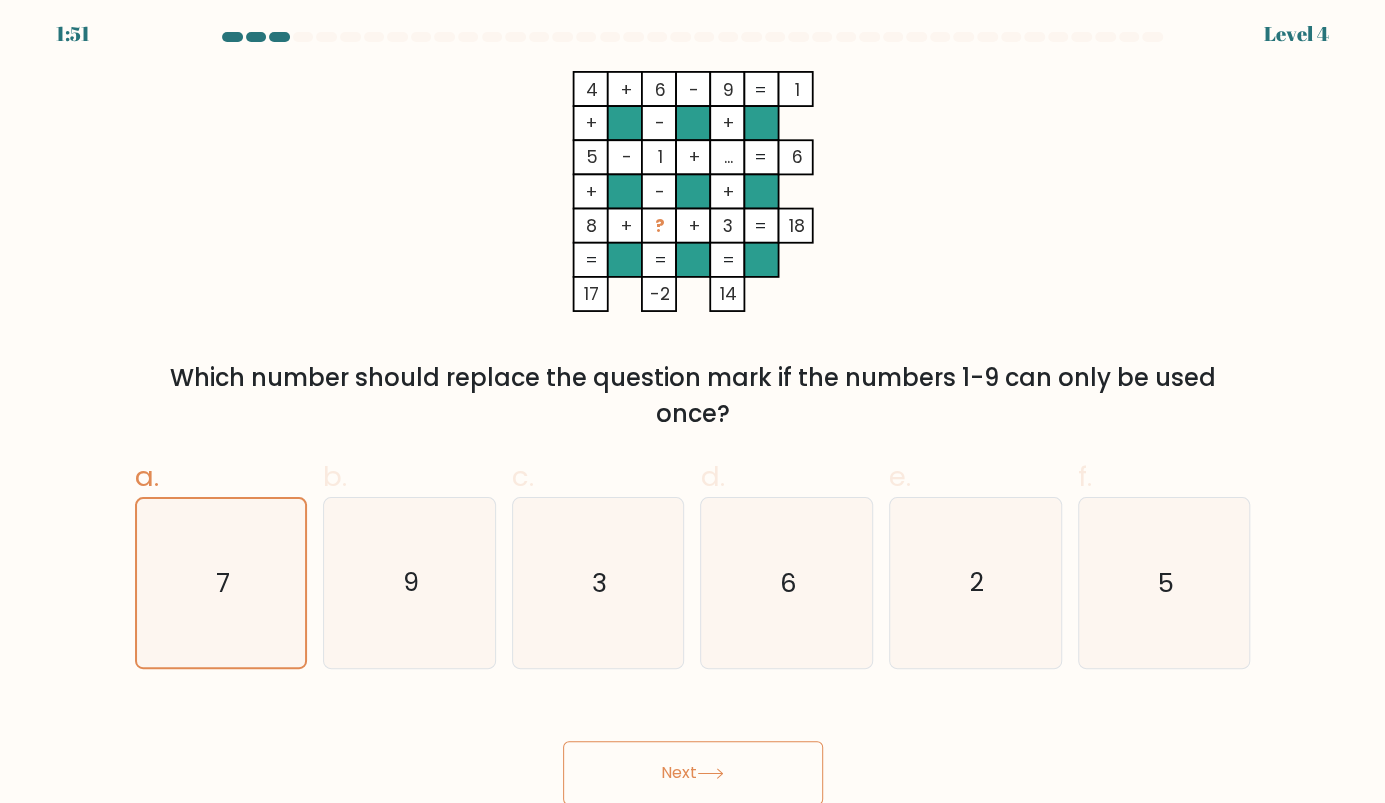 scroll, scrollTop: 8, scrollLeft: 0, axis: vertical 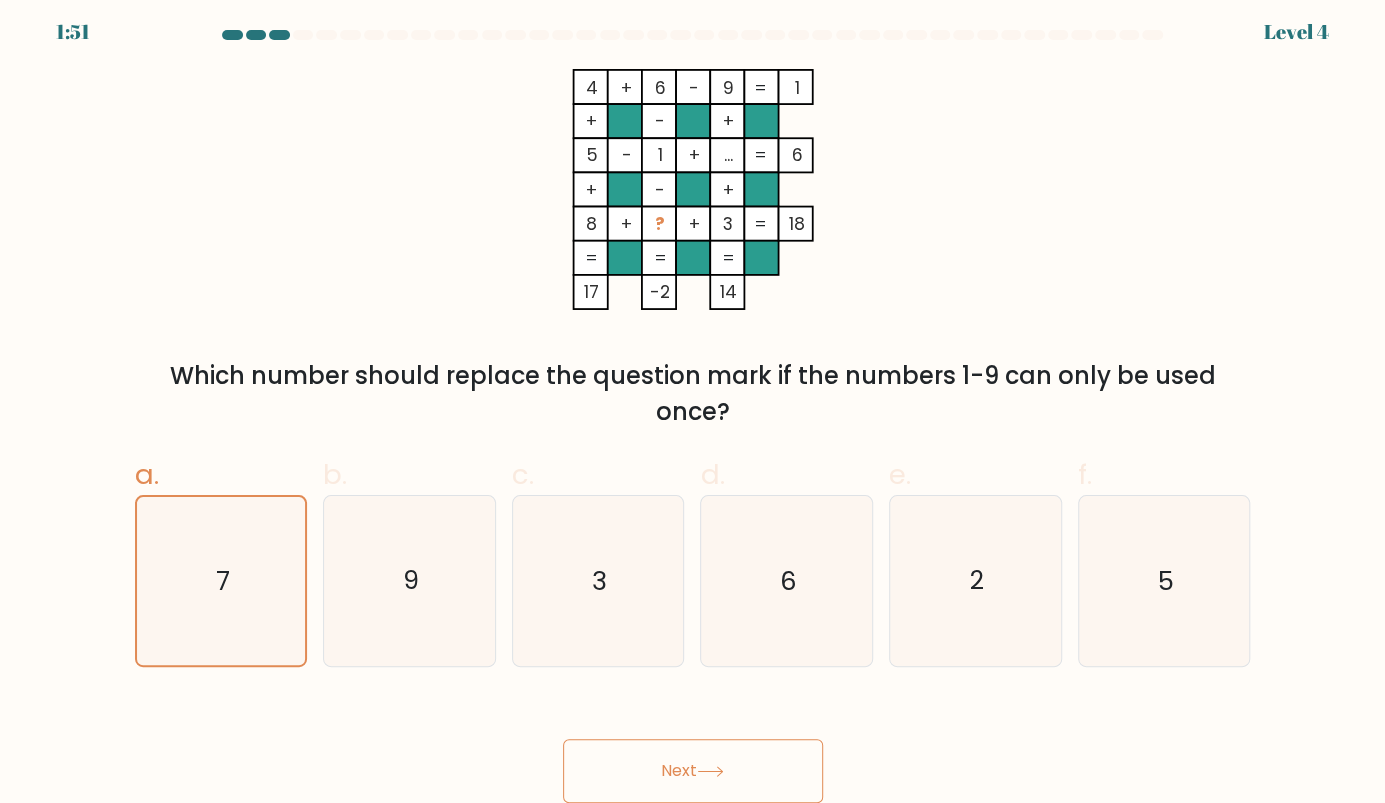click on "Next" at bounding box center (693, 771) 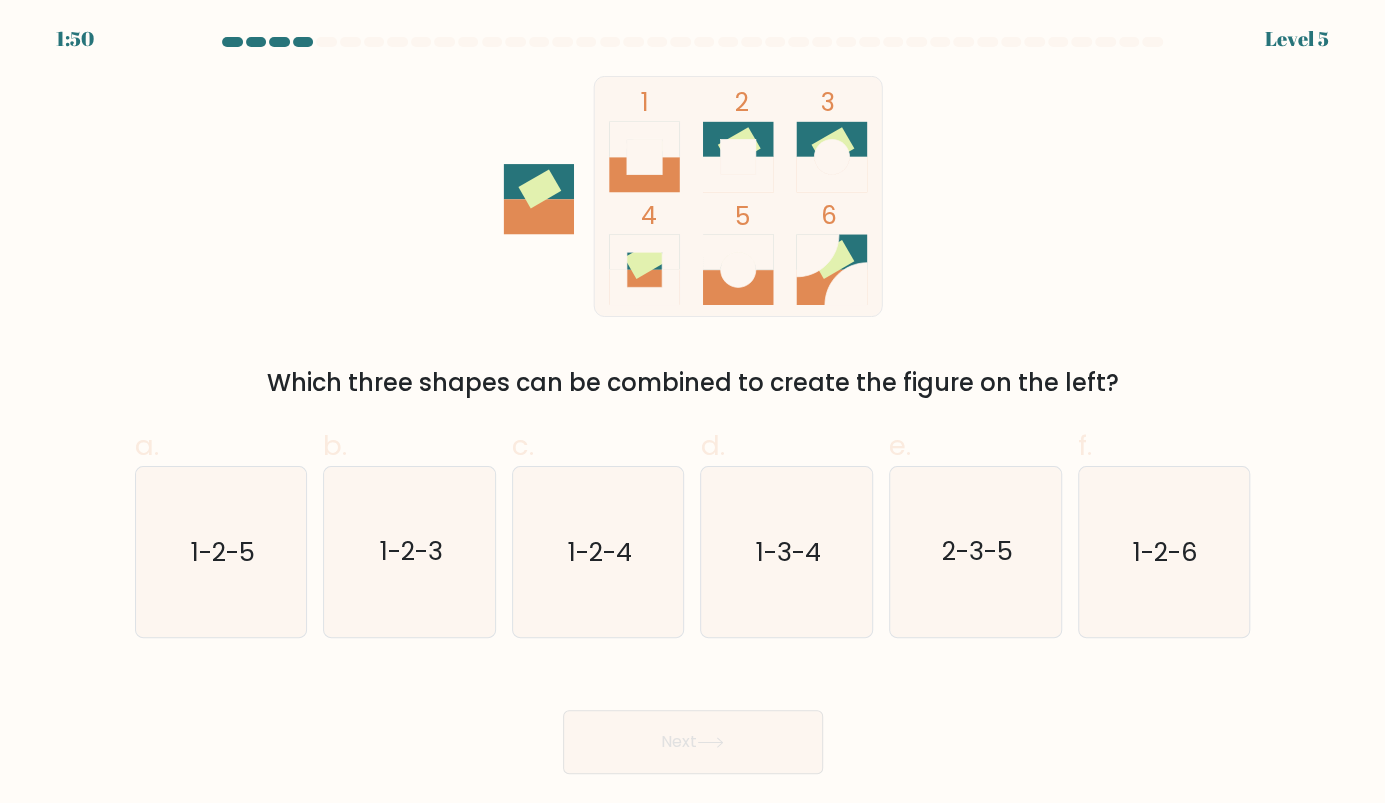 scroll, scrollTop: 0, scrollLeft: 0, axis: both 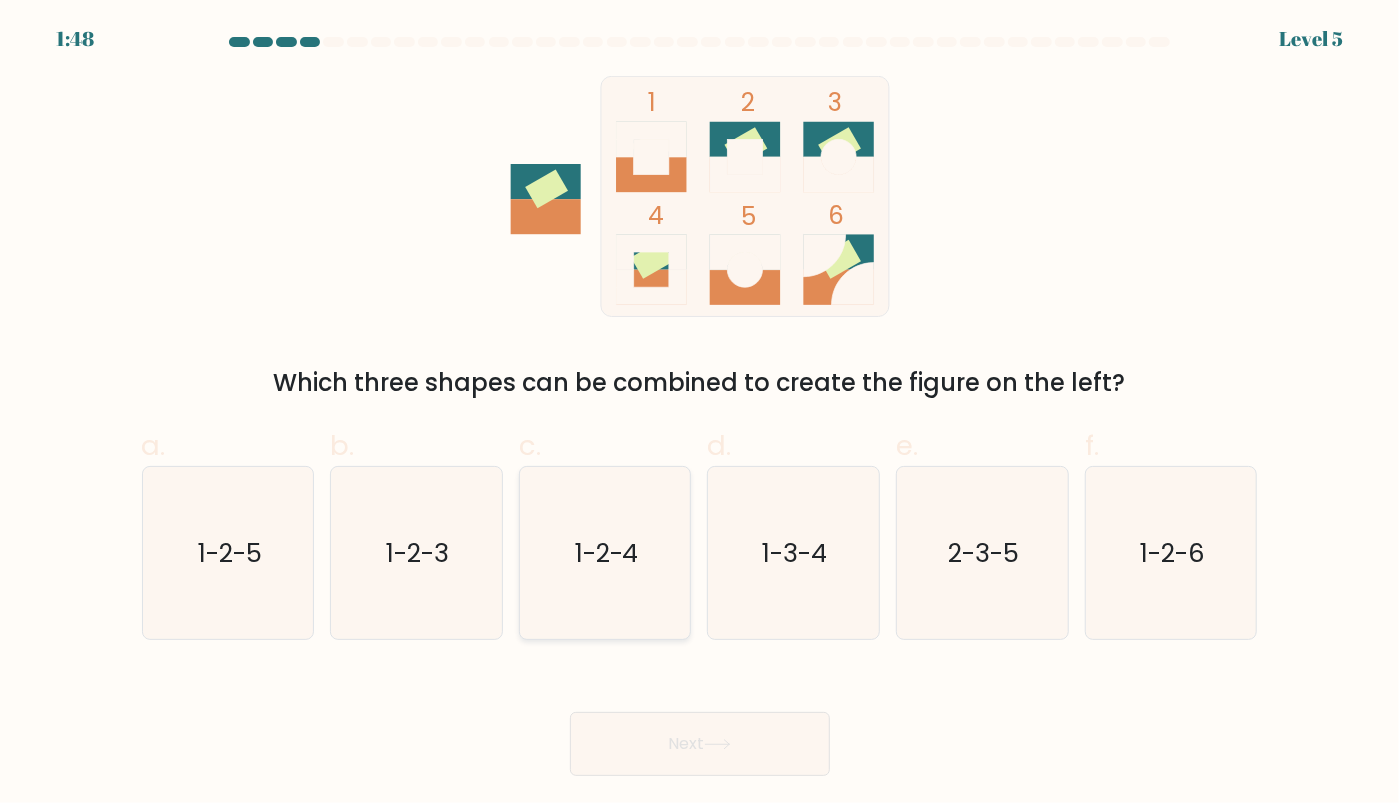 click on "1-2-4" 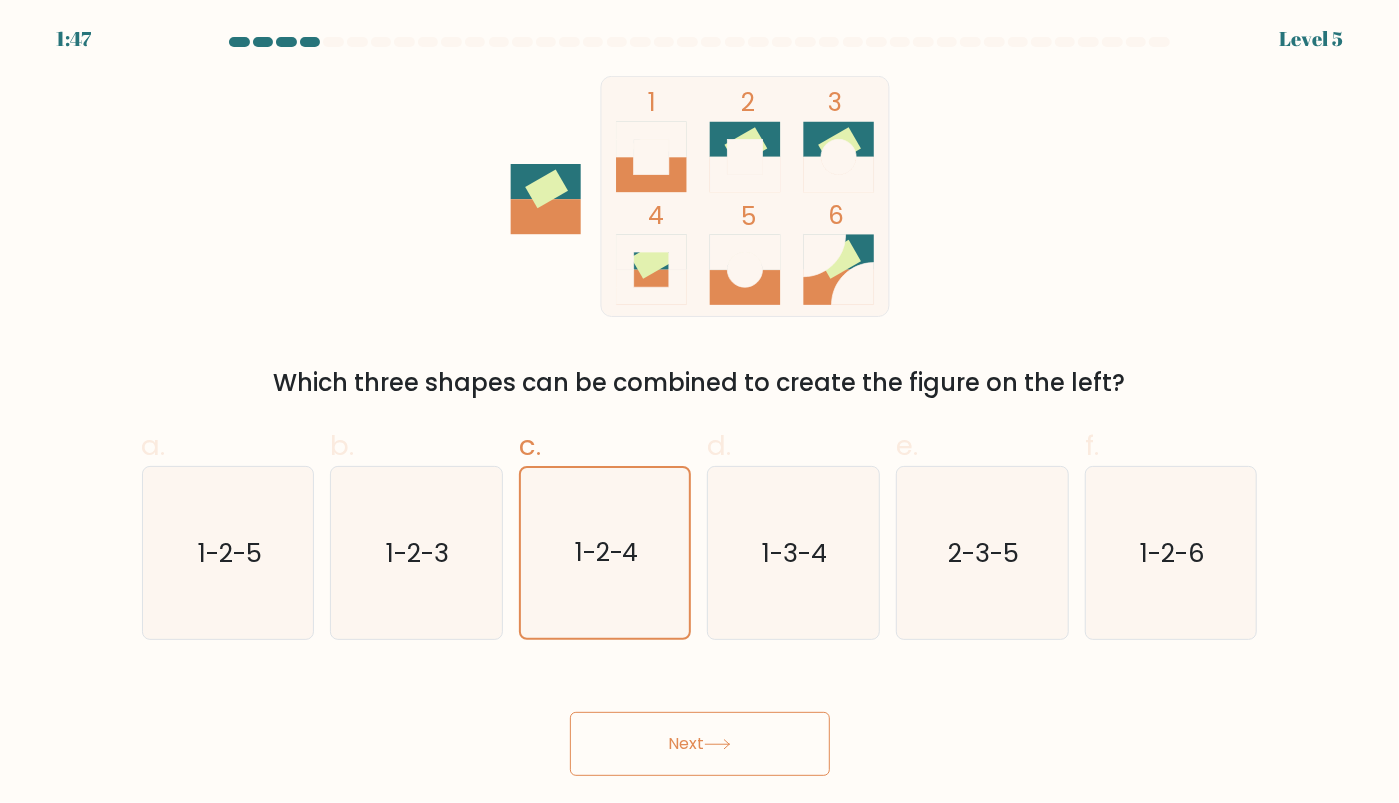 click on "Next" at bounding box center [700, 744] 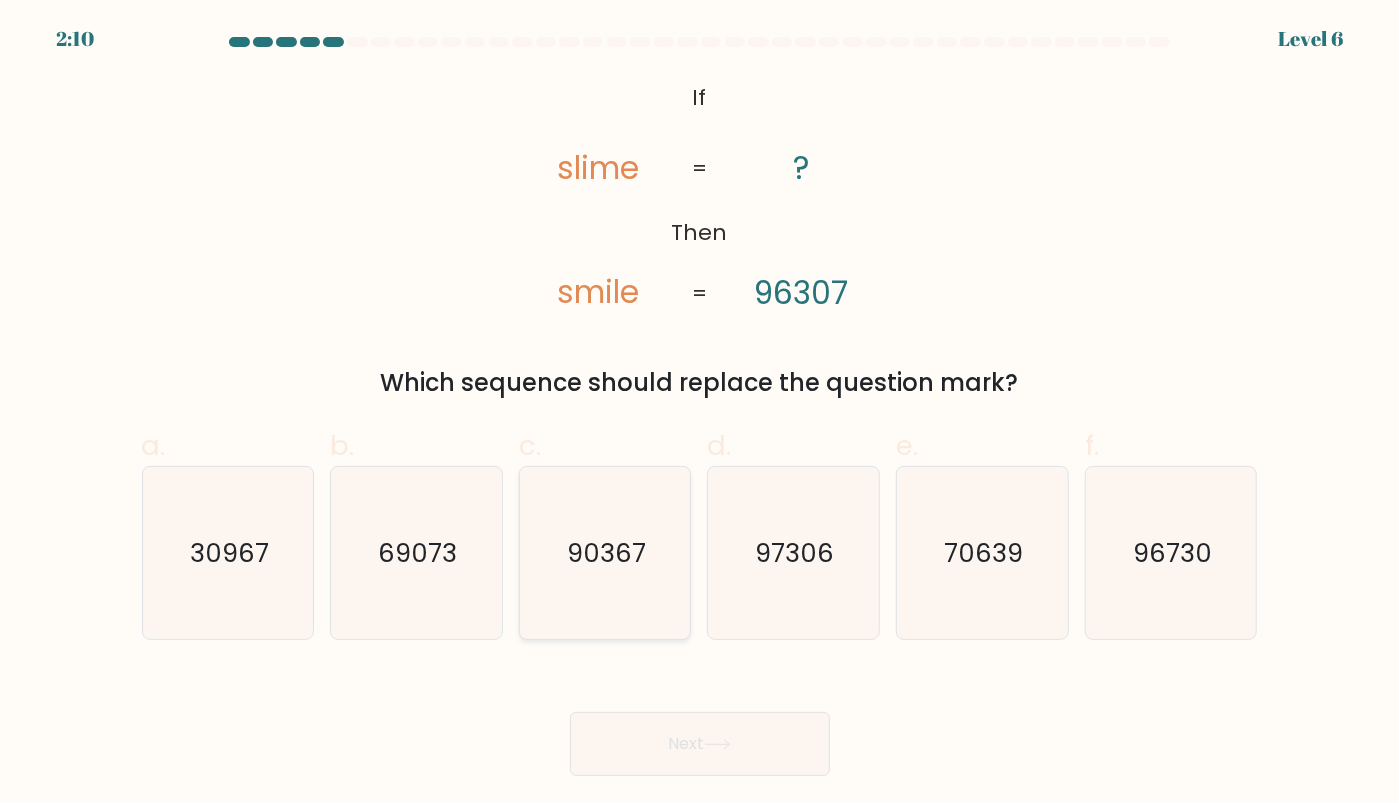 click on "90367" 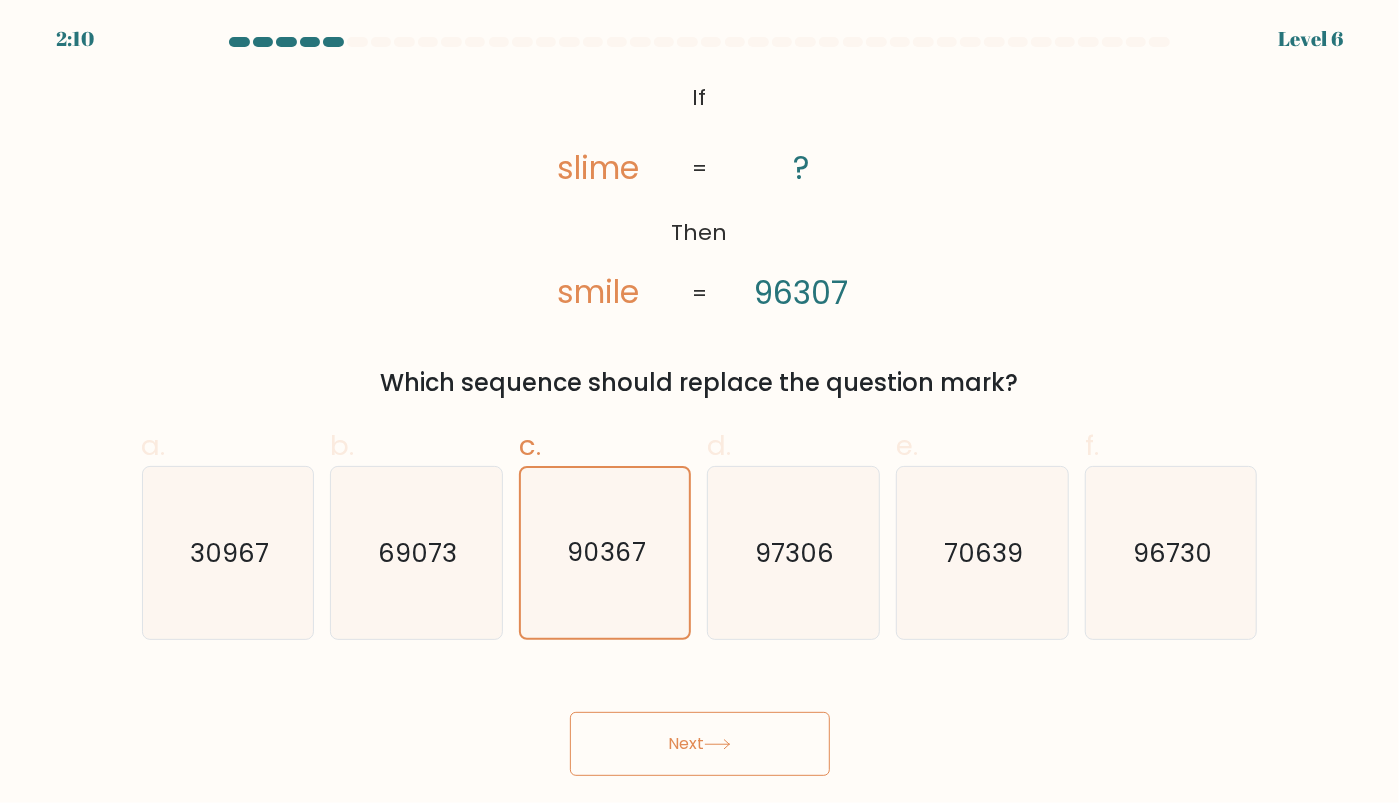 click on "Next" at bounding box center [700, 744] 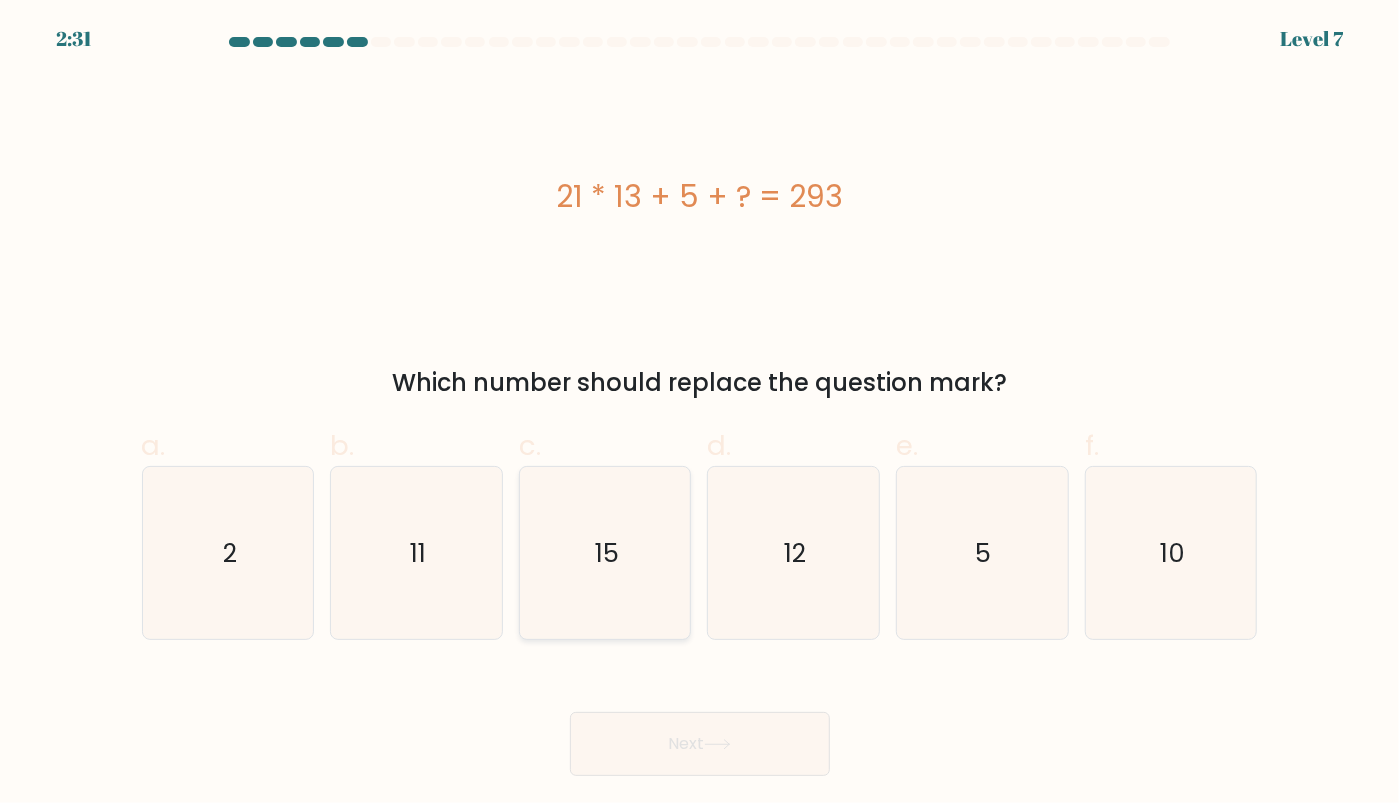 click on "15" 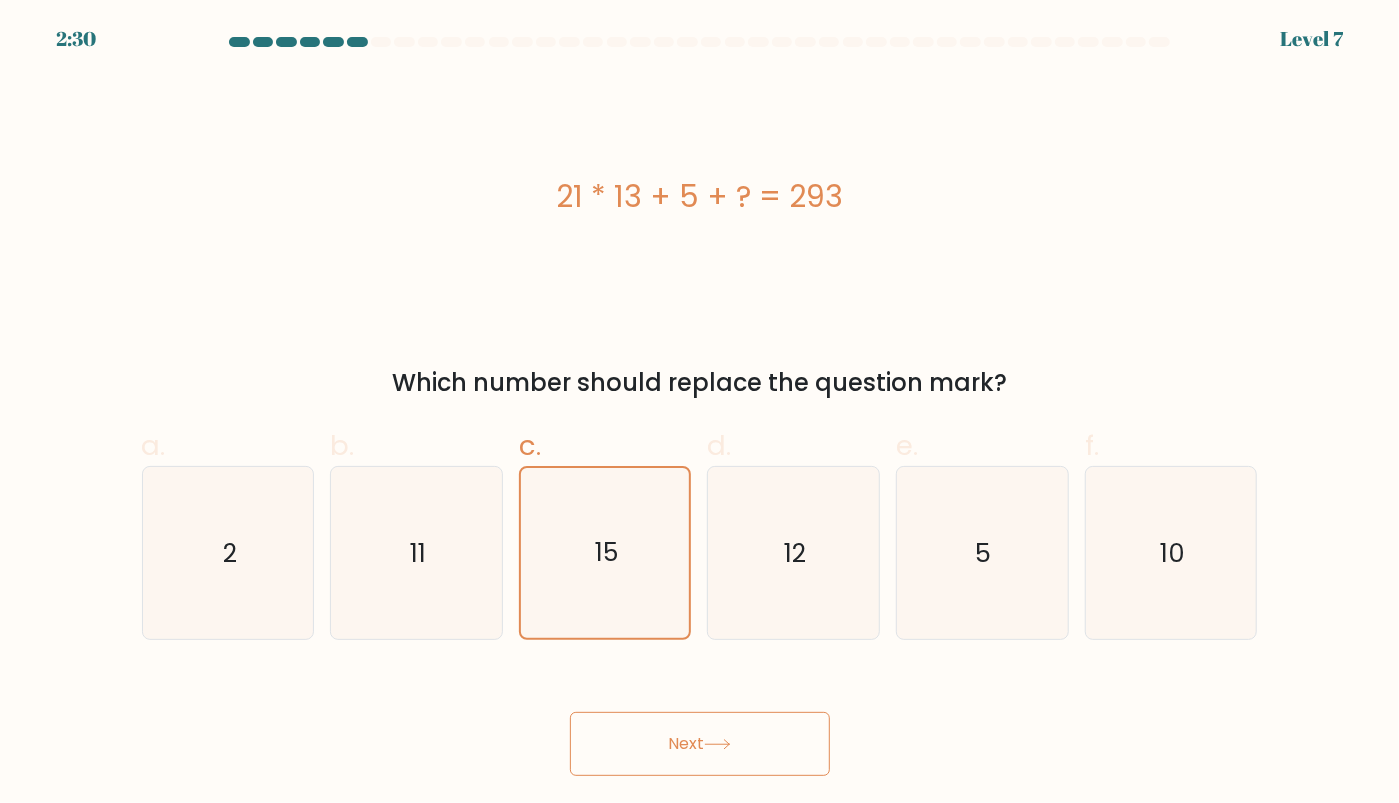 click on "Next" at bounding box center (700, 744) 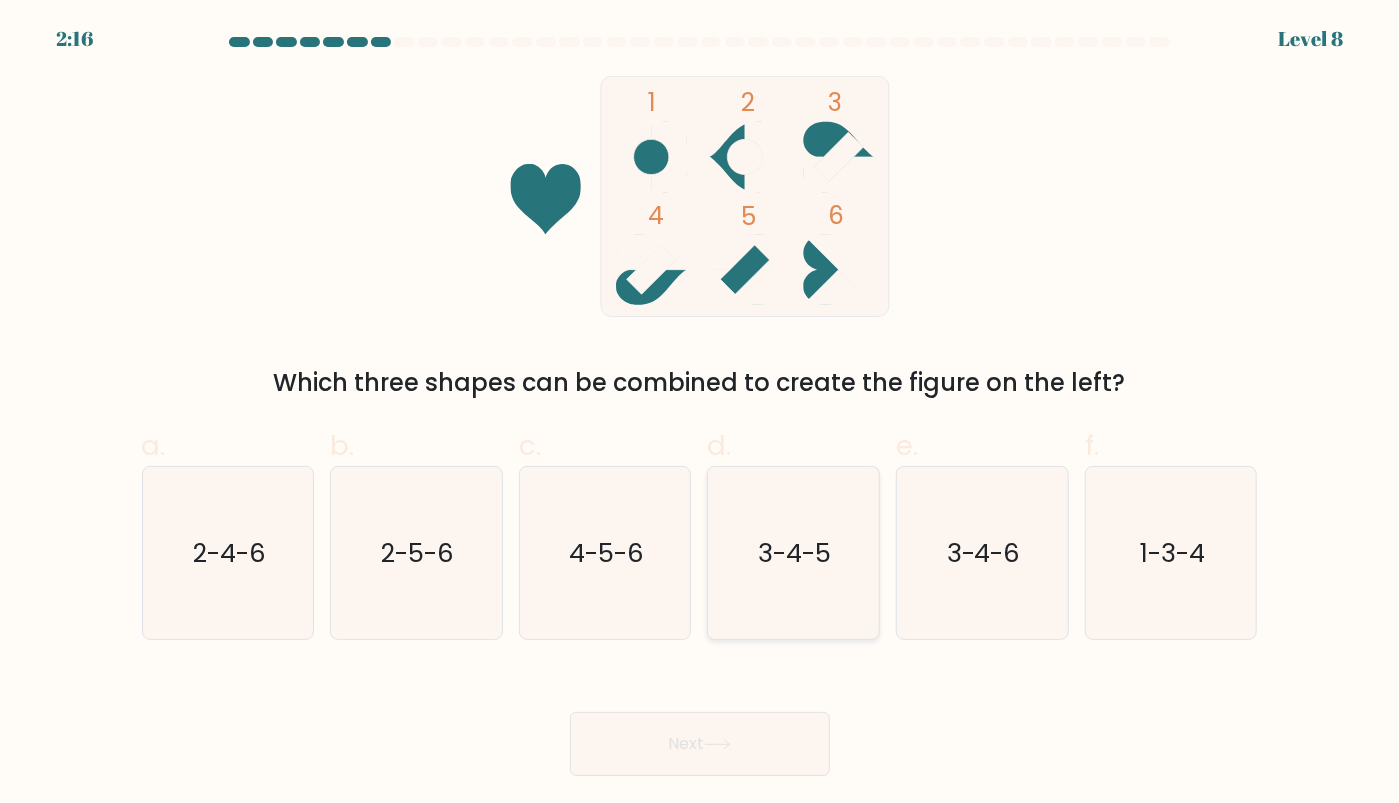 click on "3-4-5" 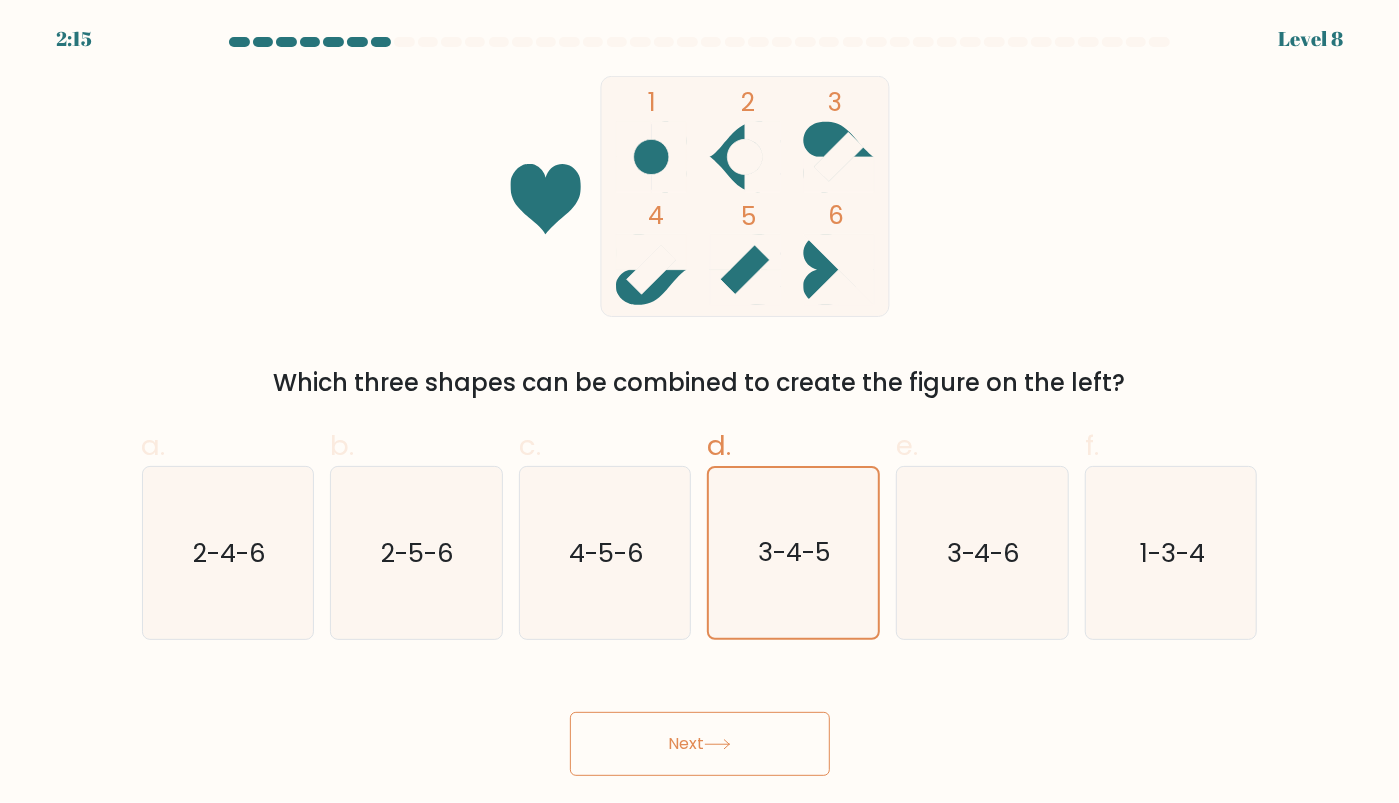 click on "Next" at bounding box center (700, 744) 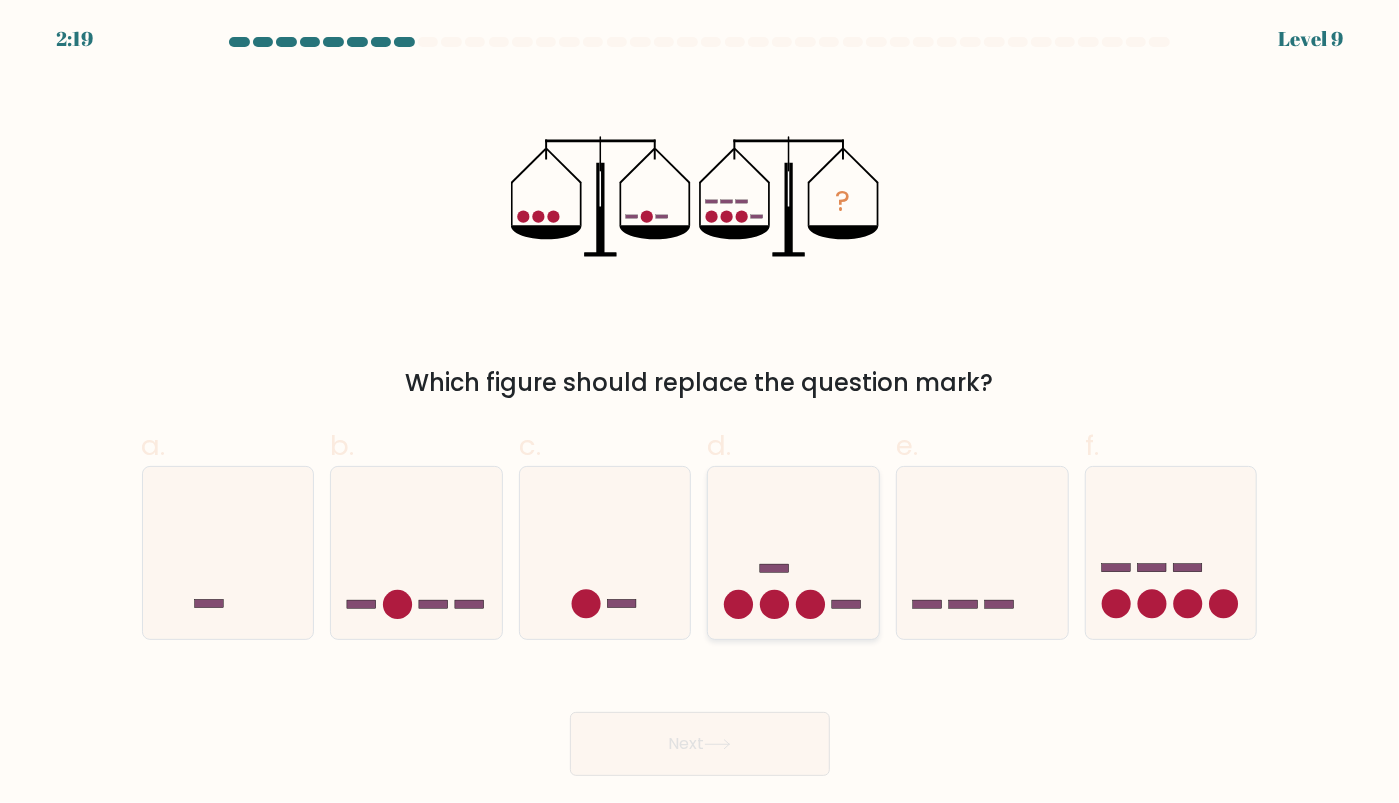 click 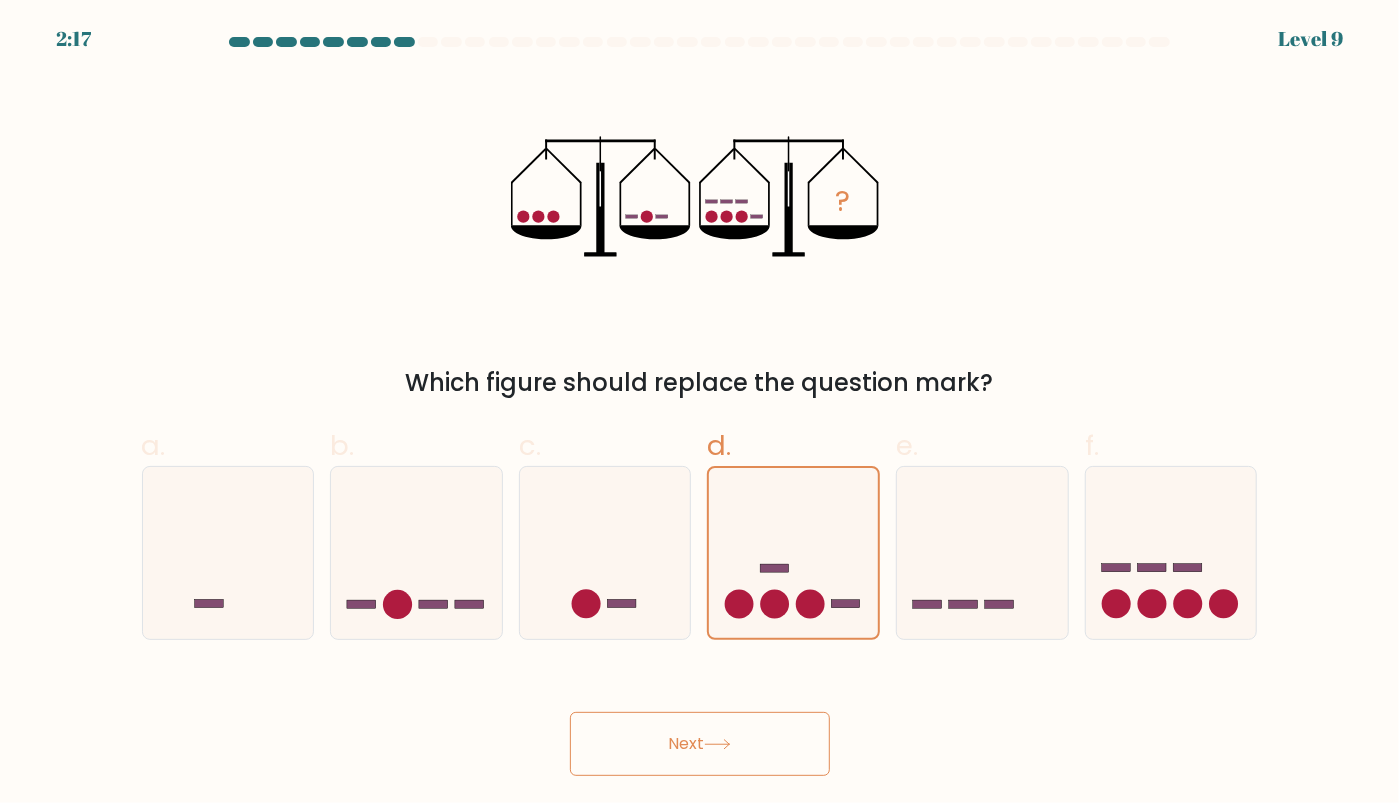 click on "Next" at bounding box center [700, 744] 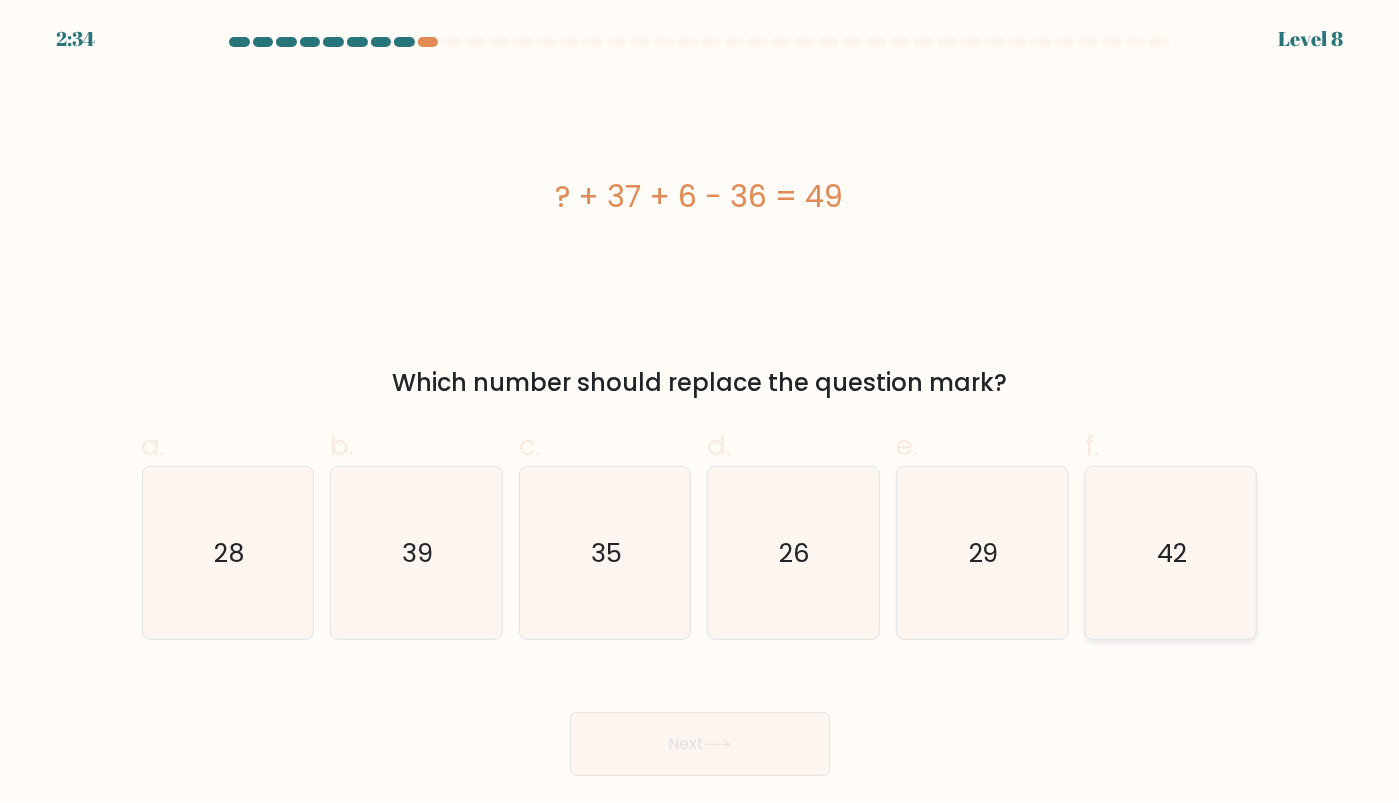 click on "42" 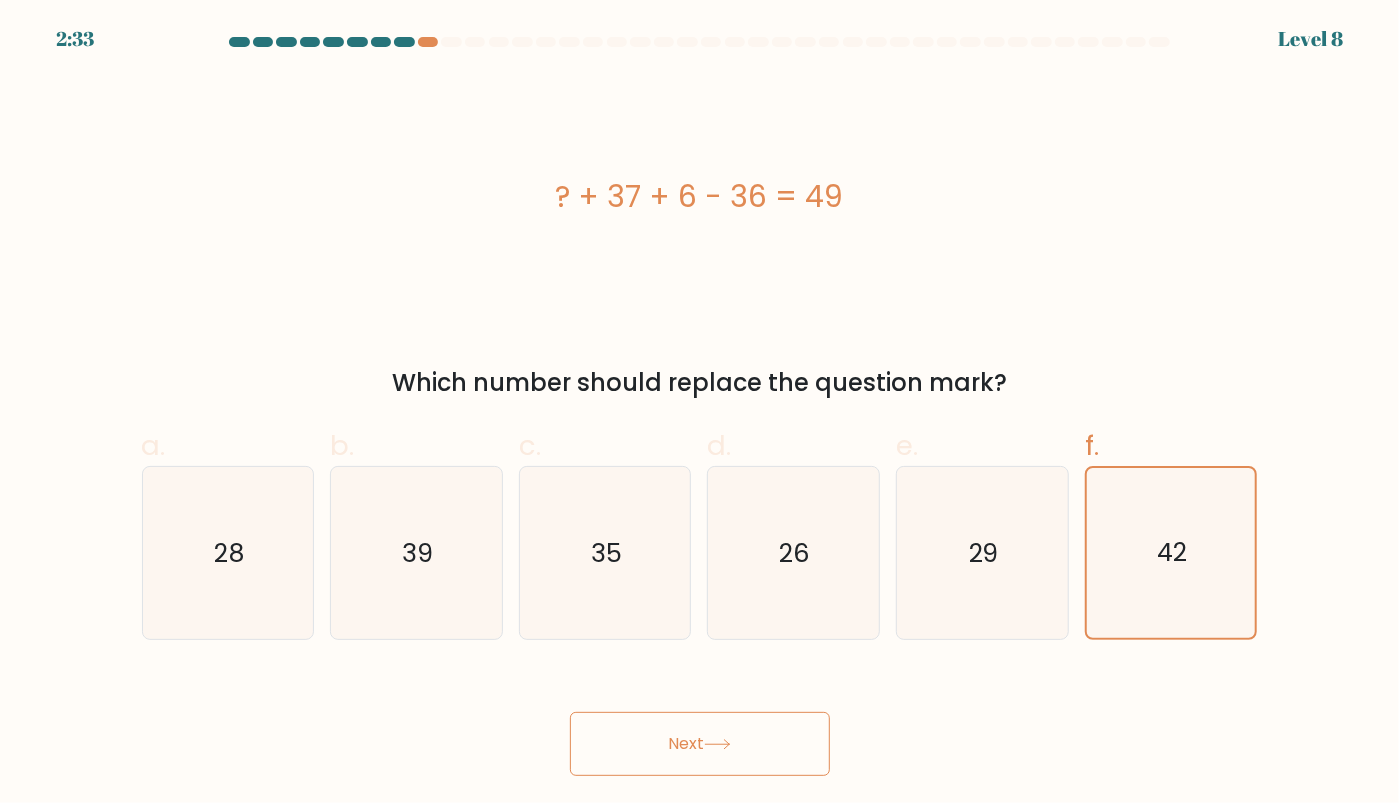 click on "Next" at bounding box center (700, 744) 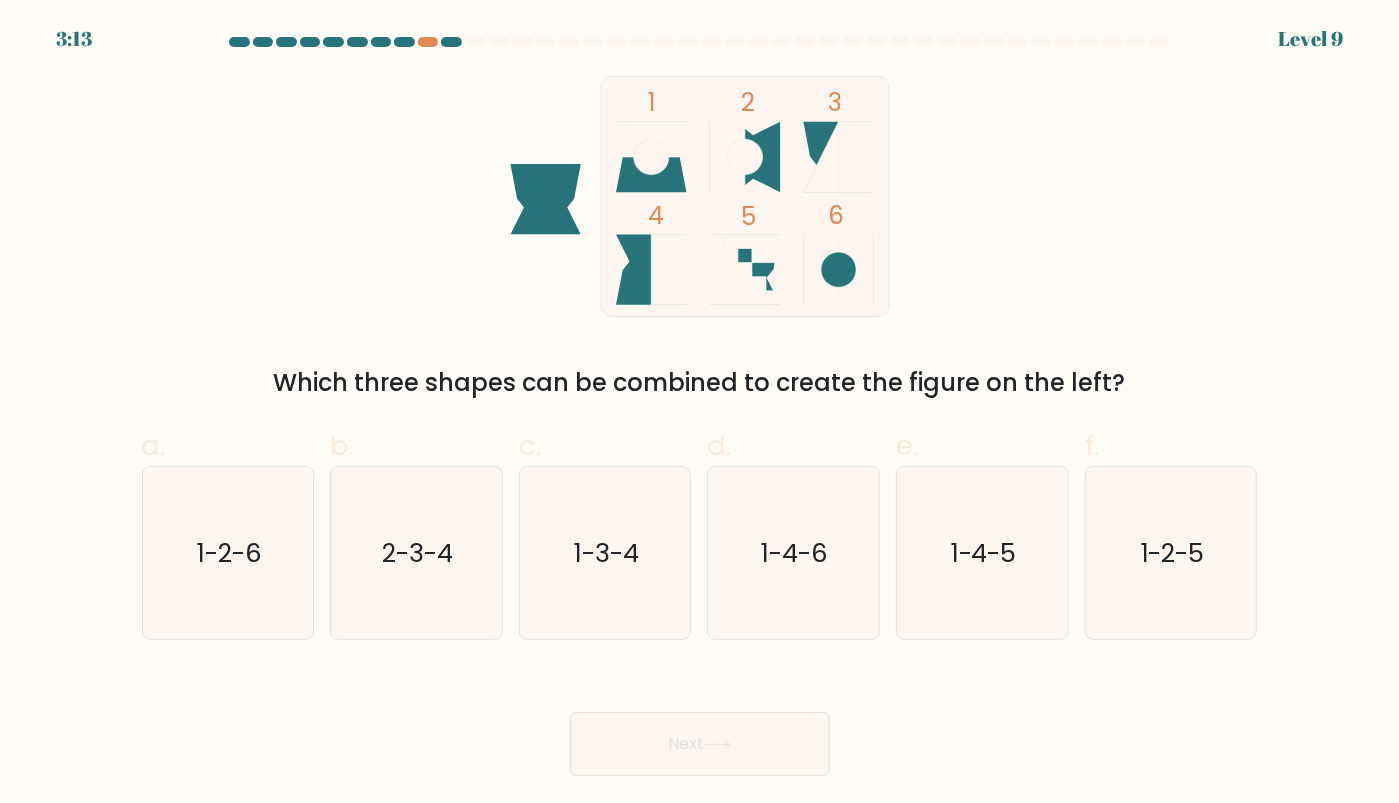 click at bounding box center (404, 42) 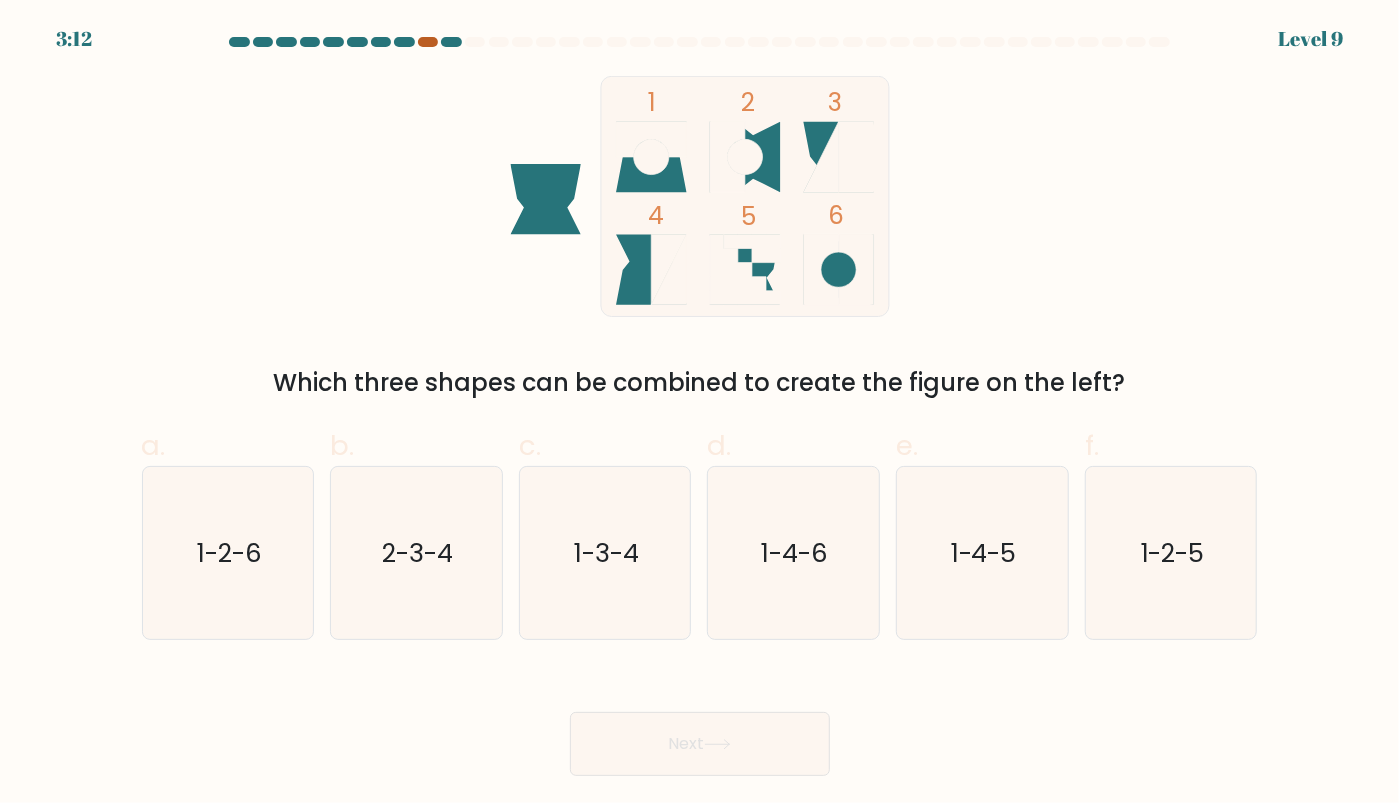 click at bounding box center [428, 42] 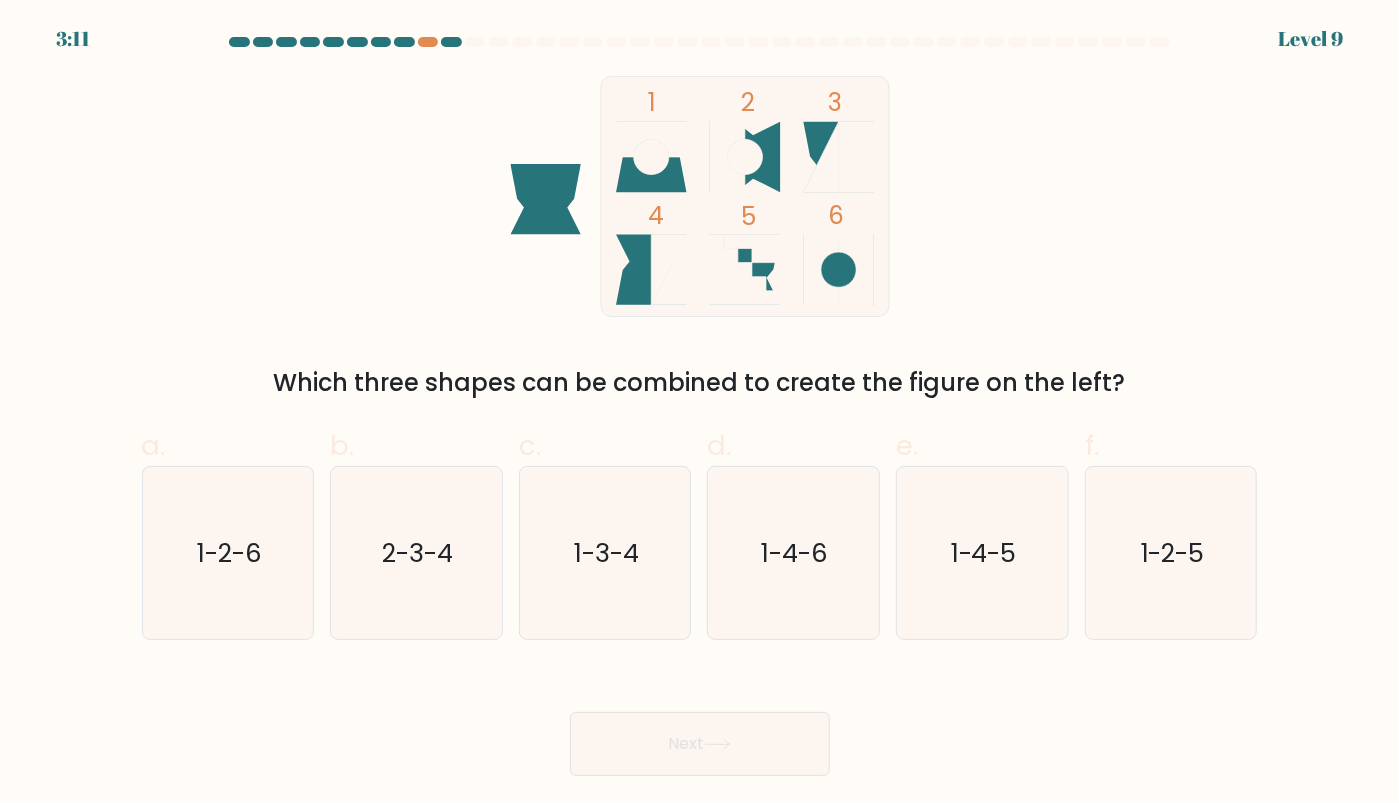 click at bounding box center [451, 42] 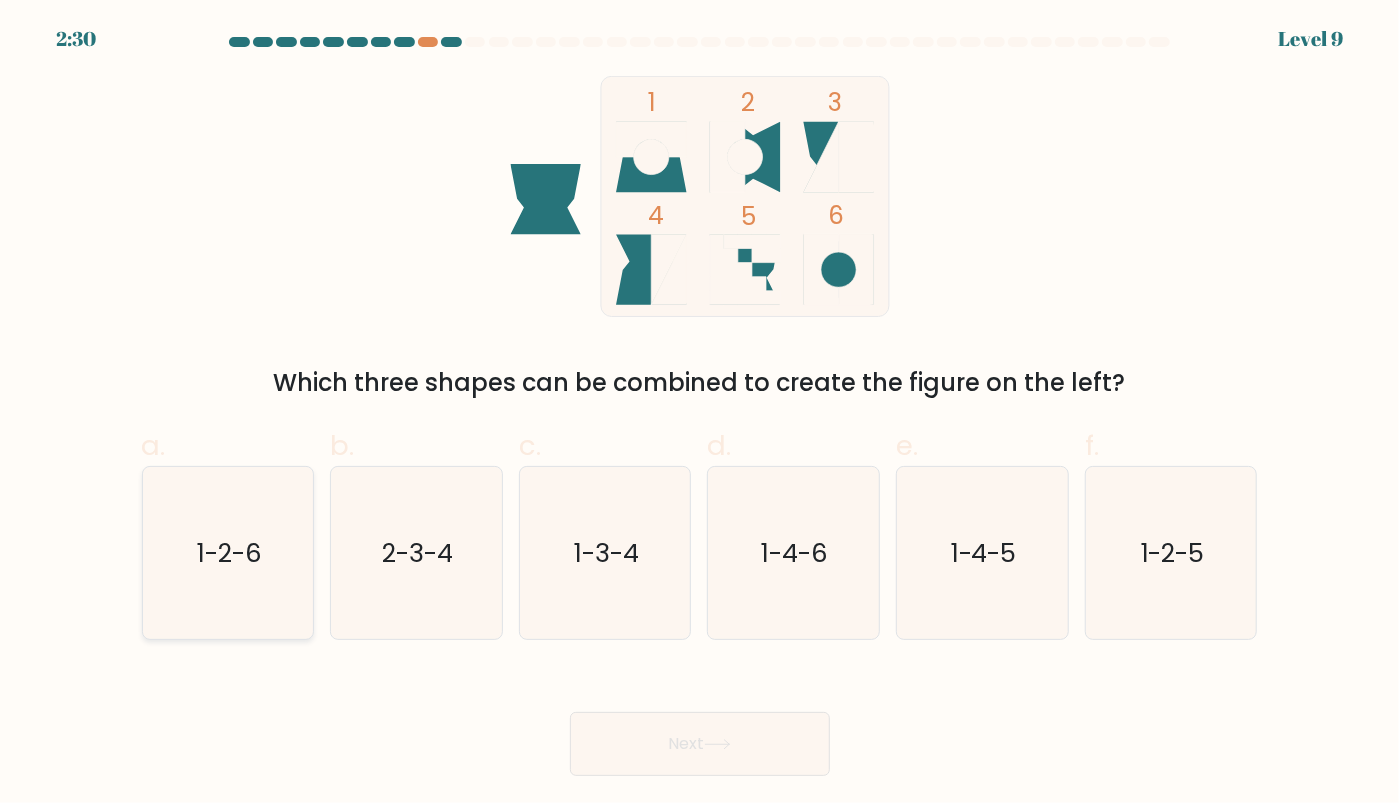 click on "1-2-6" 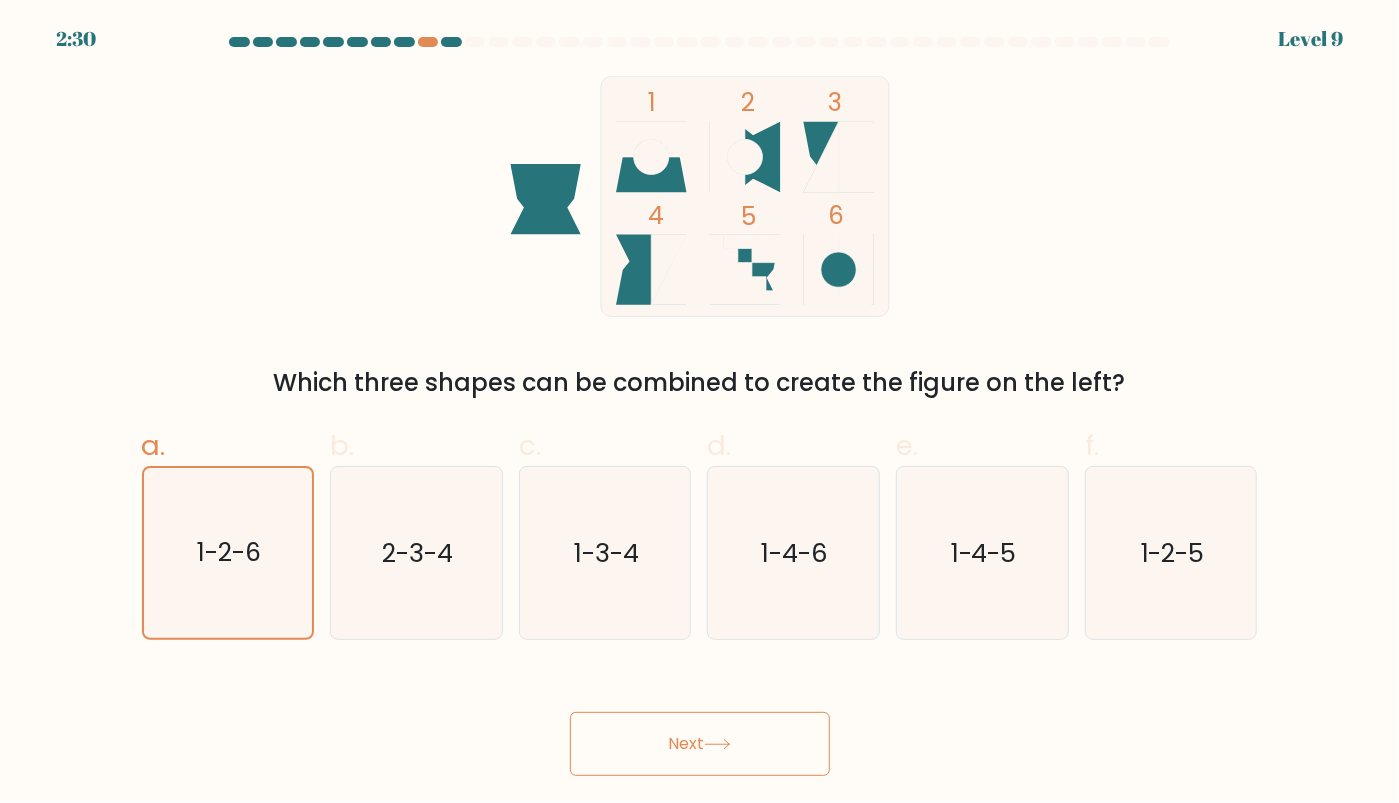 click on "Next" at bounding box center [700, 744] 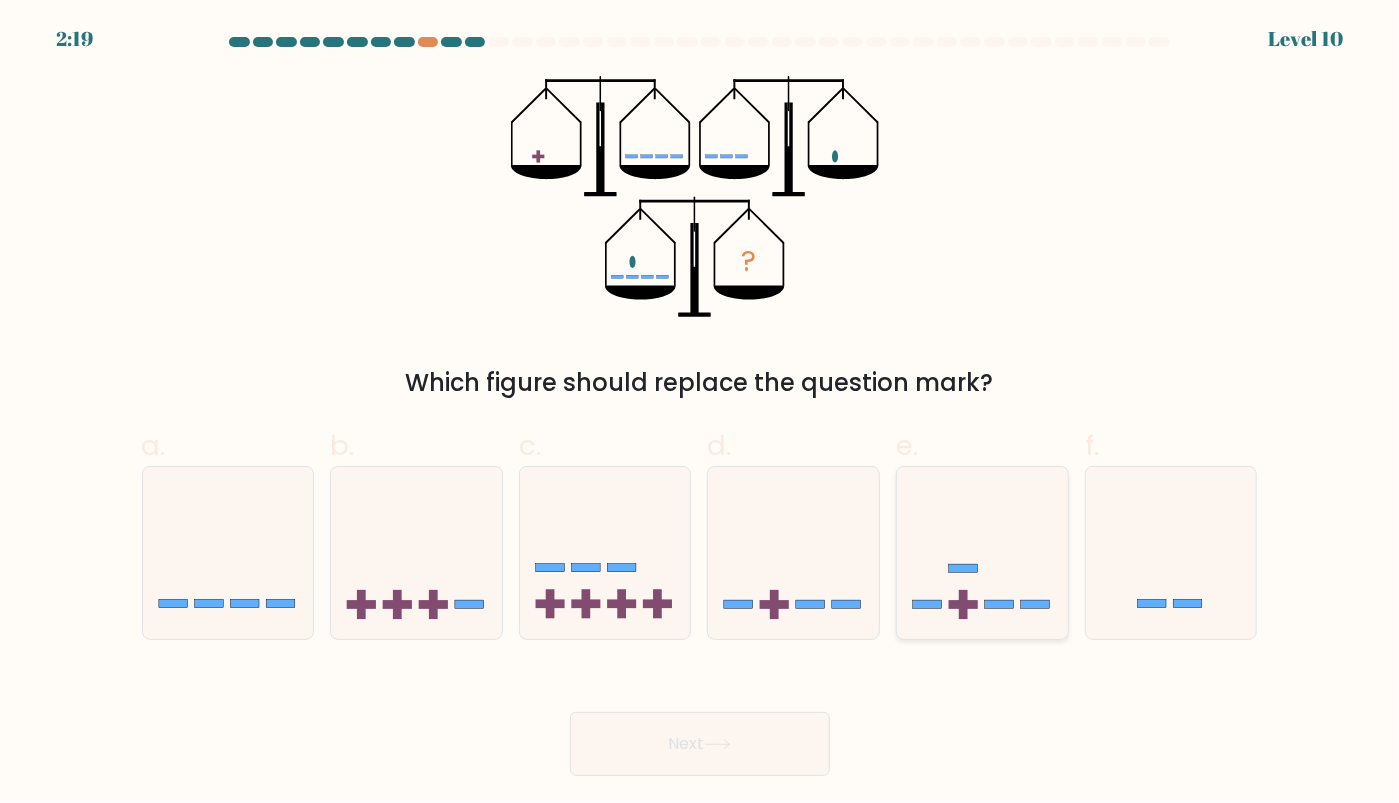 click 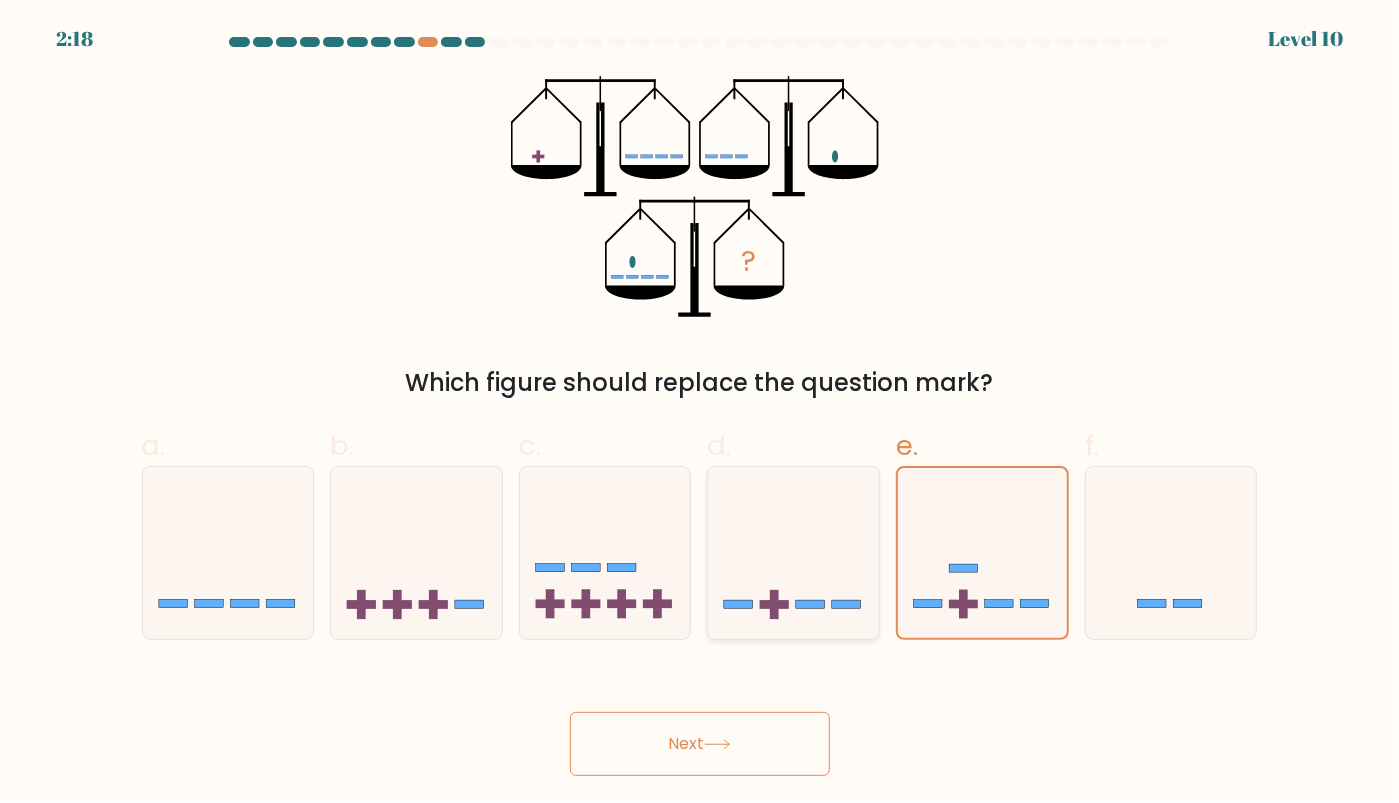 click 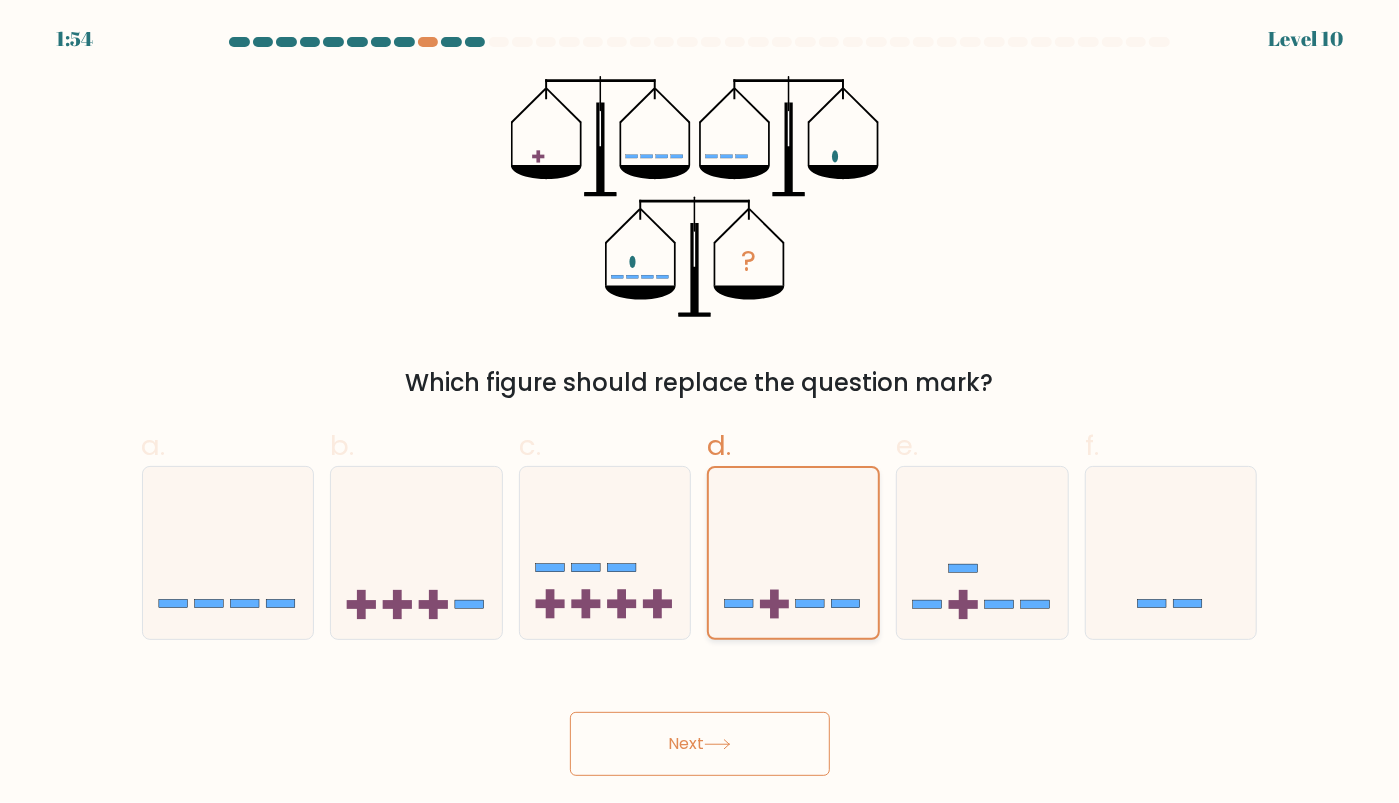 click 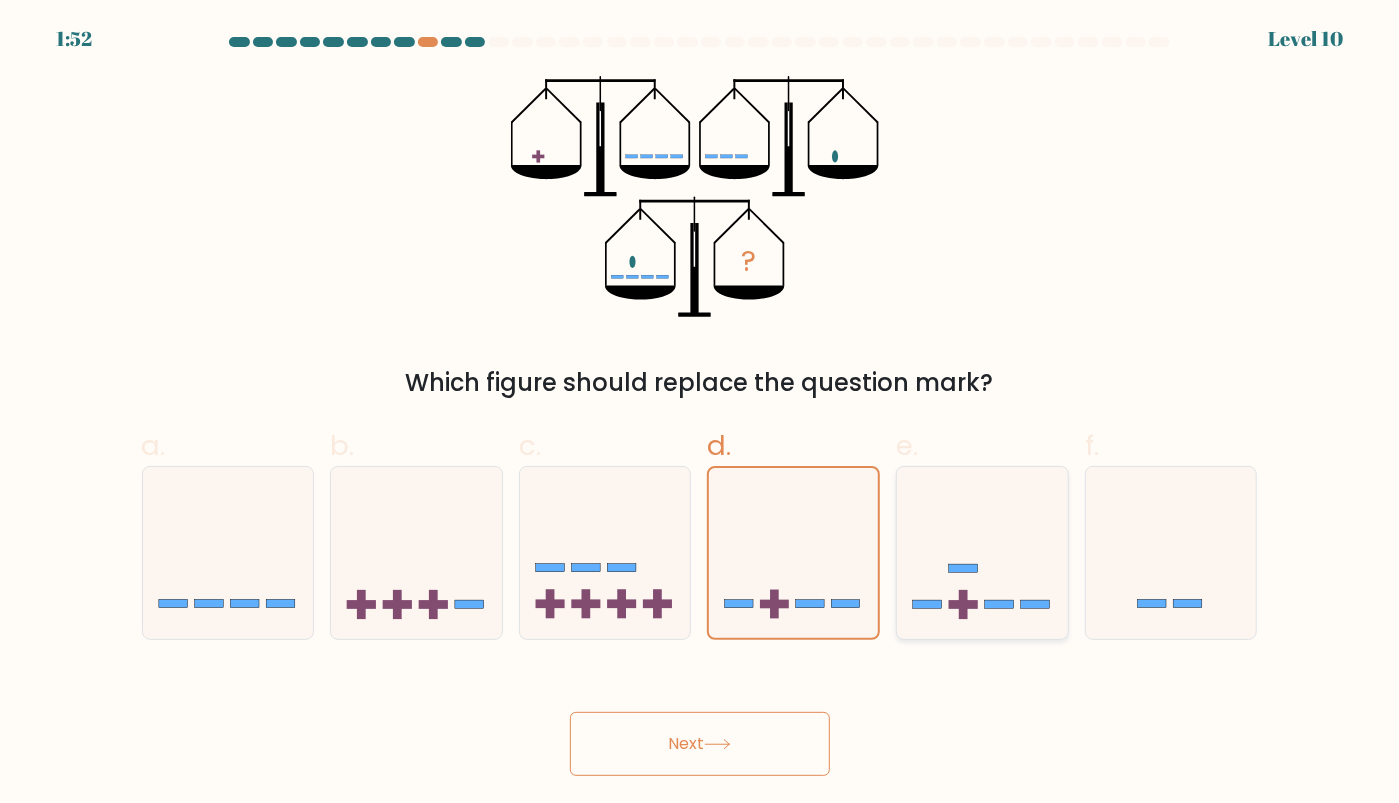 click 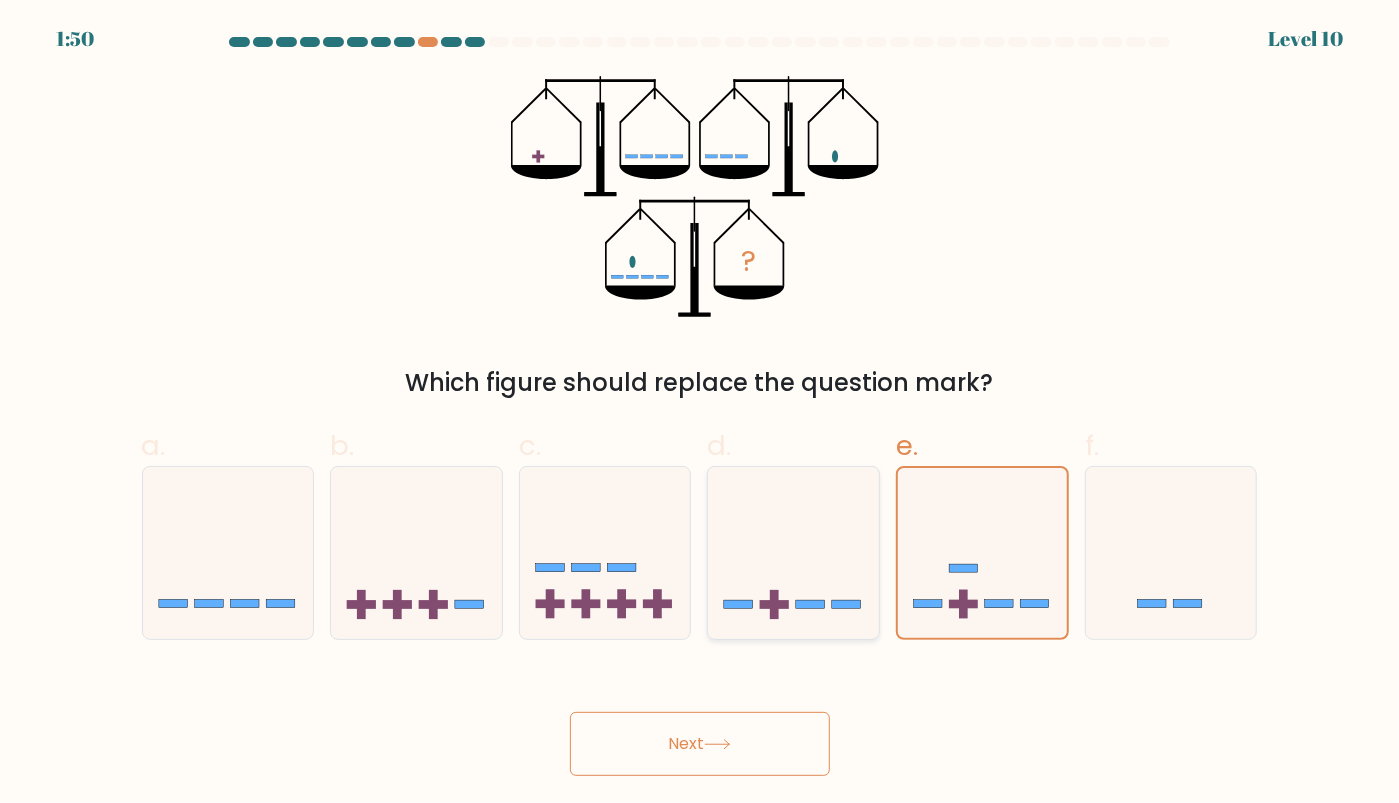 click 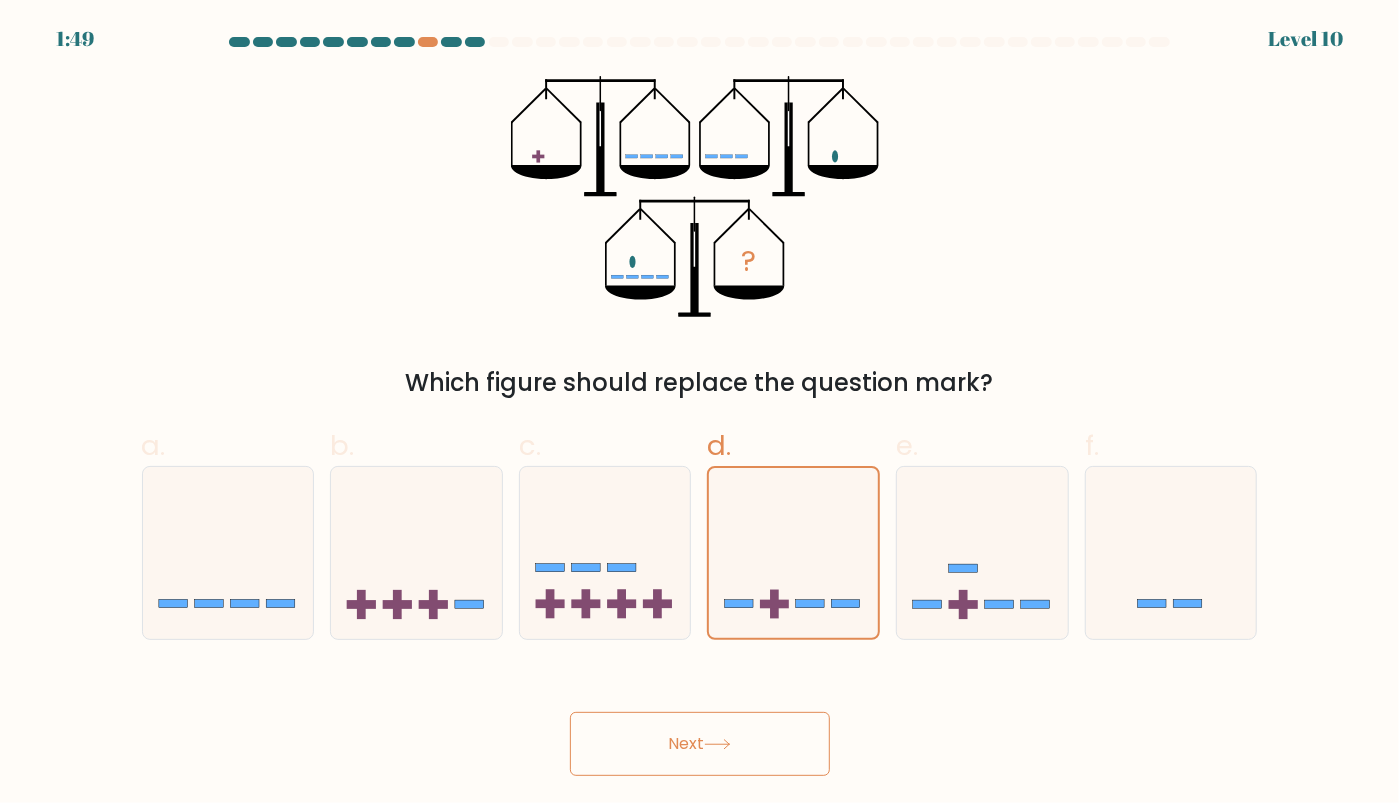 click on "Next" at bounding box center [700, 744] 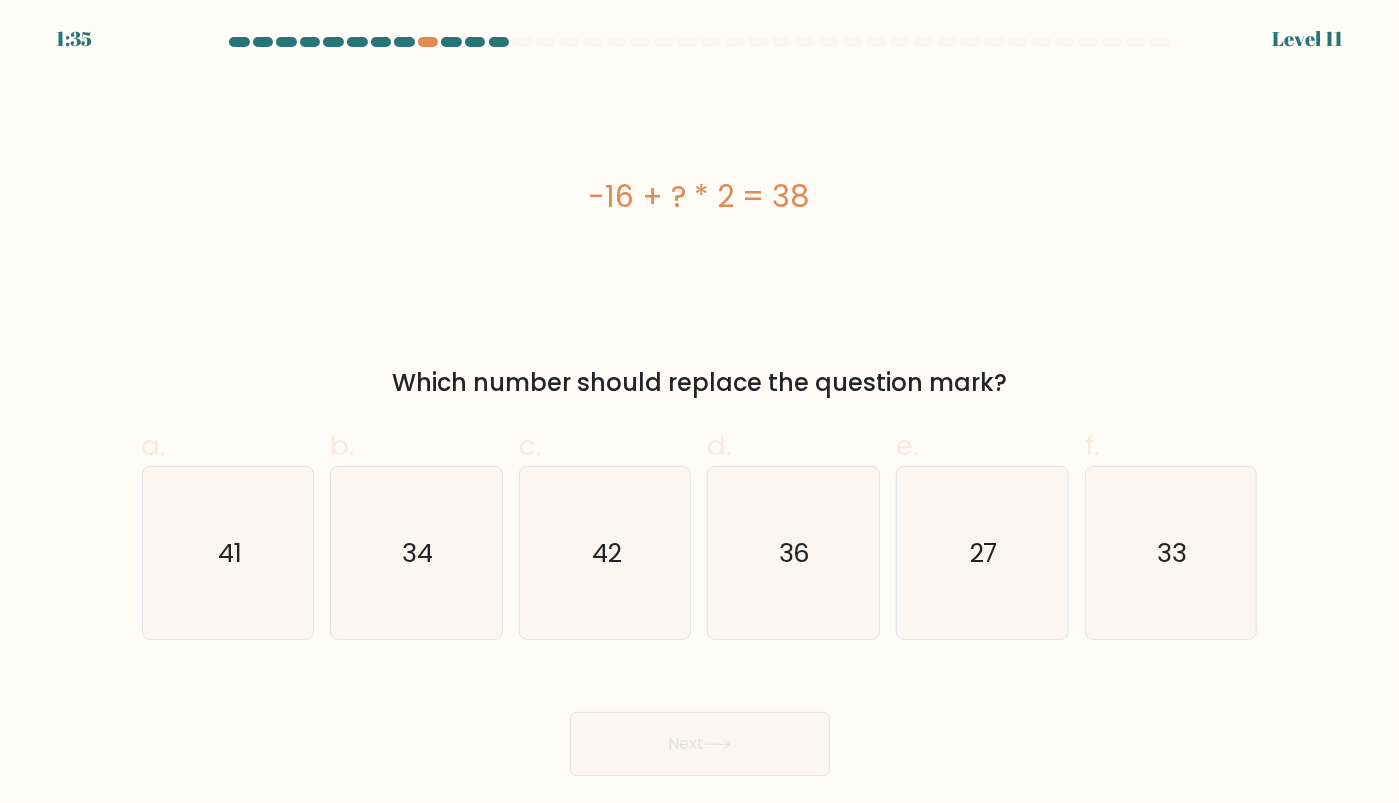 click on "-16 + ? * 2 = 38" at bounding box center (700, 196) 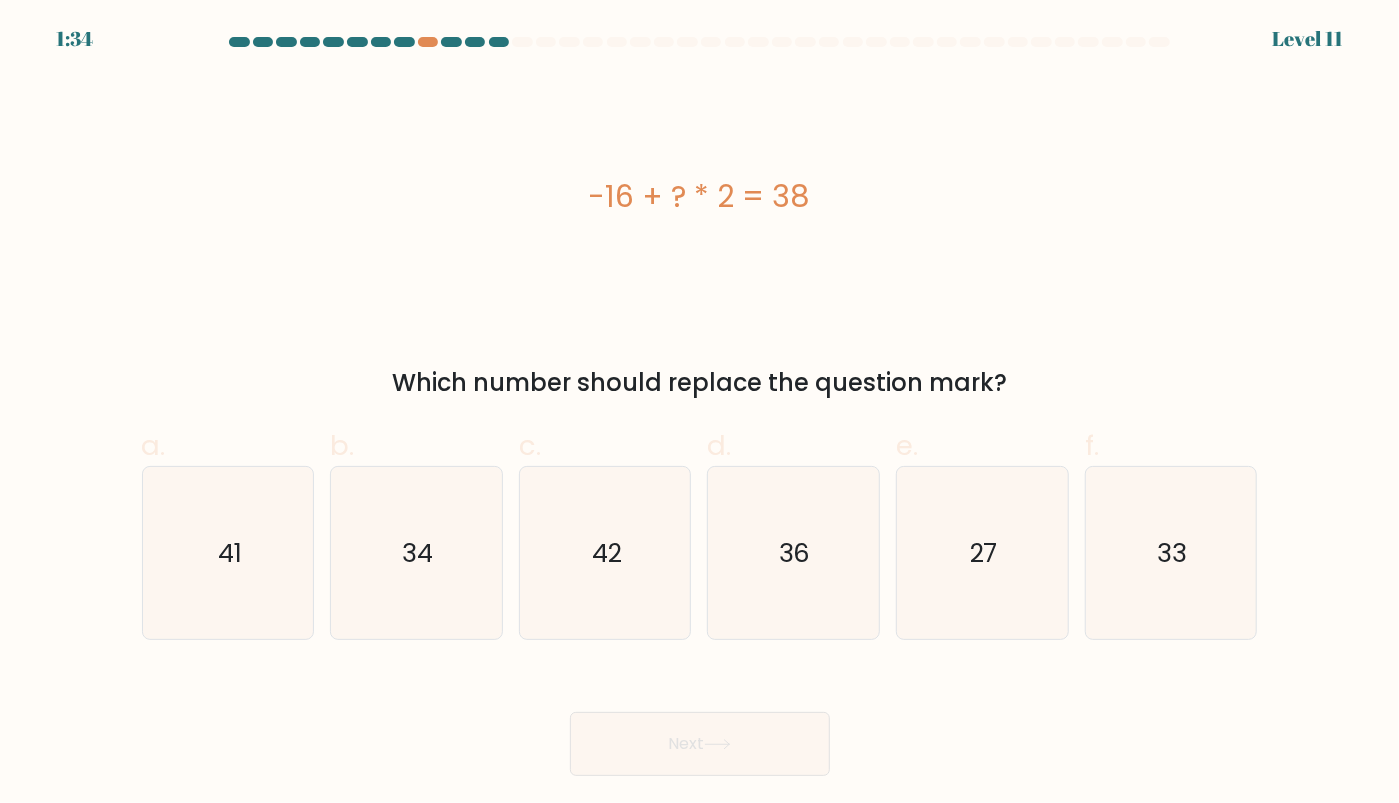 click on "-16 + ? * 2 = 38" at bounding box center (700, 196) 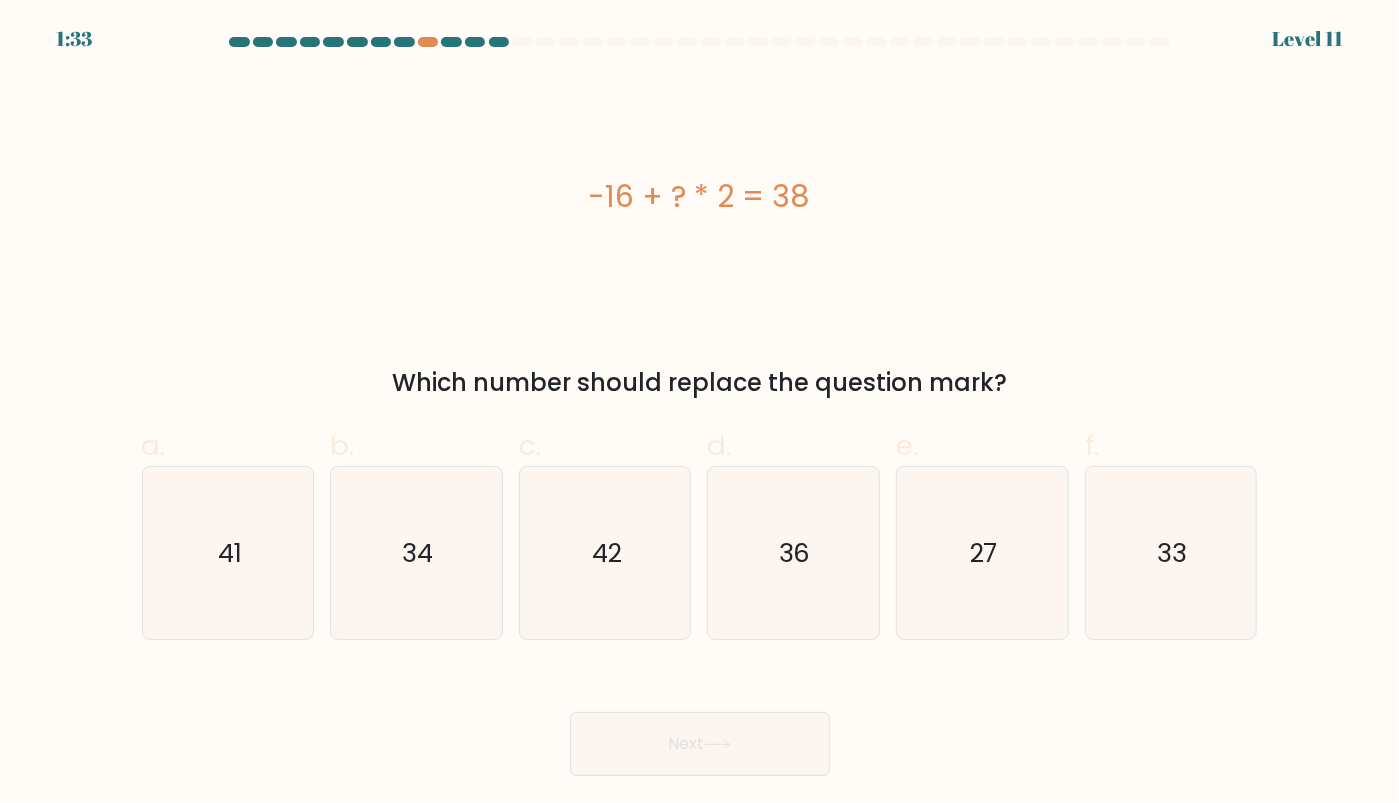 click on "-16 + ? * 2 = 38" at bounding box center [700, 196] 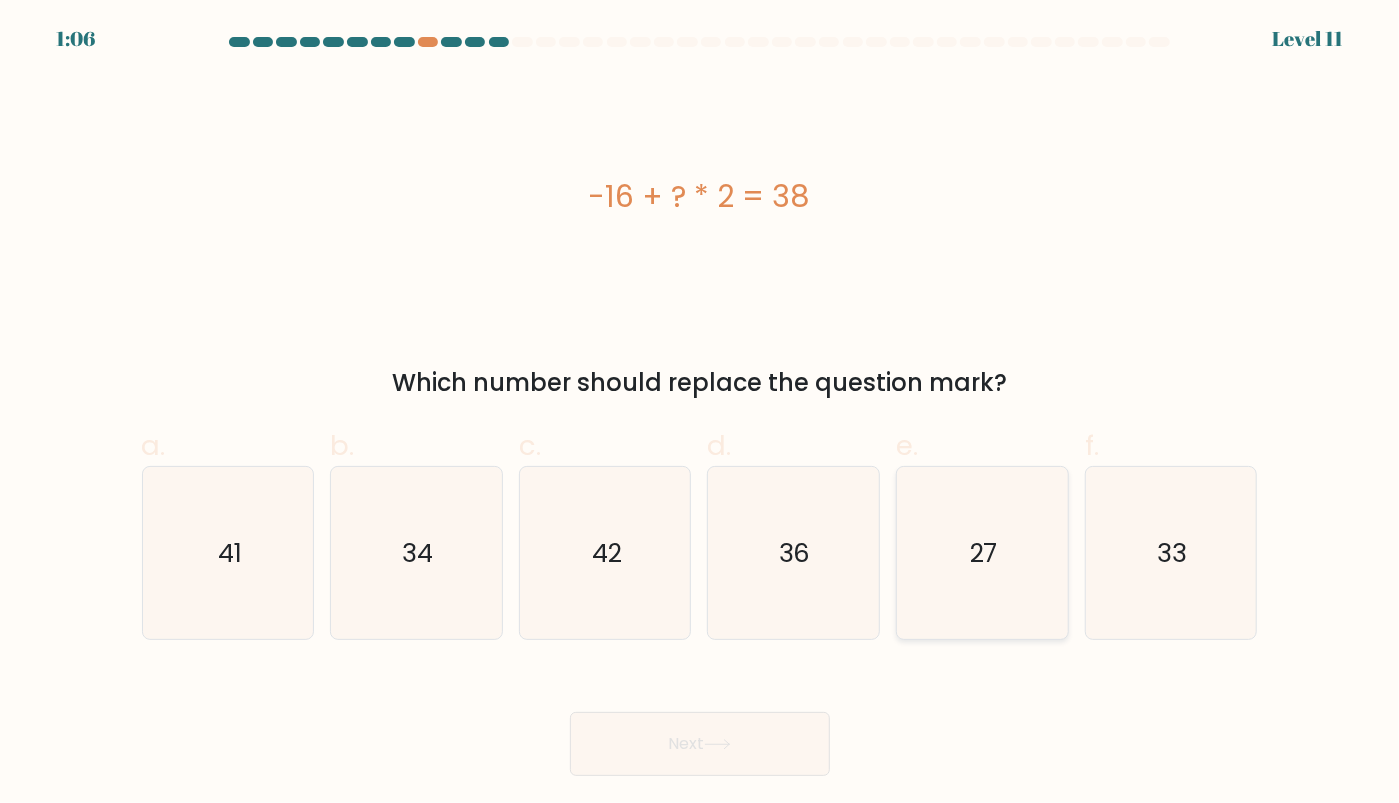 click on "27" 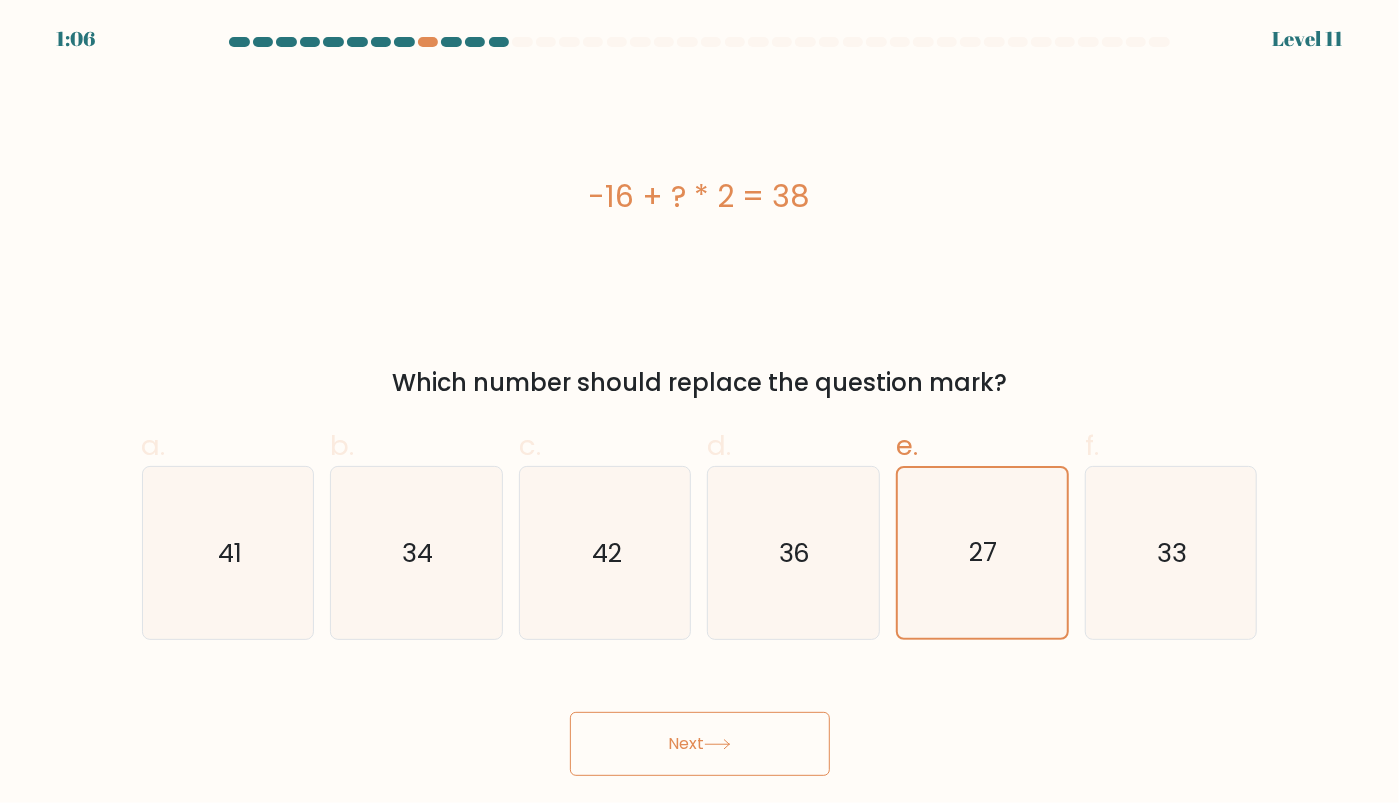 click on "Next" at bounding box center [700, 744] 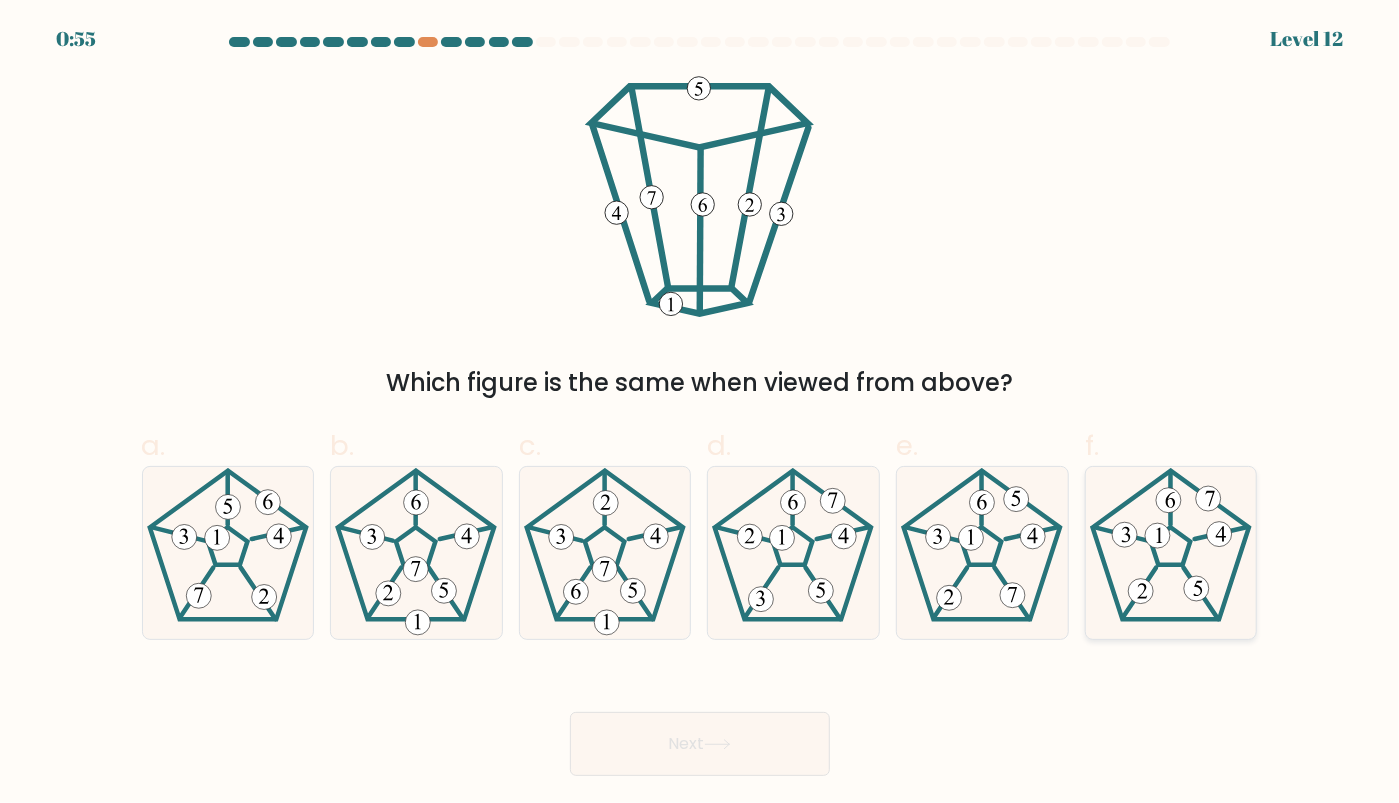 click 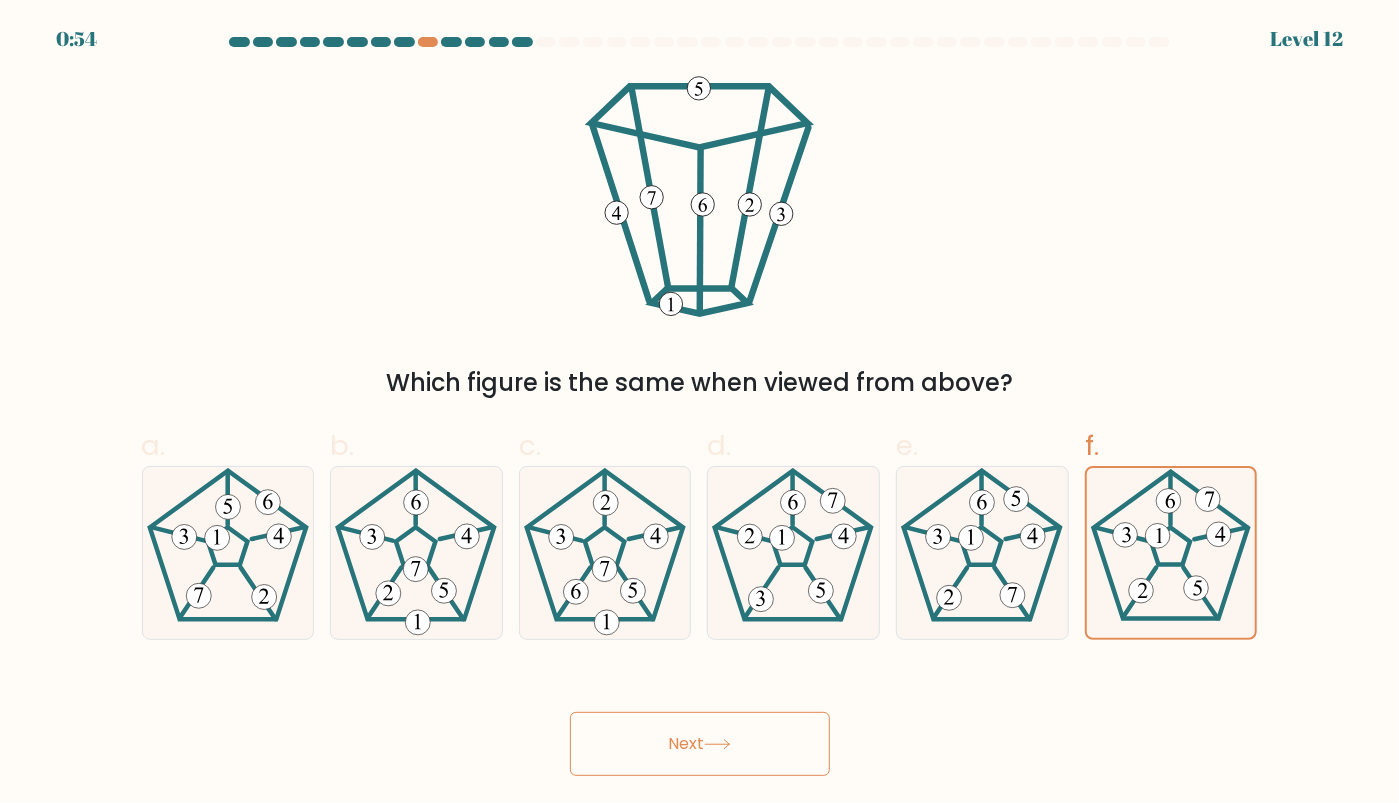 click on "Next" at bounding box center (700, 744) 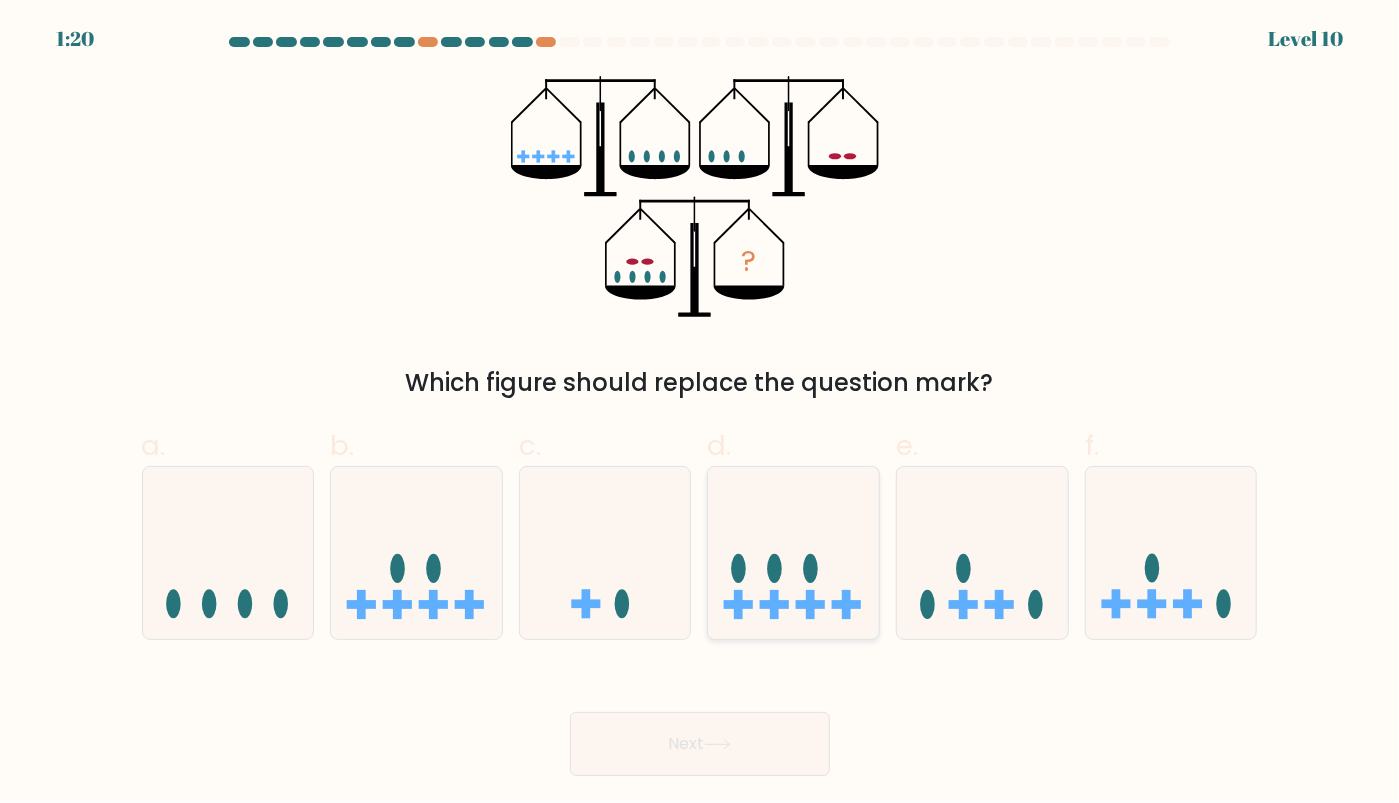 click 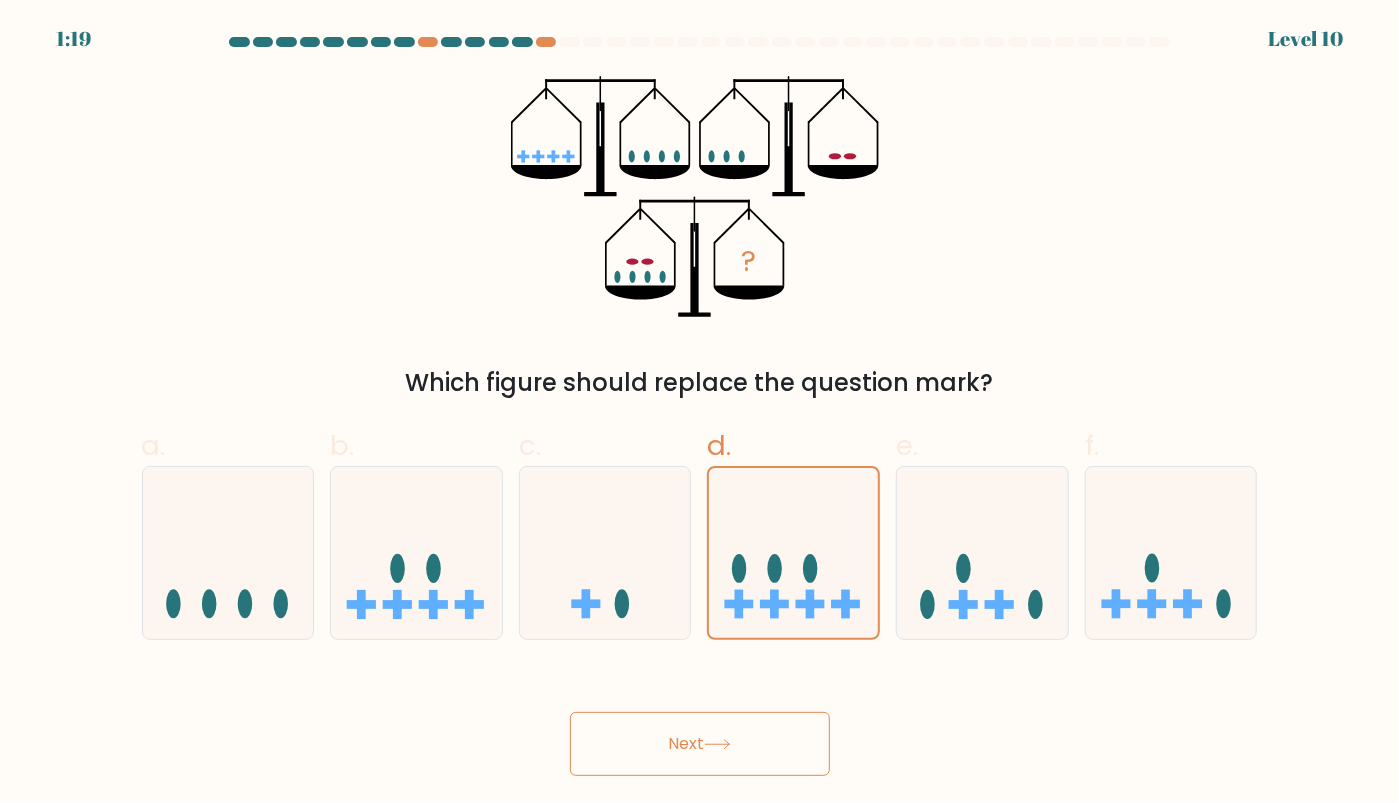 click on "Next" at bounding box center (700, 744) 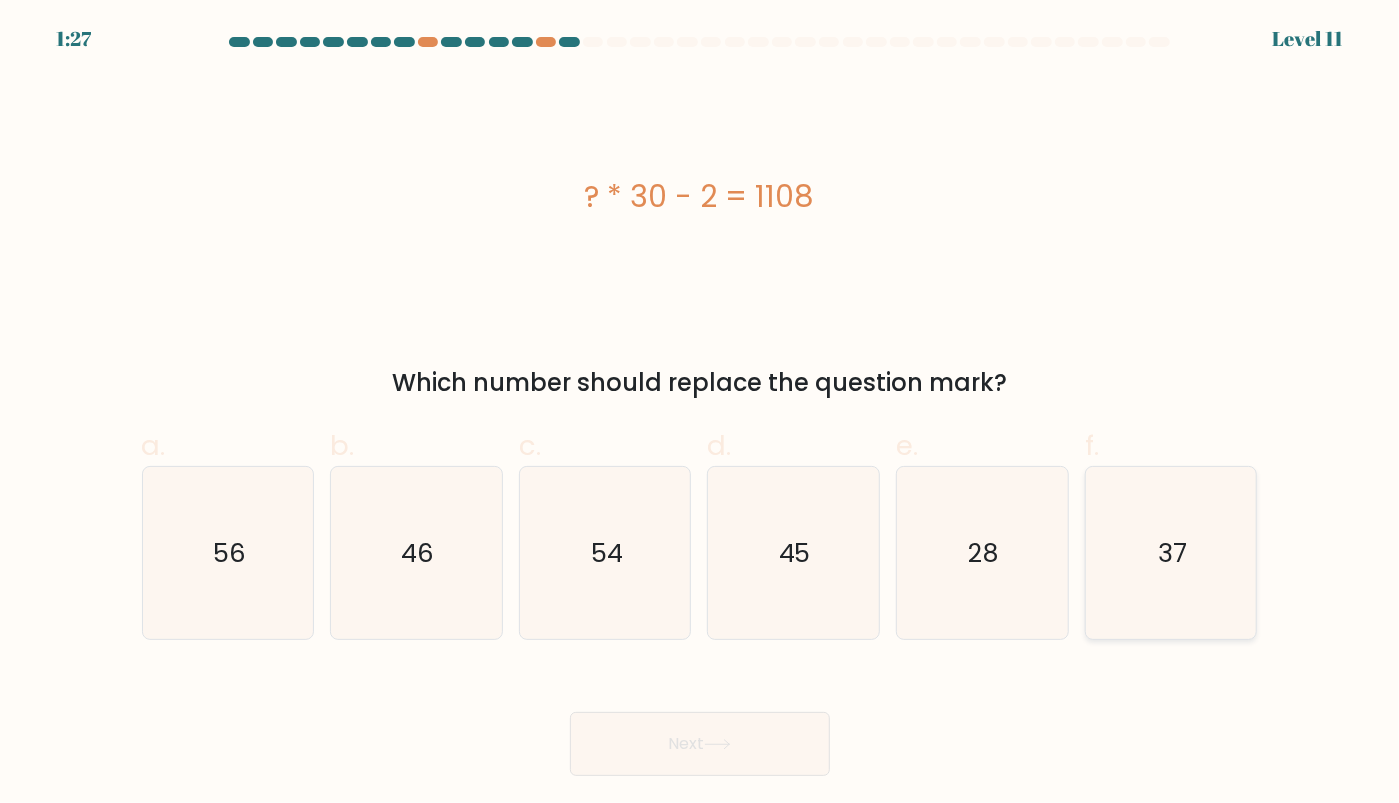 click on "37" 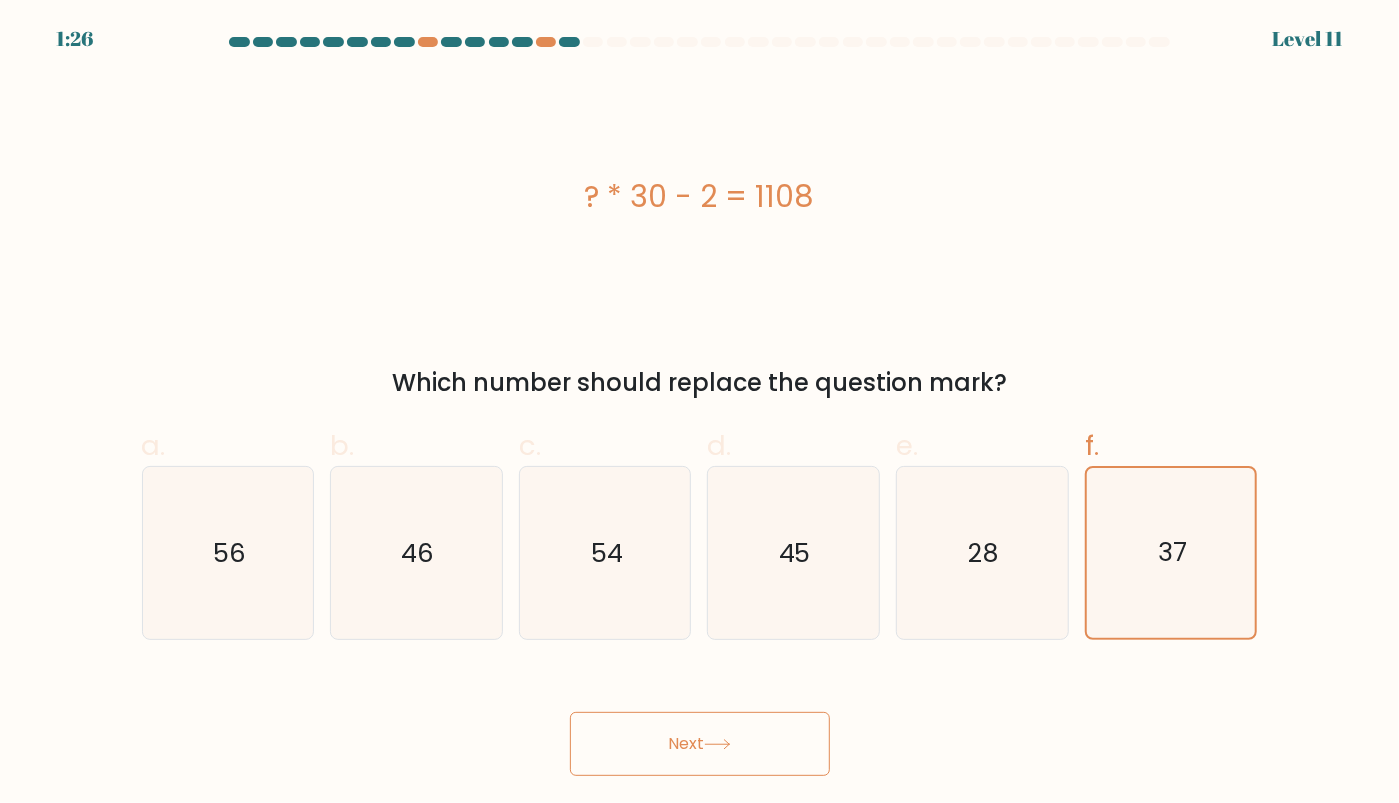 click on "Next" at bounding box center (700, 744) 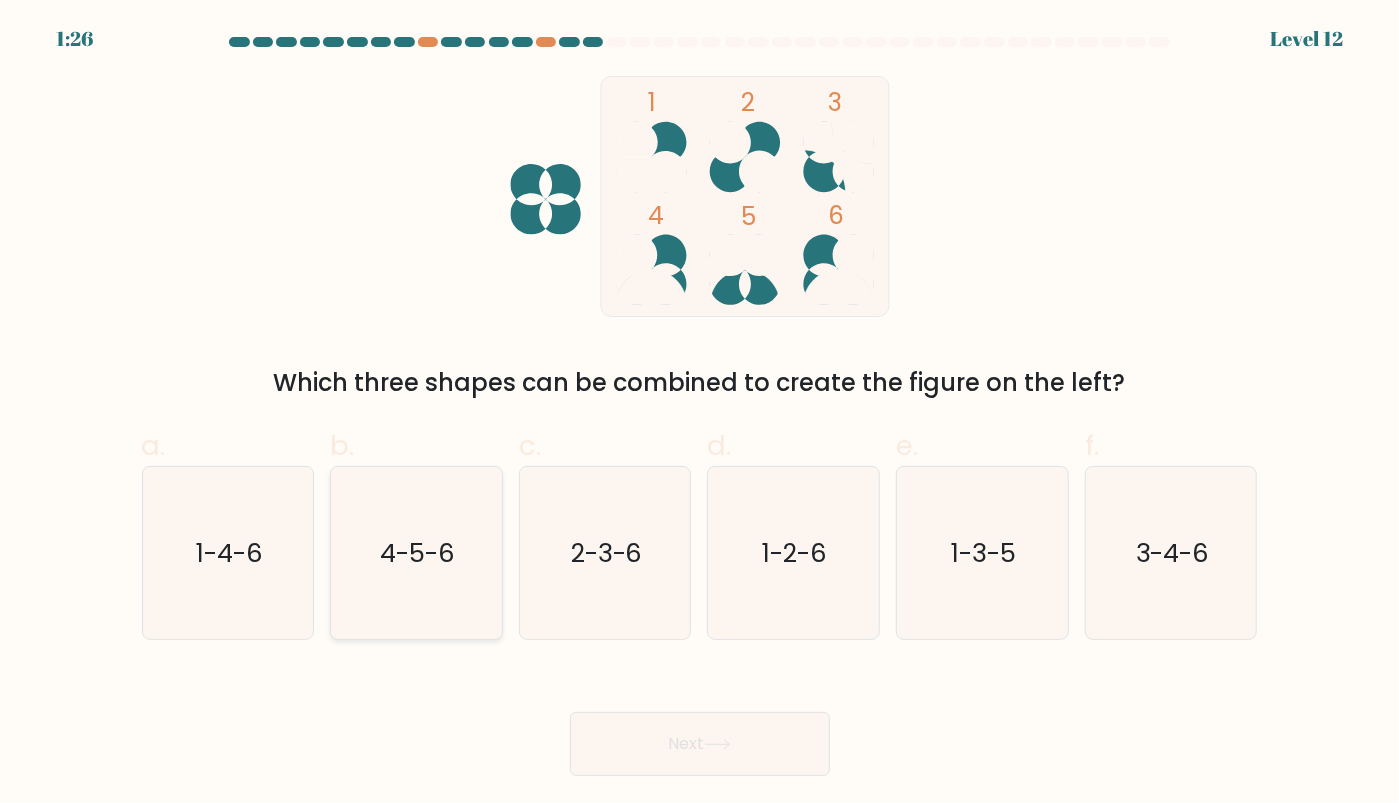 click on "4-5-6" 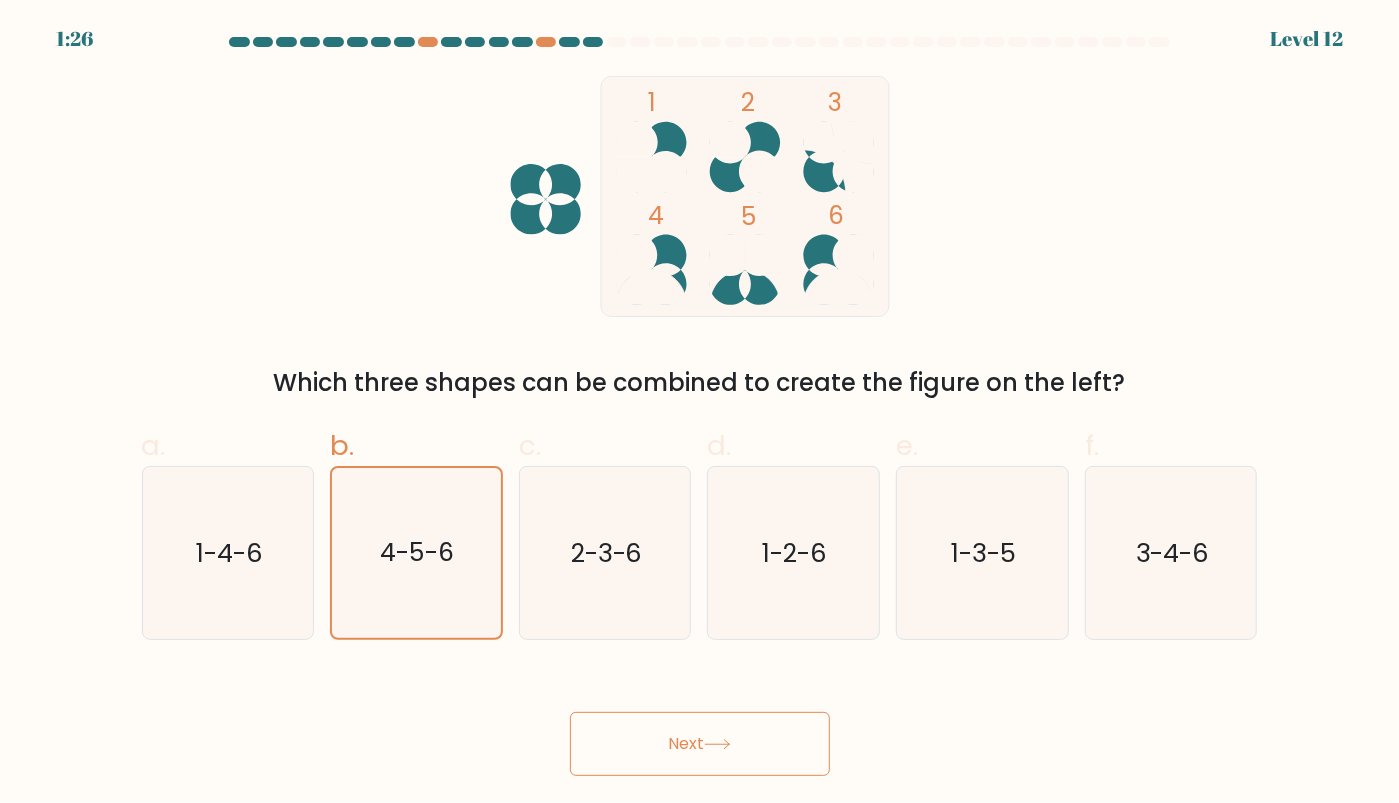 click on "Next" at bounding box center [700, 744] 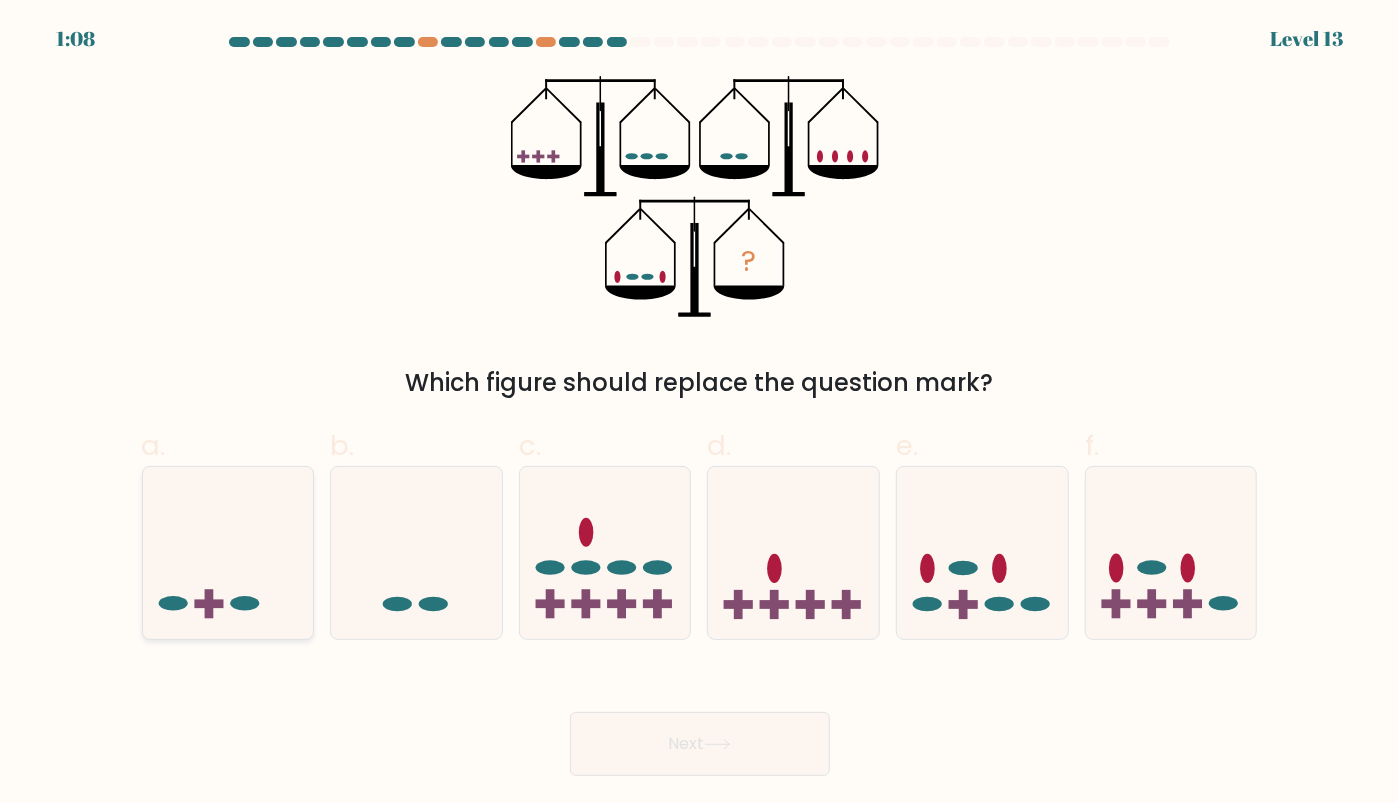 click 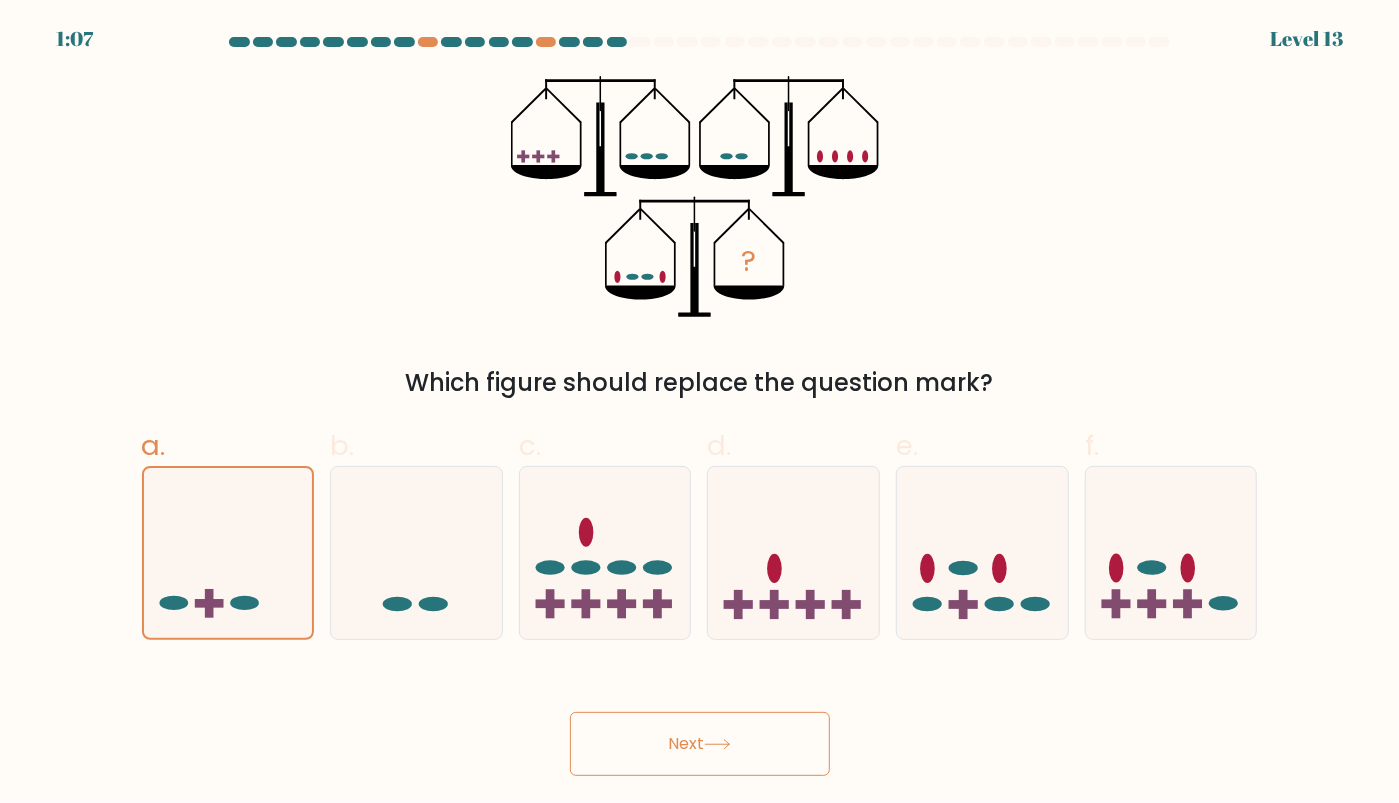 click on "Next" at bounding box center [700, 744] 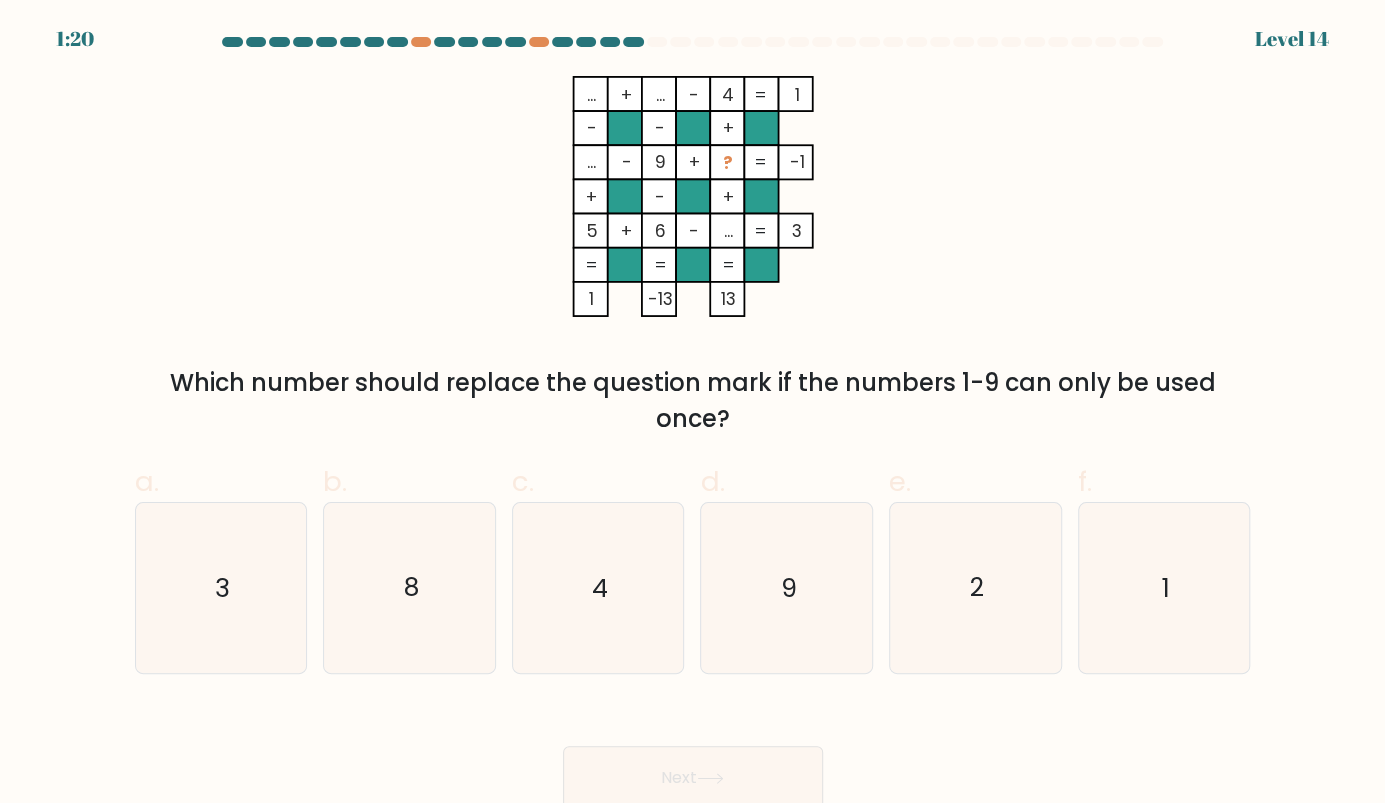 drag, startPoint x: 400, startPoint y: 606, endPoint x: 514, endPoint y: 699, distance: 147.12239 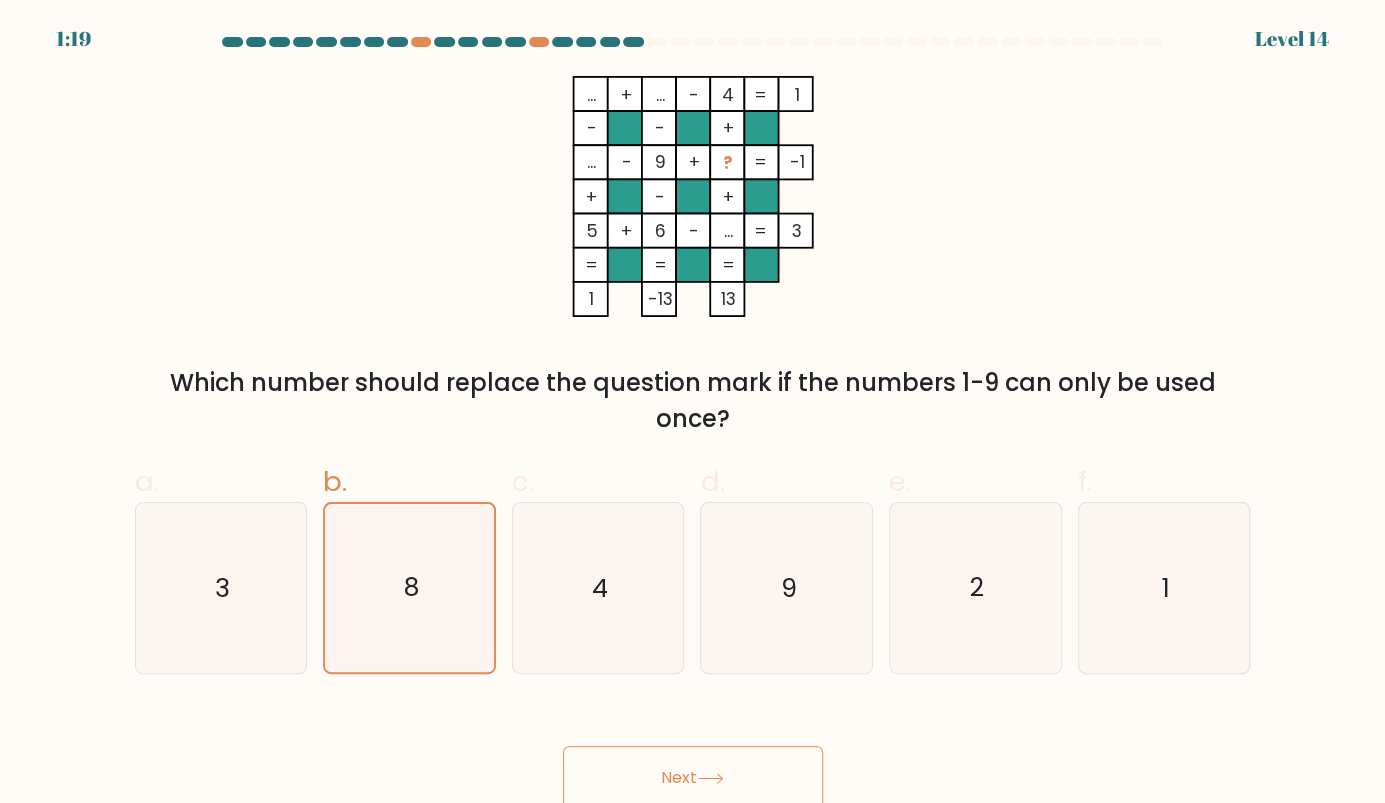 click on "Next" at bounding box center [693, 778] 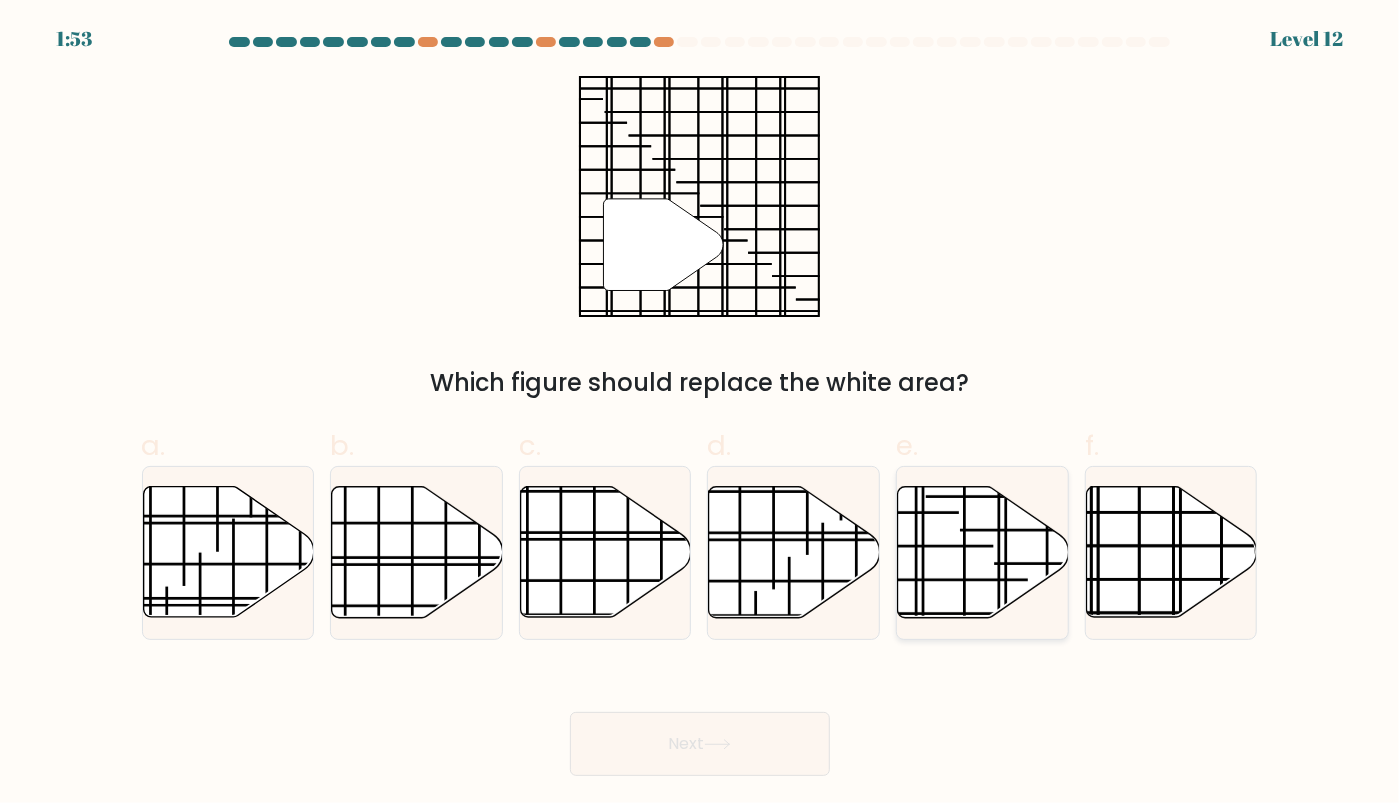 click 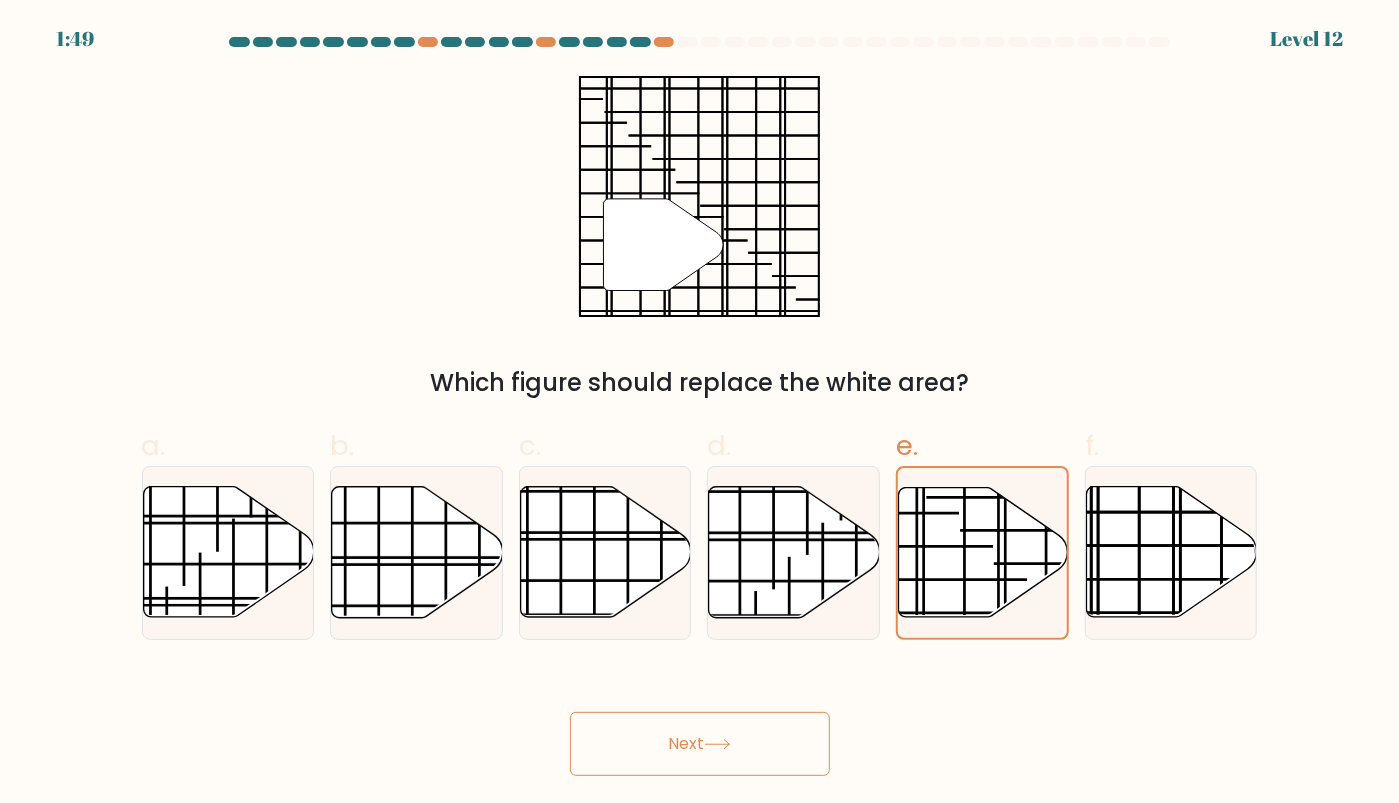 click on "Next" at bounding box center [700, 744] 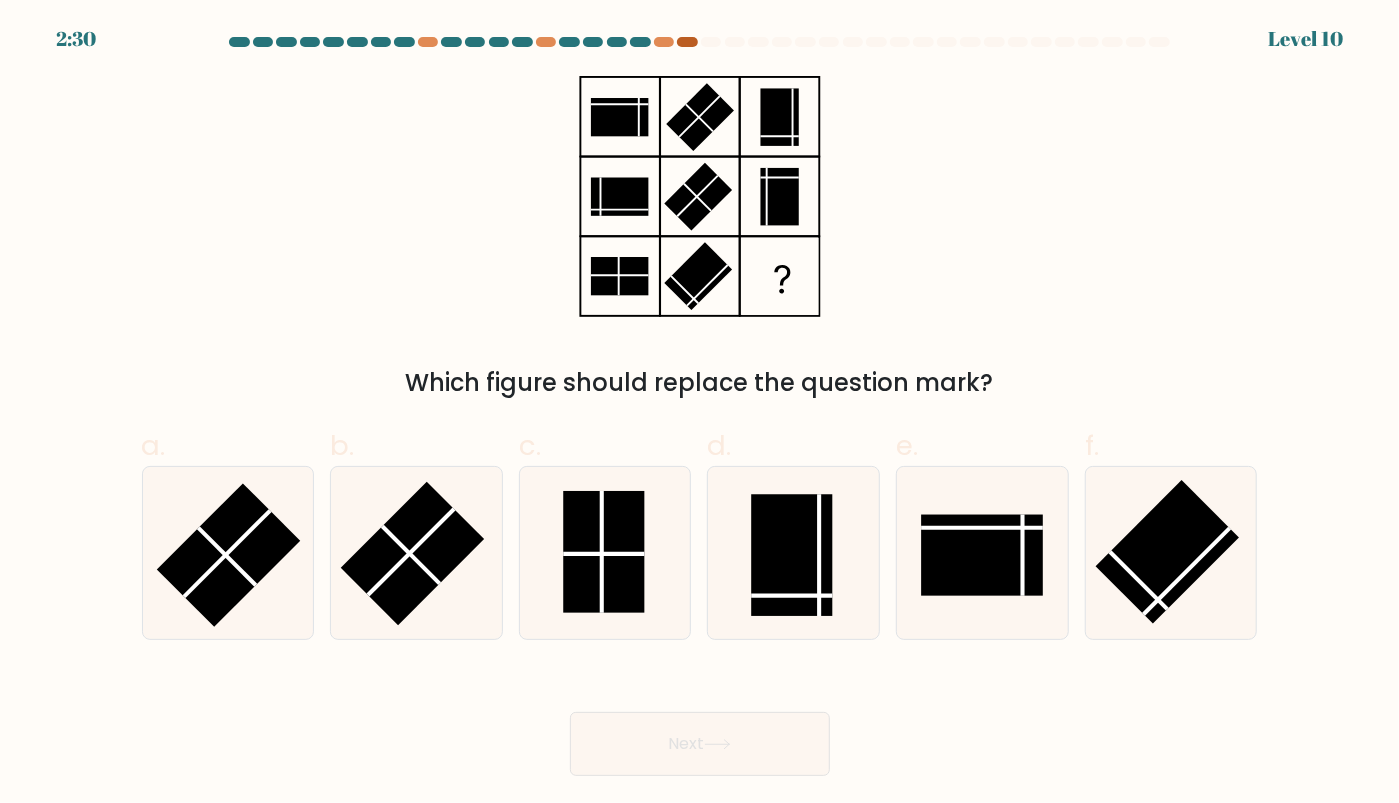 click at bounding box center [687, 42] 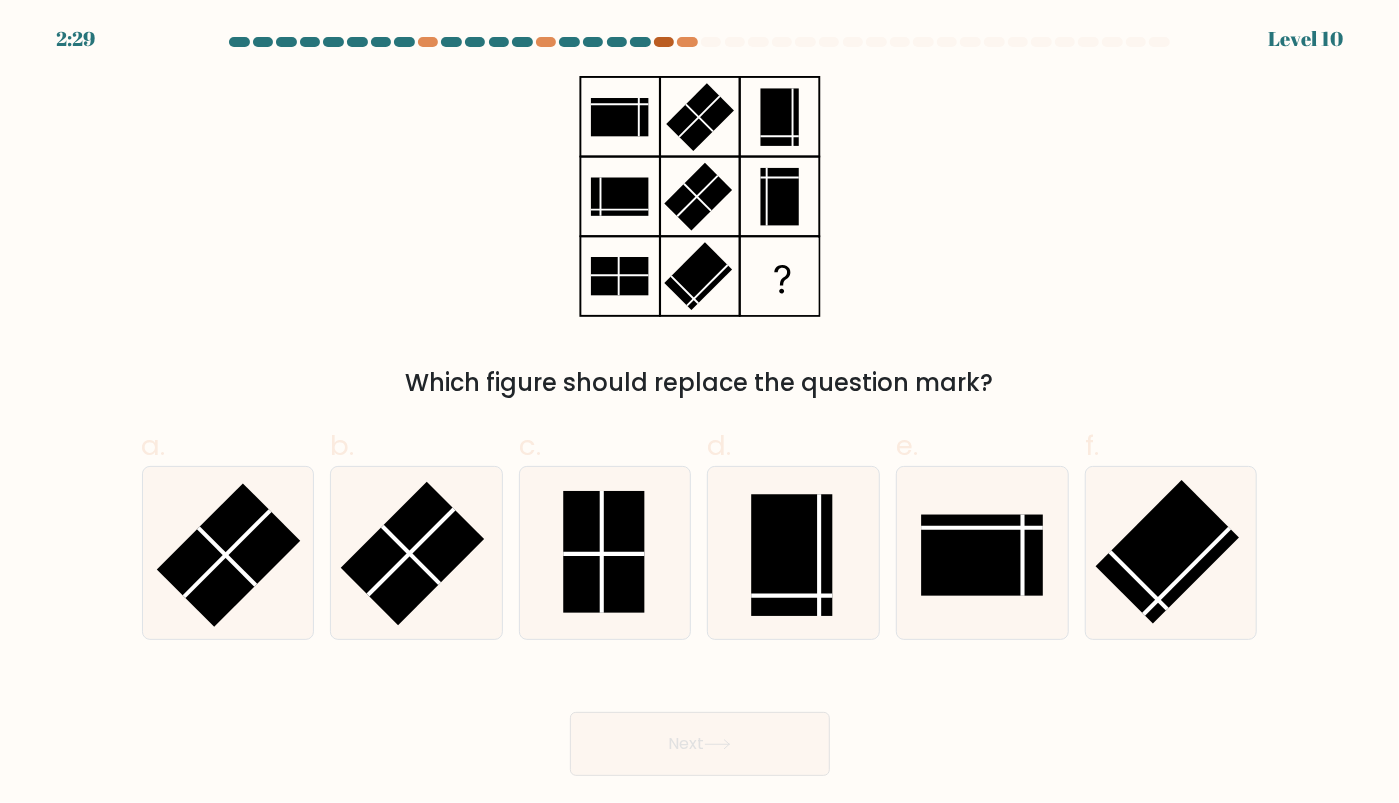 click at bounding box center [664, 42] 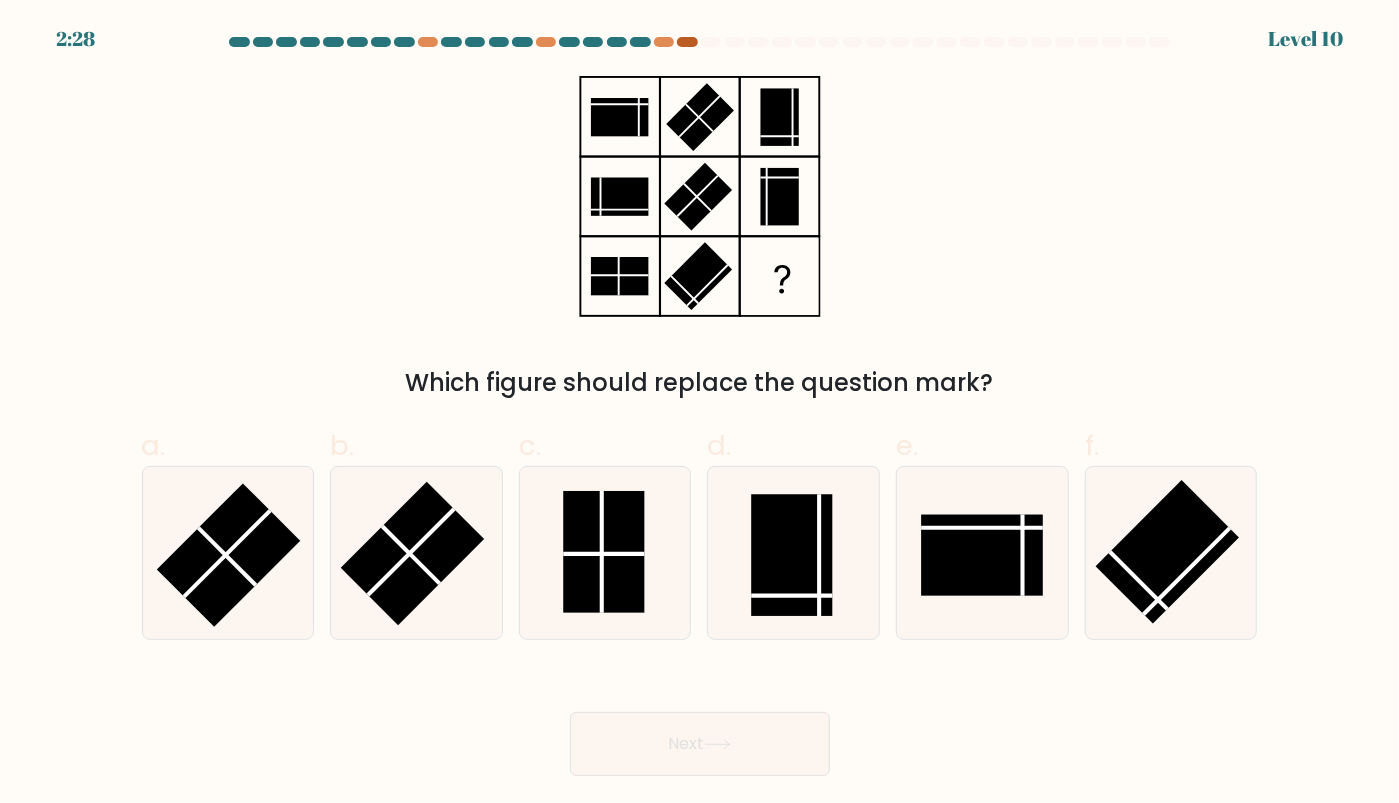 click at bounding box center (687, 42) 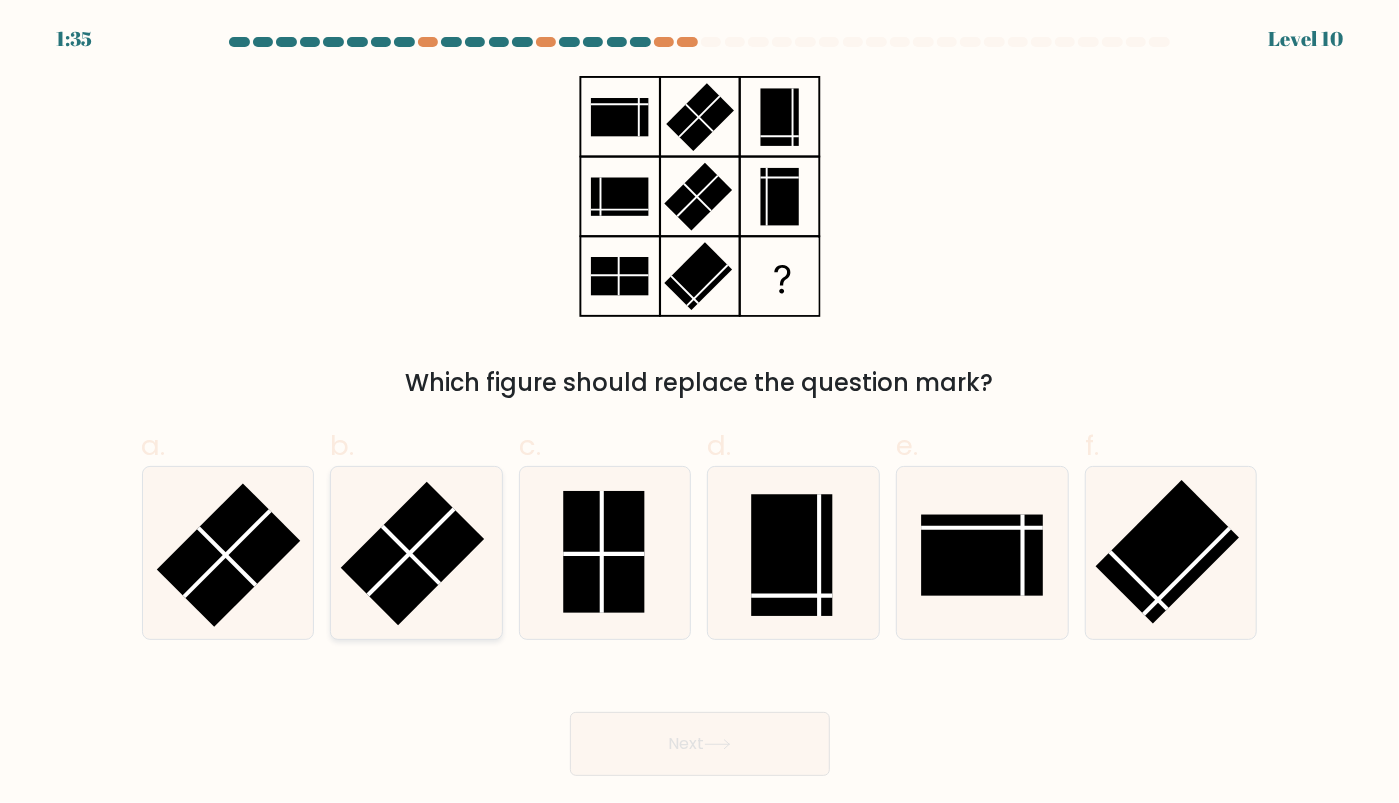 click 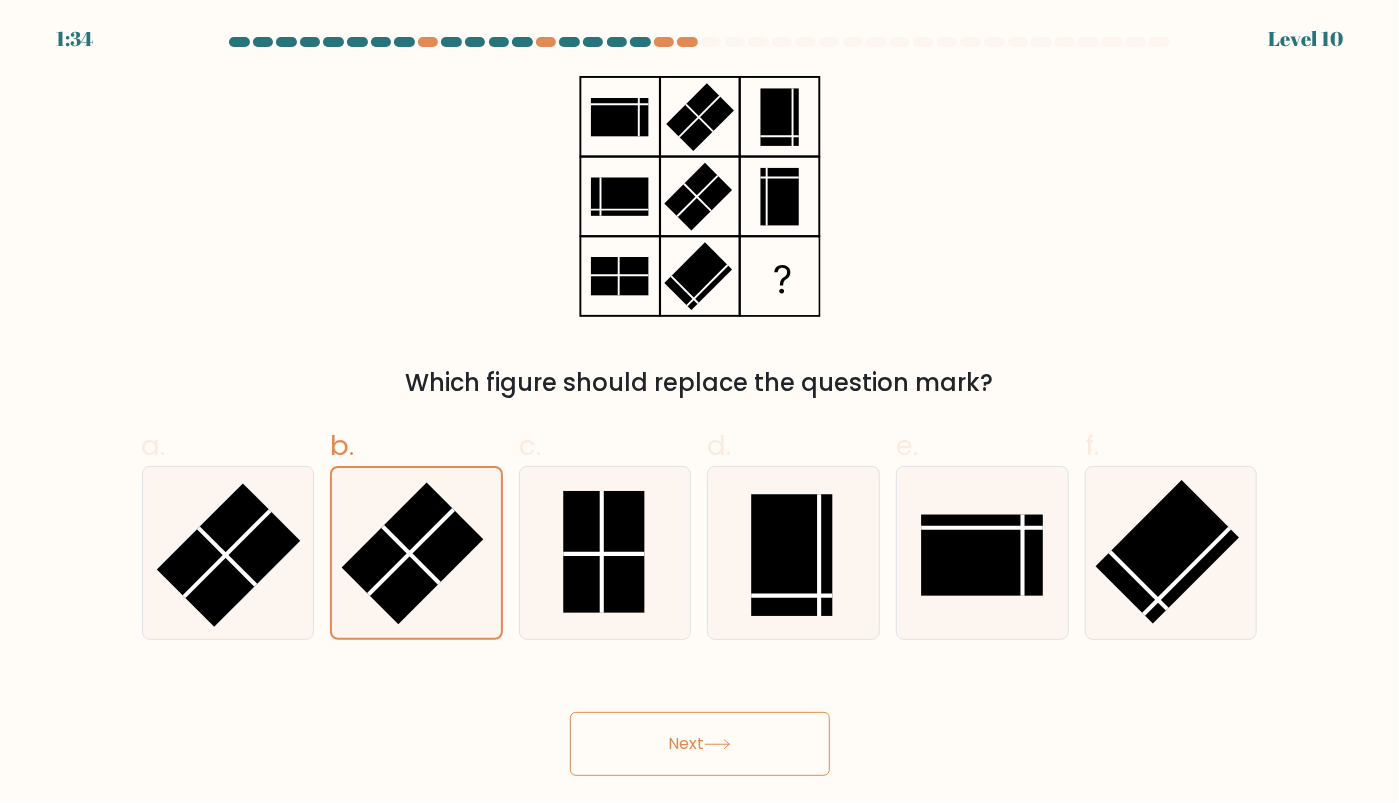 click 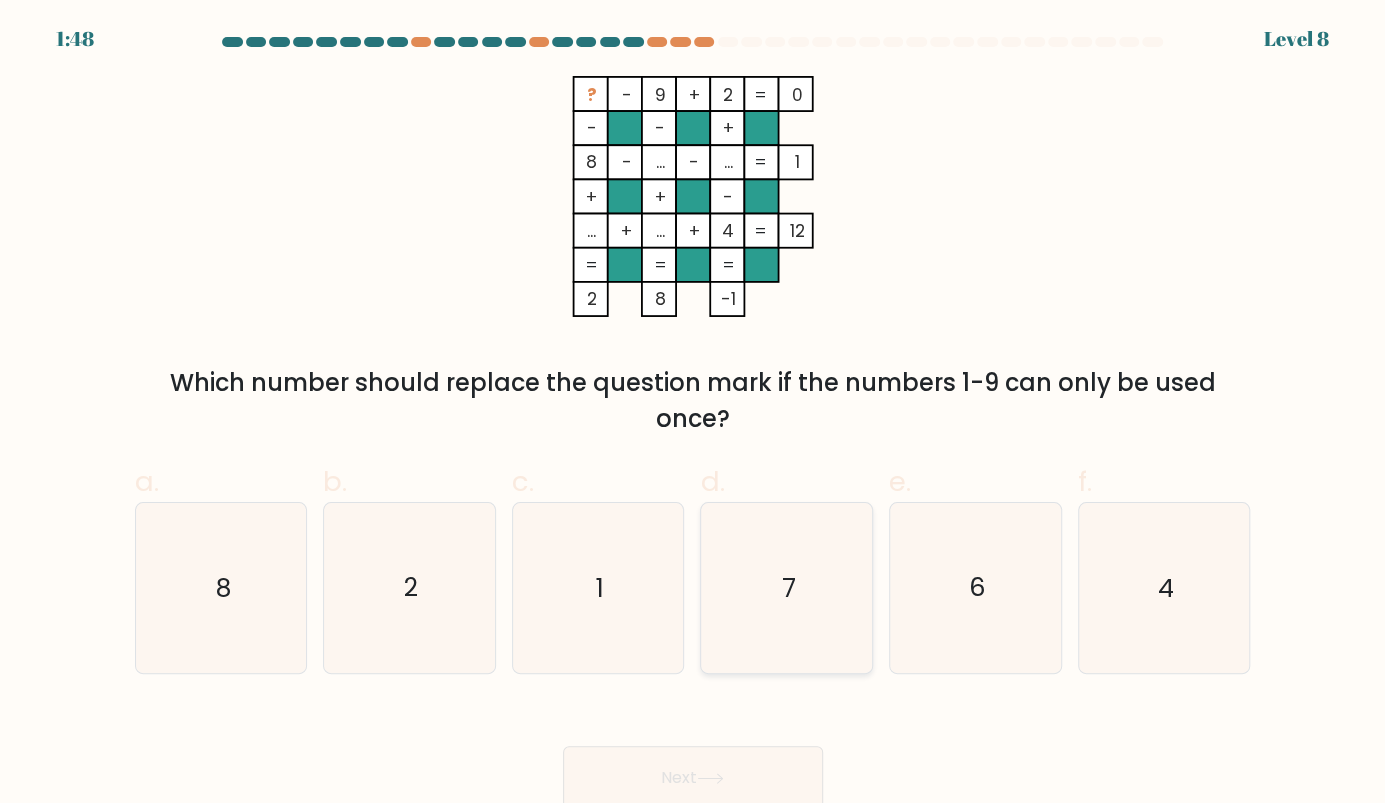 click on "7" 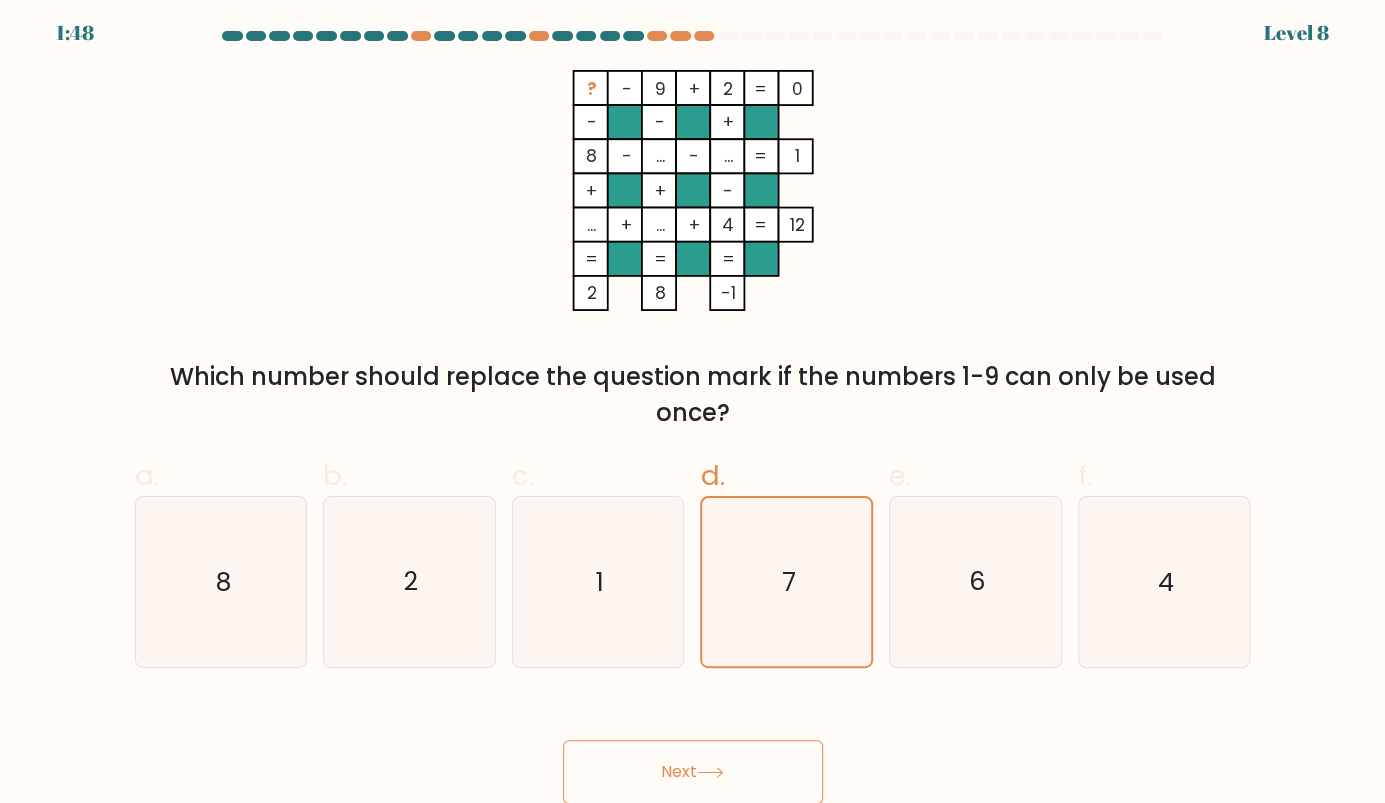 scroll, scrollTop: 8, scrollLeft: 0, axis: vertical 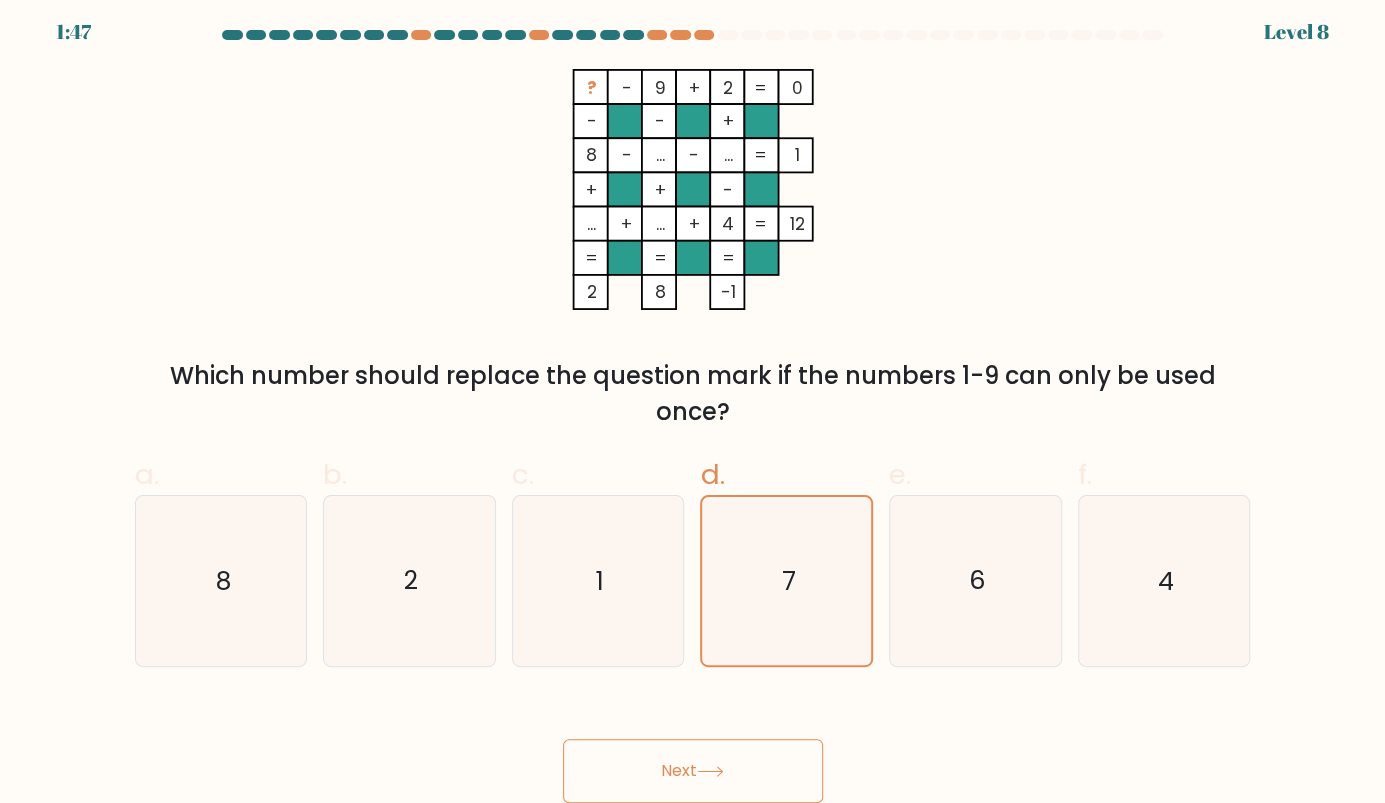 click 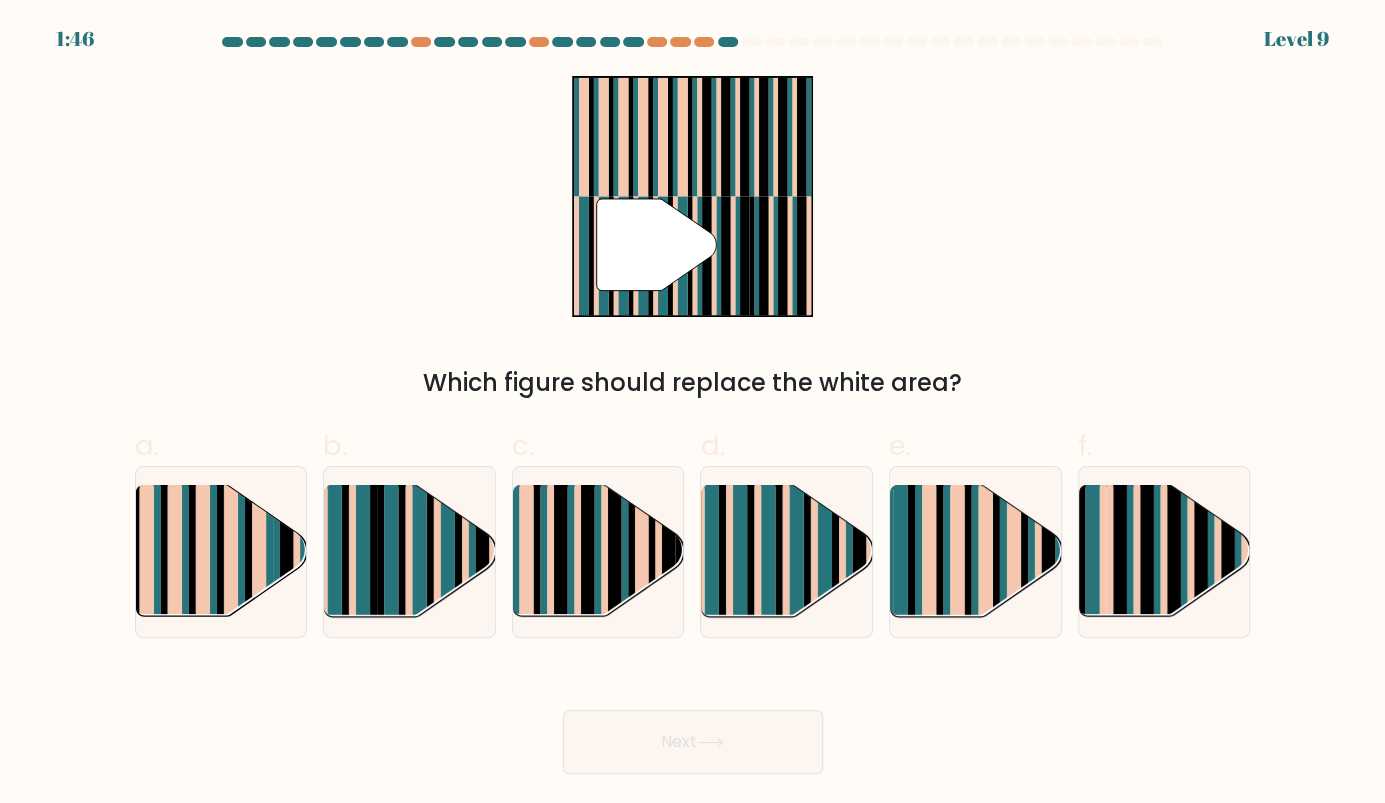scroll, scrollTop: 0, scrollLeft: 0, axis: both 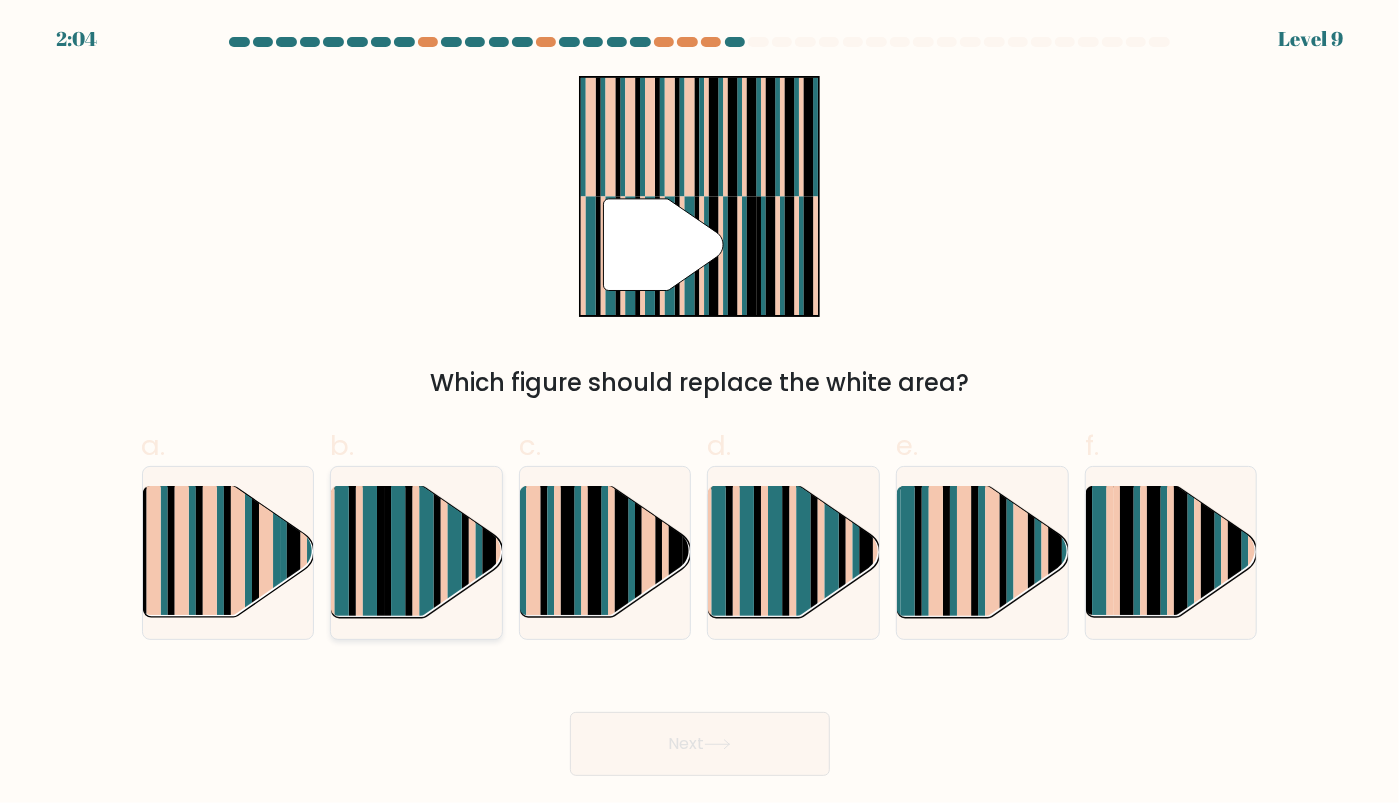 click 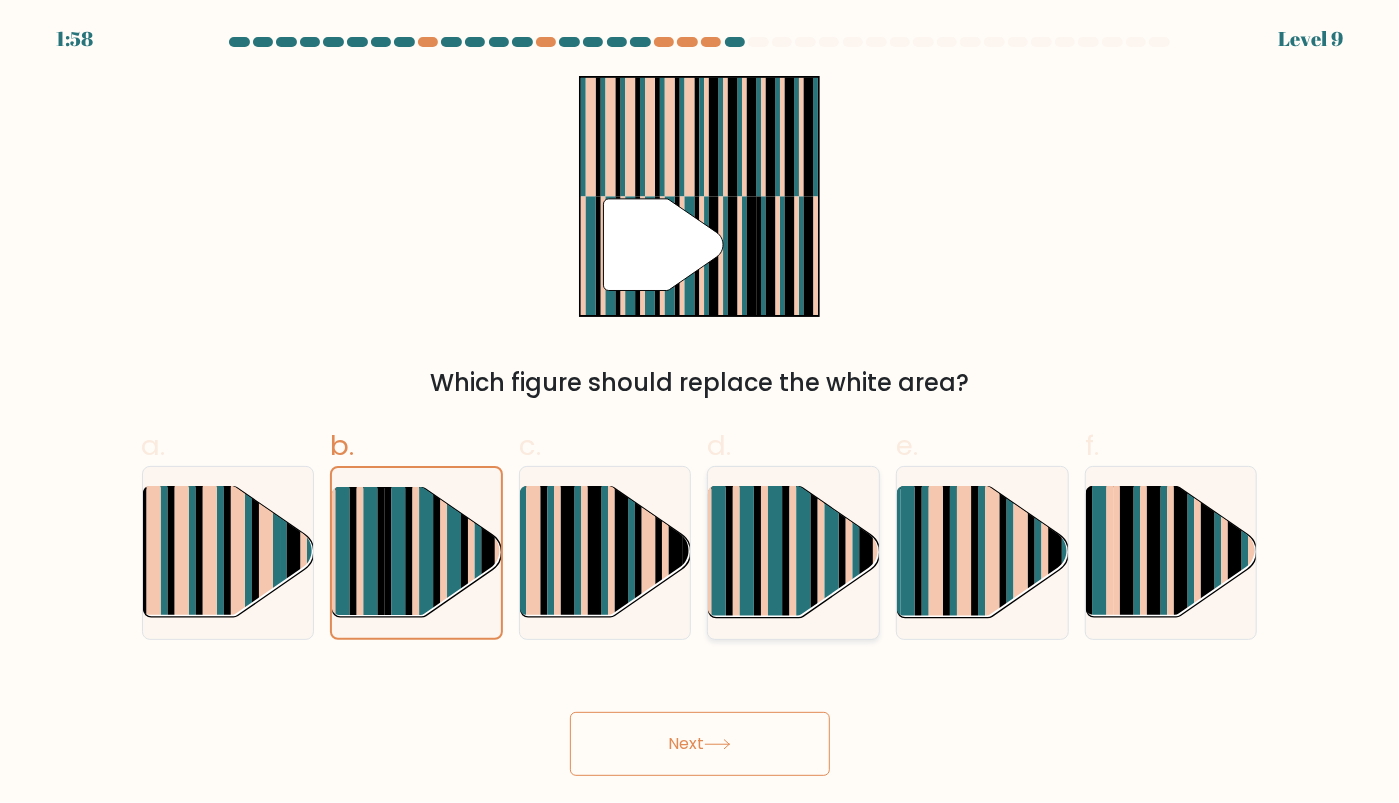 click 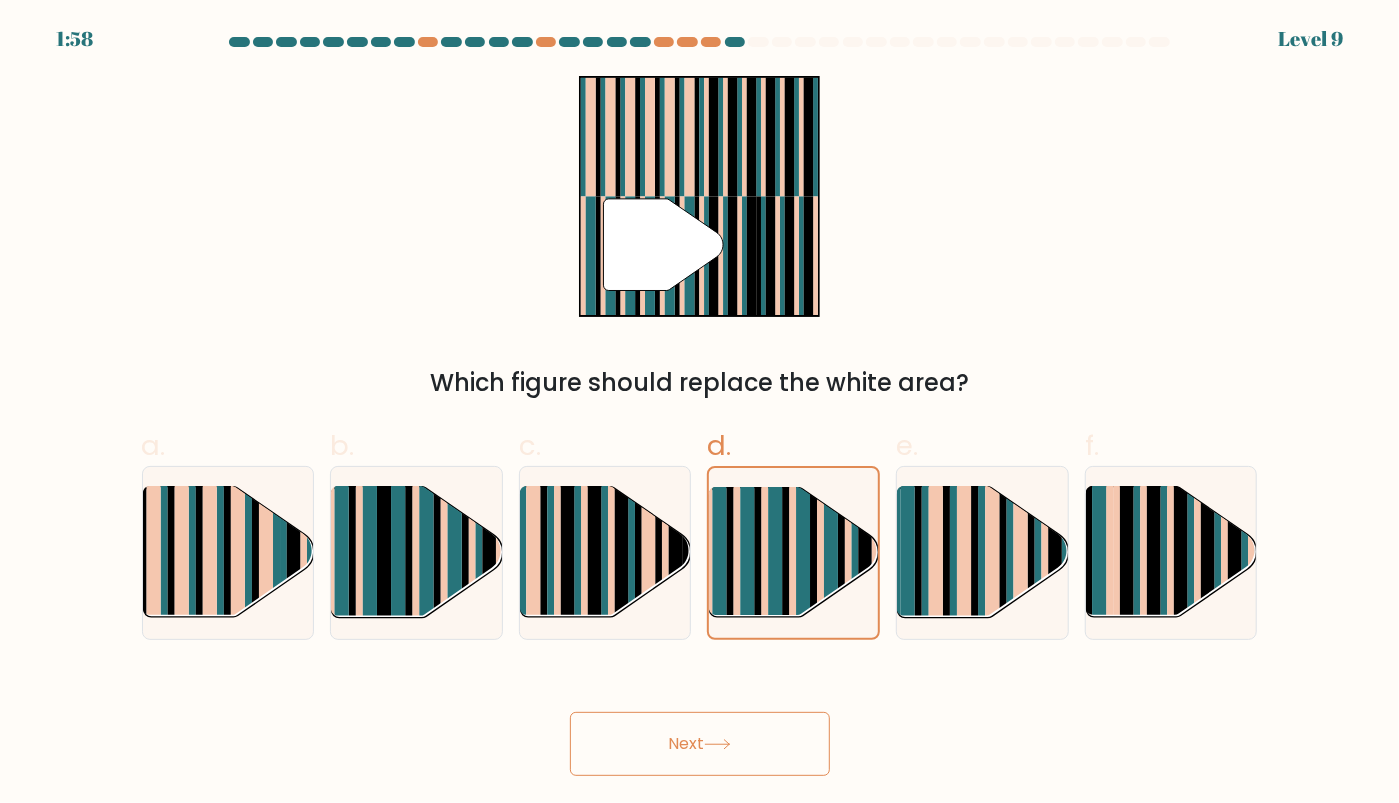 click on "Next" at bounding box center [700, 744] 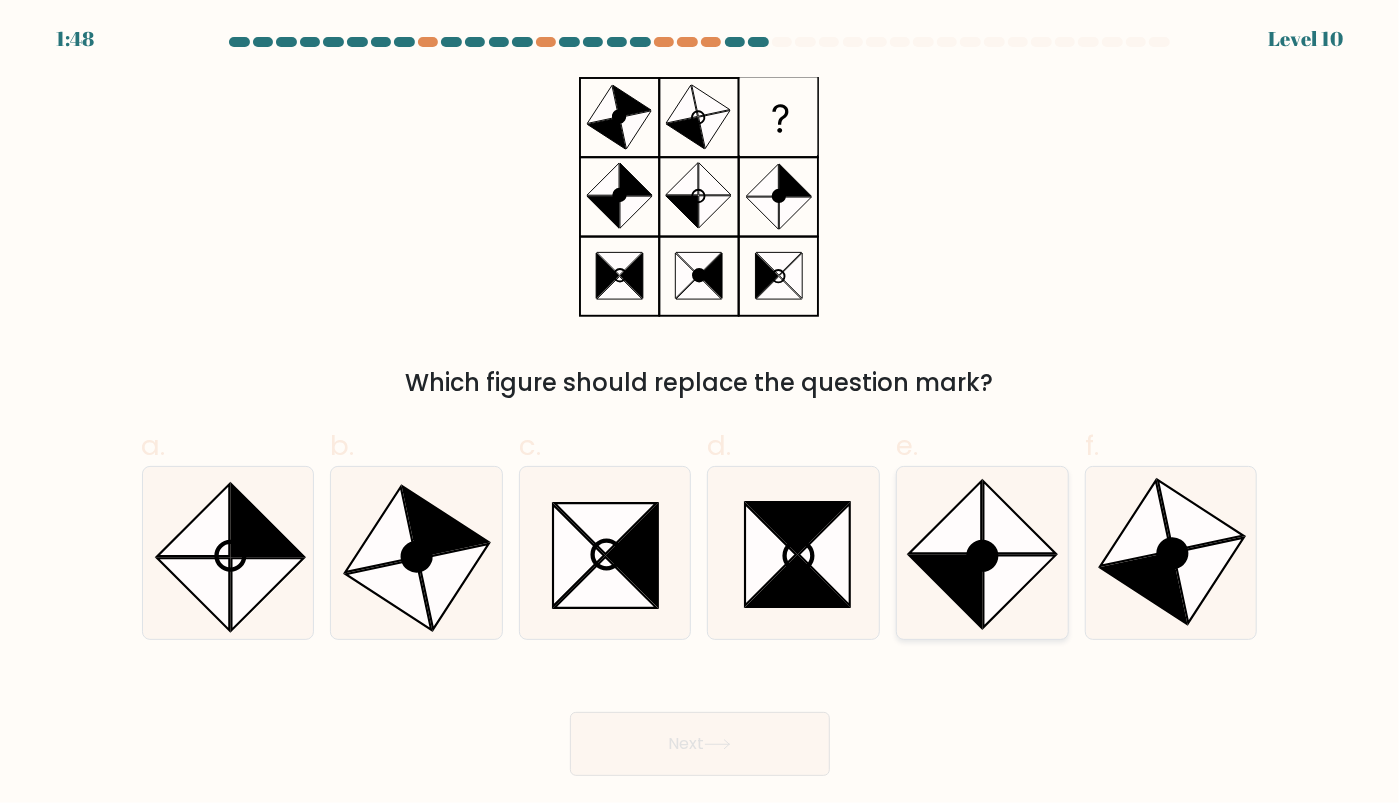 click 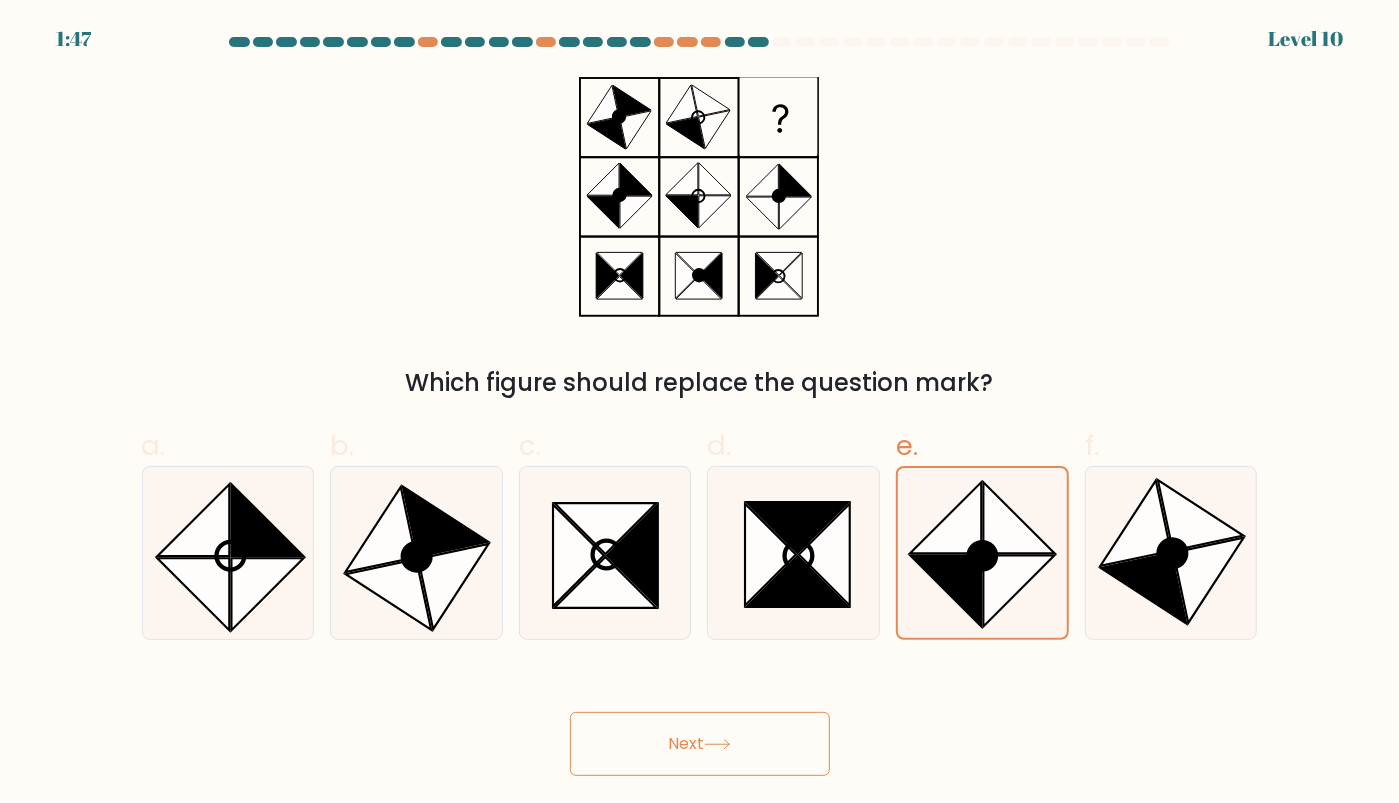 click on "Next" at bounding box center (700, 744) 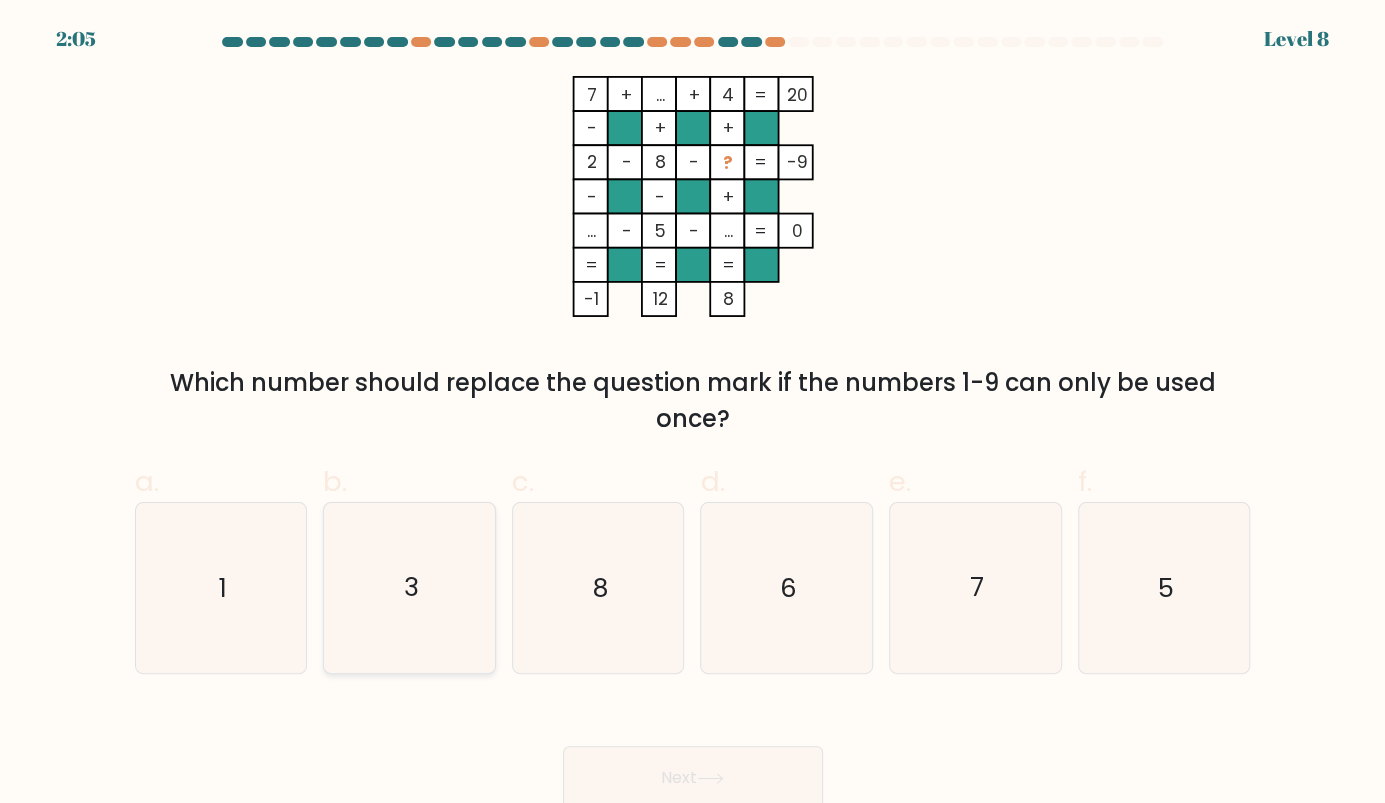 drag, startPoint x: 371, startPoint y: 581, endPoint x: 396, endPoint y: 584, distance: 25.179358 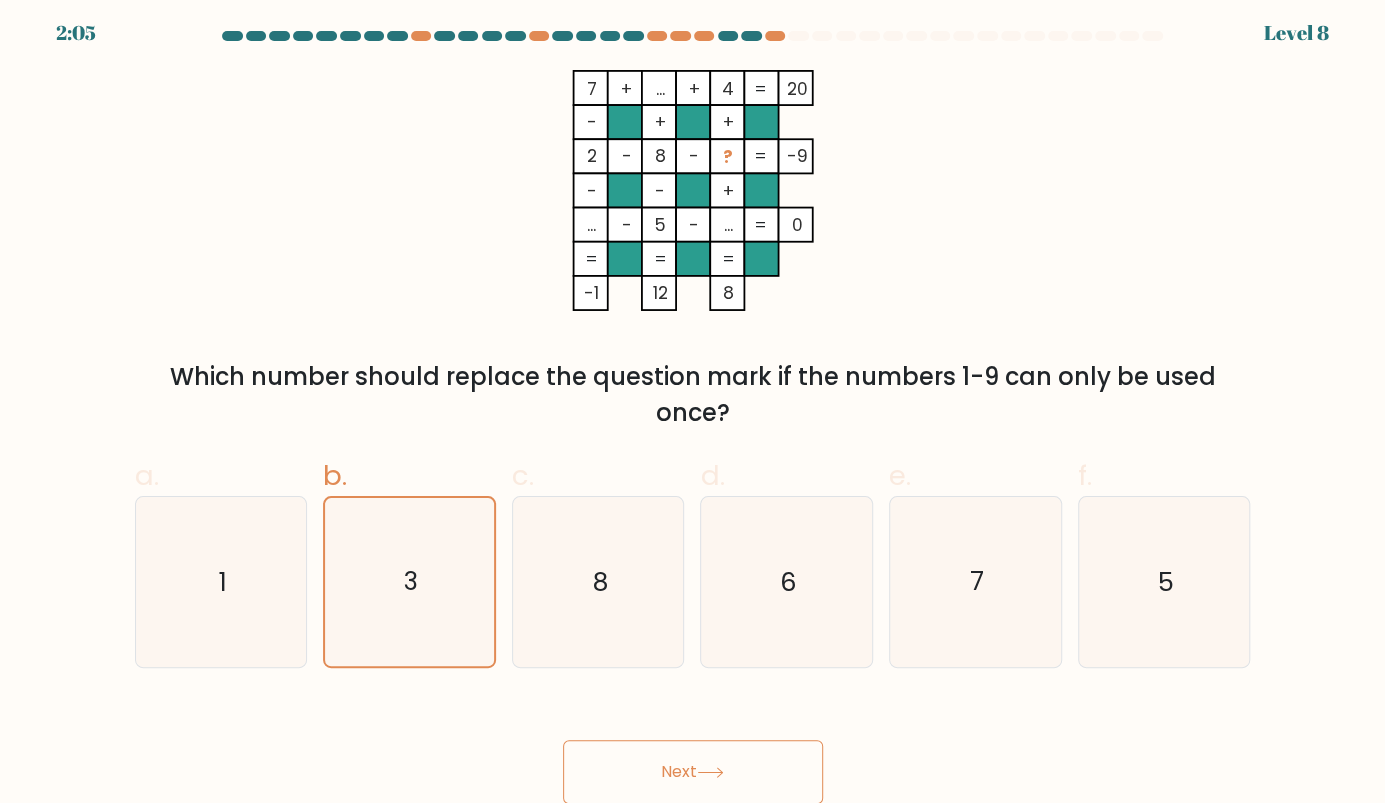 scroll, scrollTop: 8, scrollLeft: 0, axis: vertical 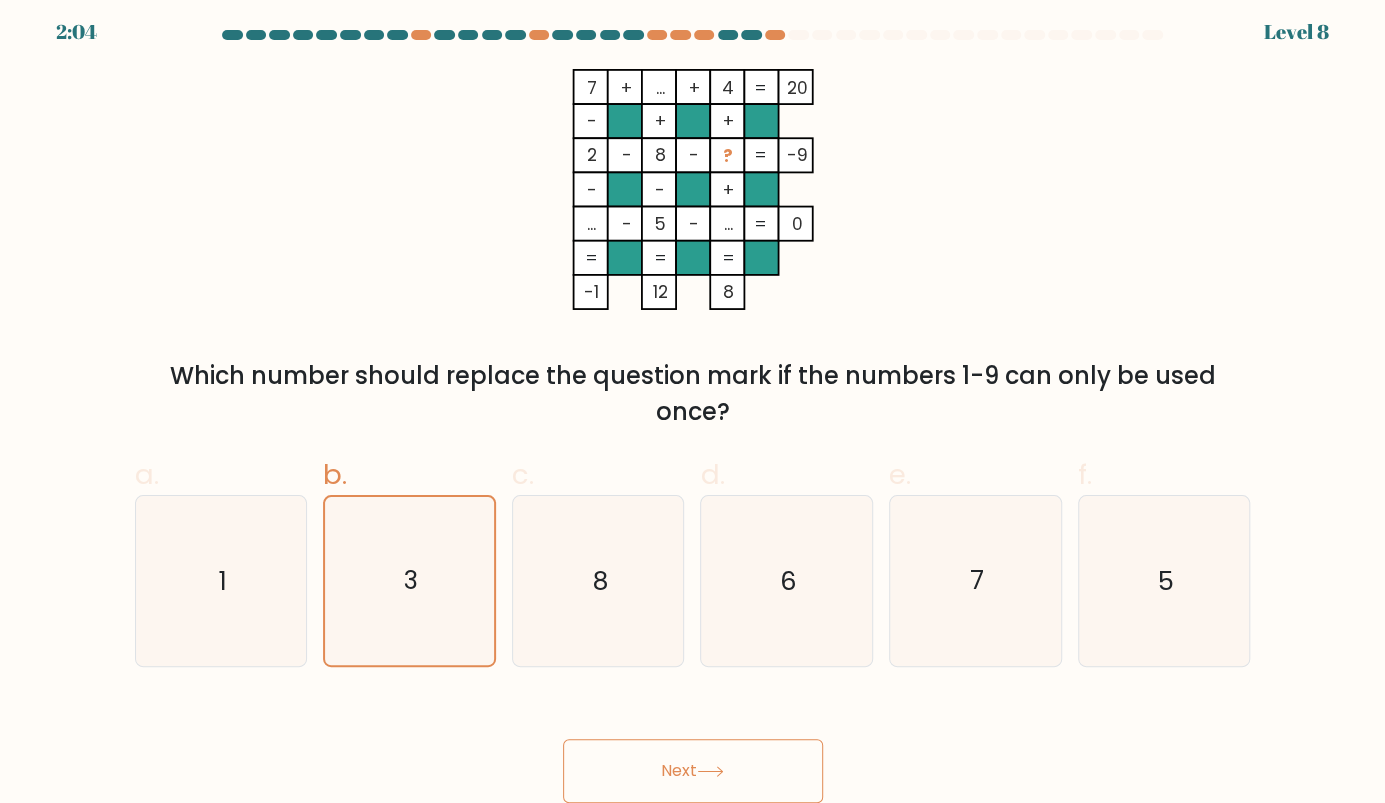 click 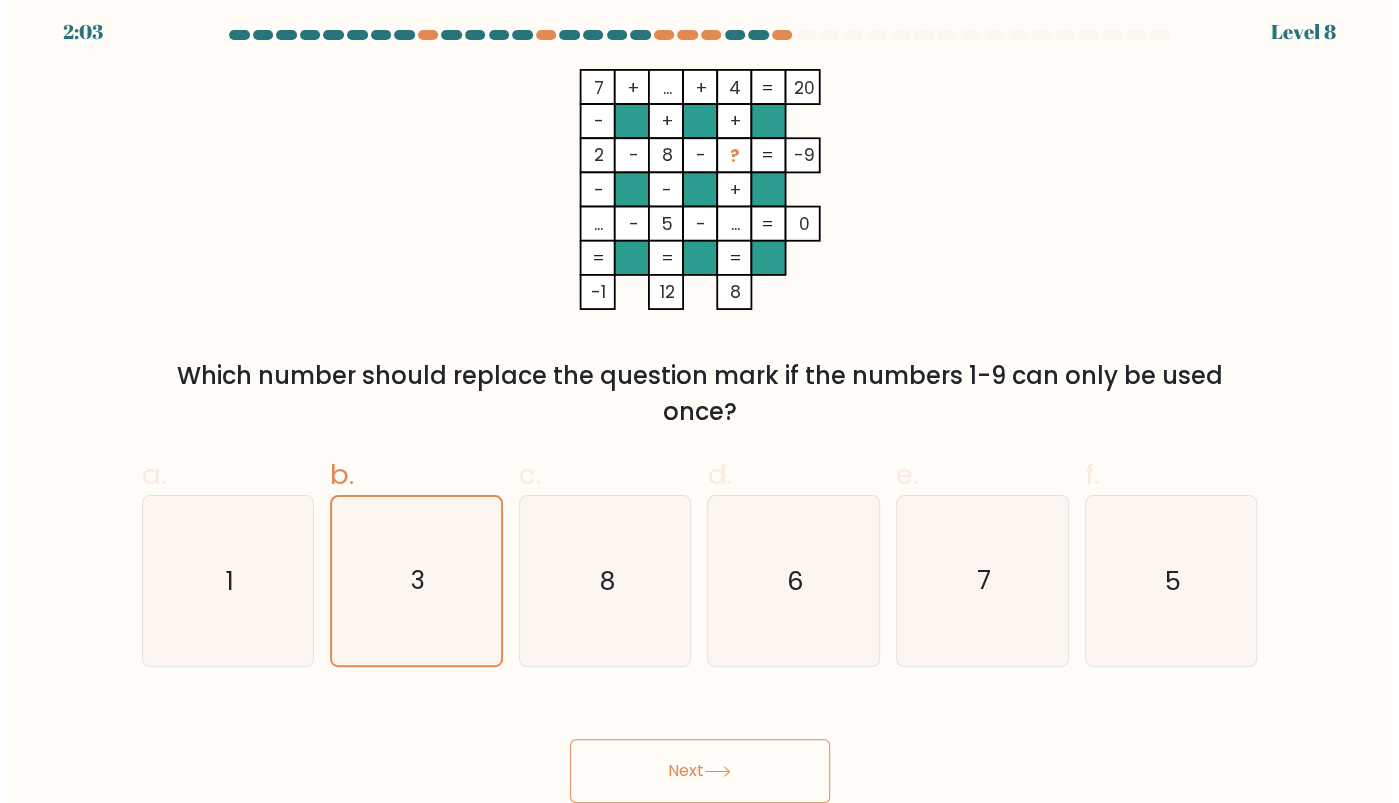 scroll, scrollTop: 0, scrollLeft: 0, axis: both 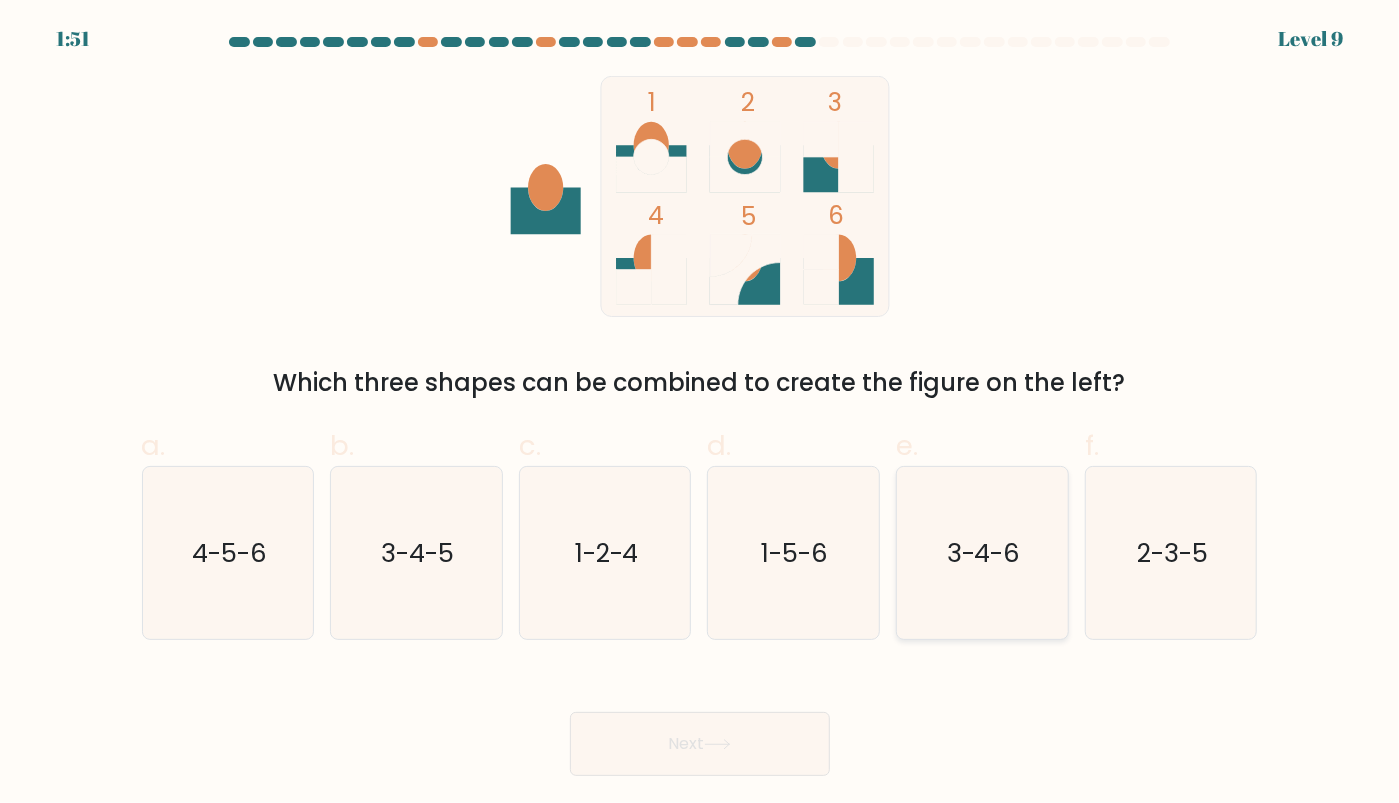 click on "3-4-6" 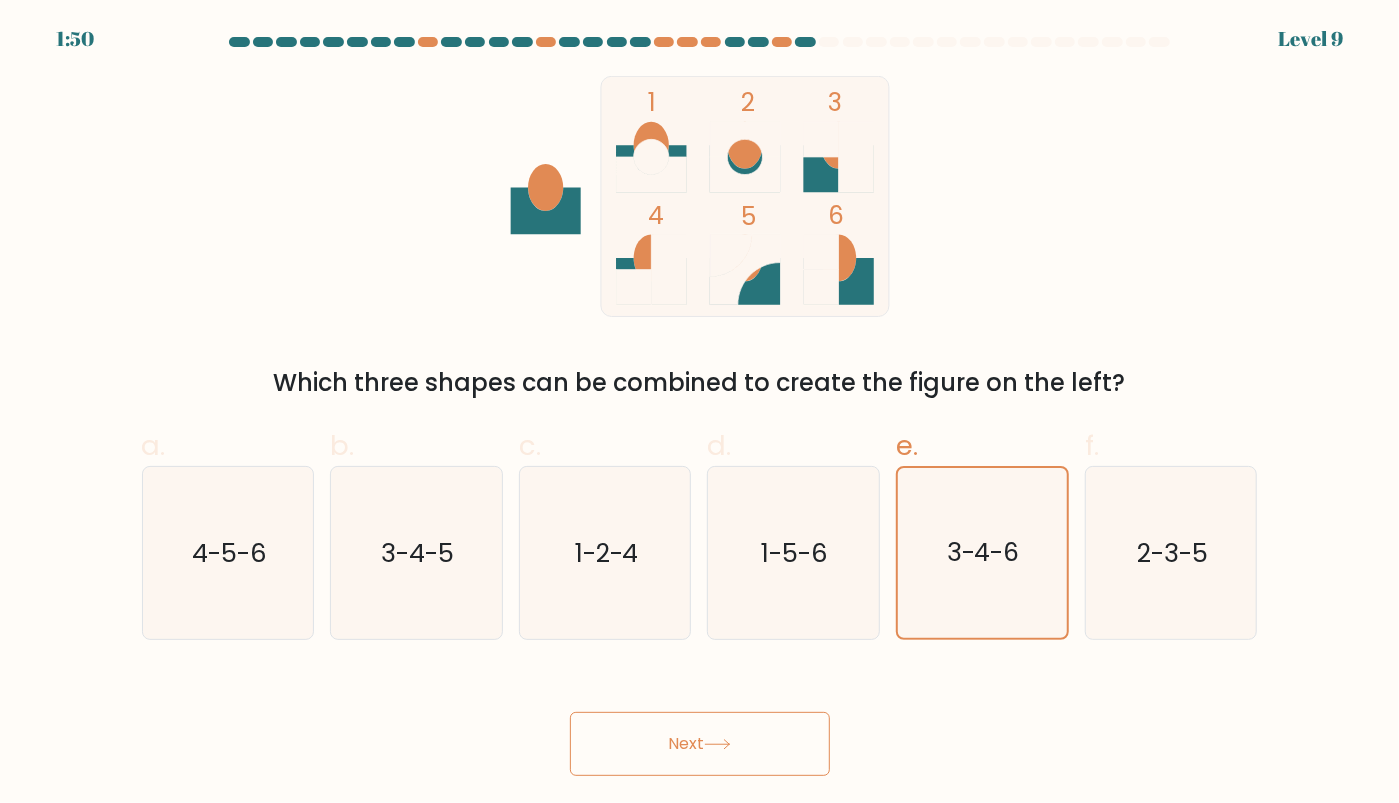 click on "Next" at bounding box center (700, 744) 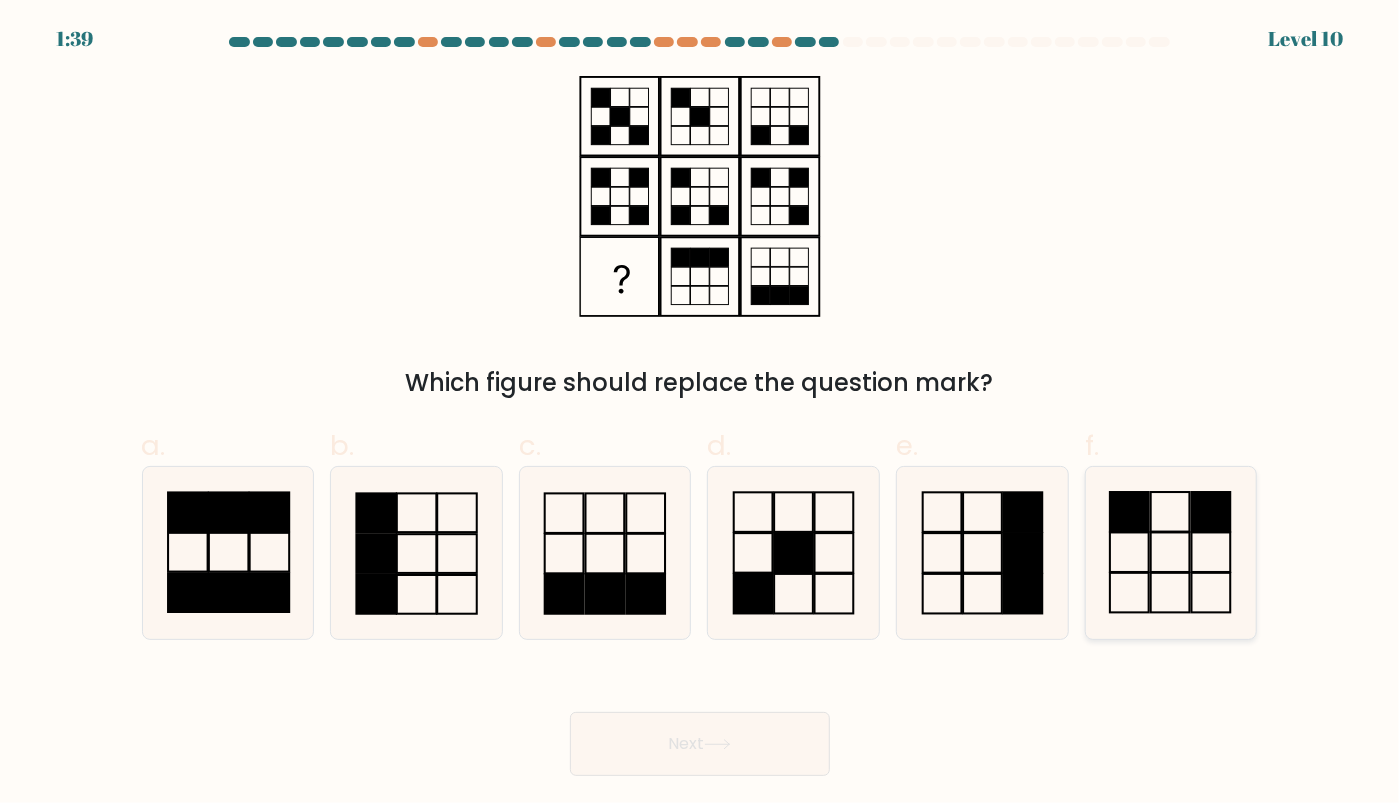 click 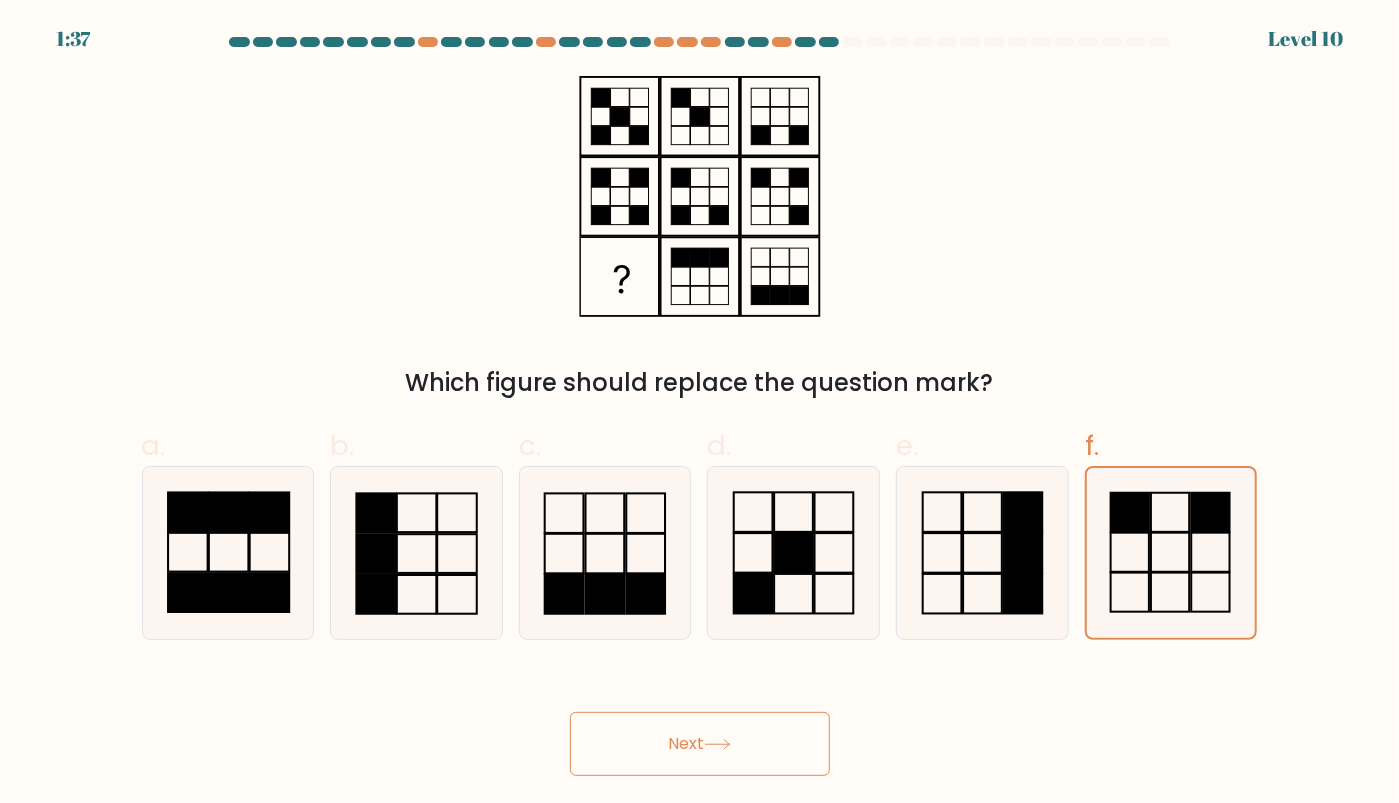 click on "Next" at bounding box center [700, 744] 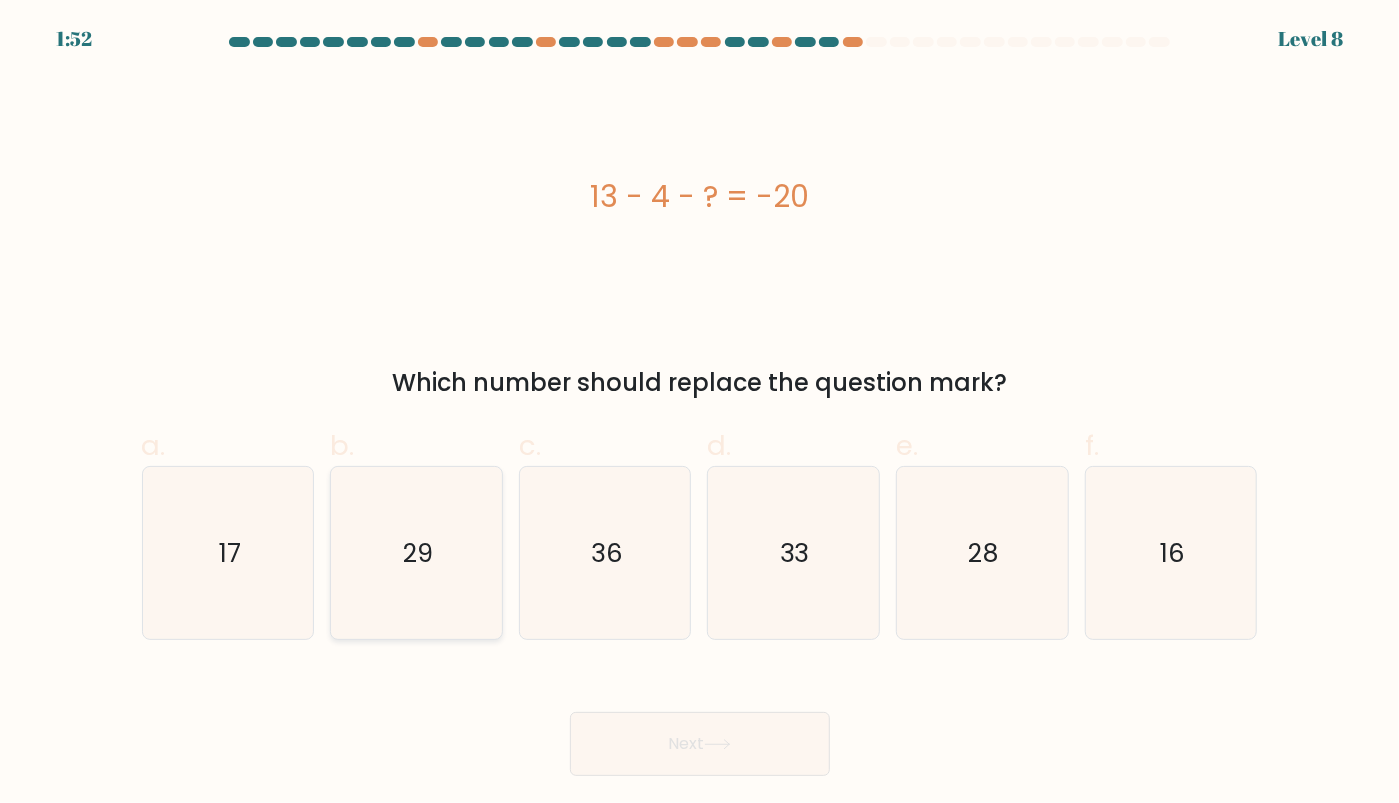 click on "29" 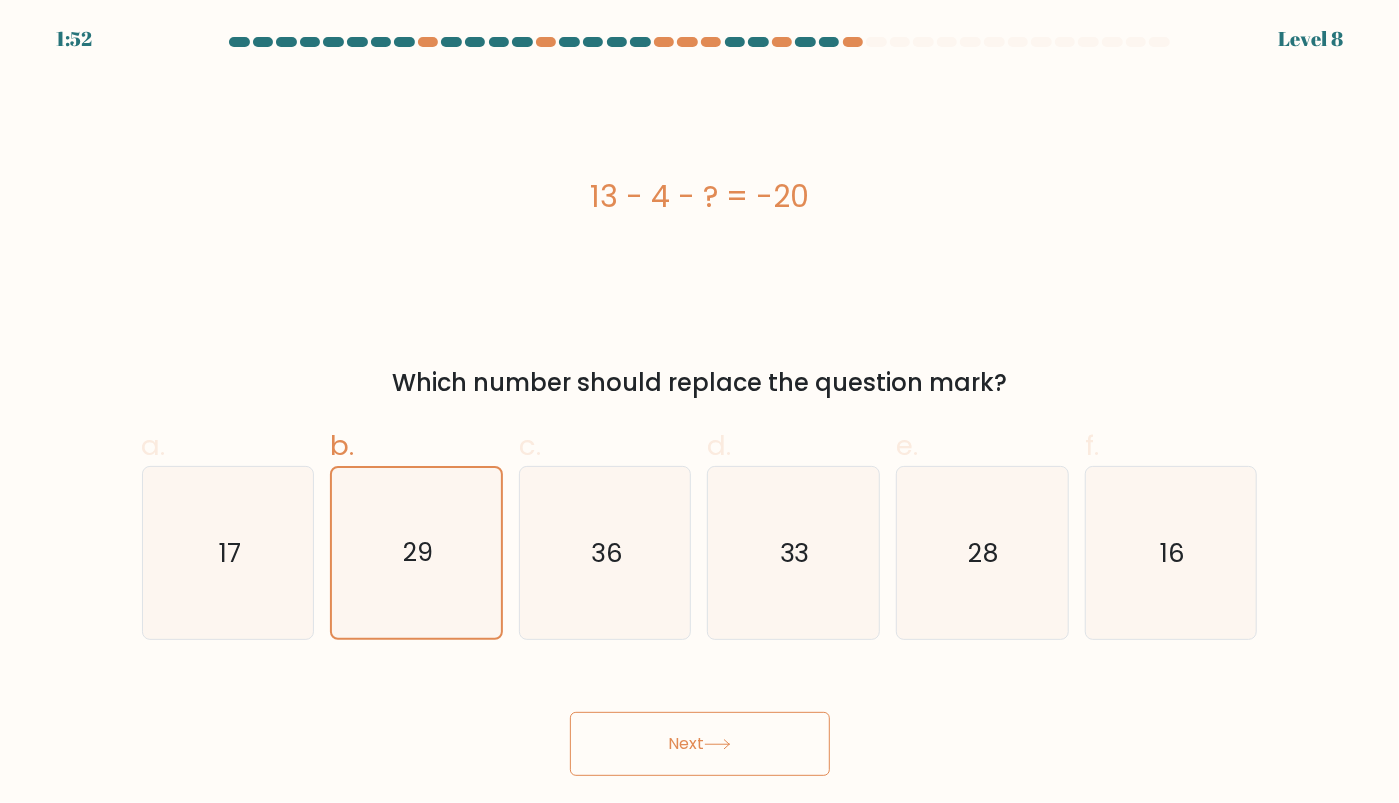click on "Next" at bounding box center [700, 744] 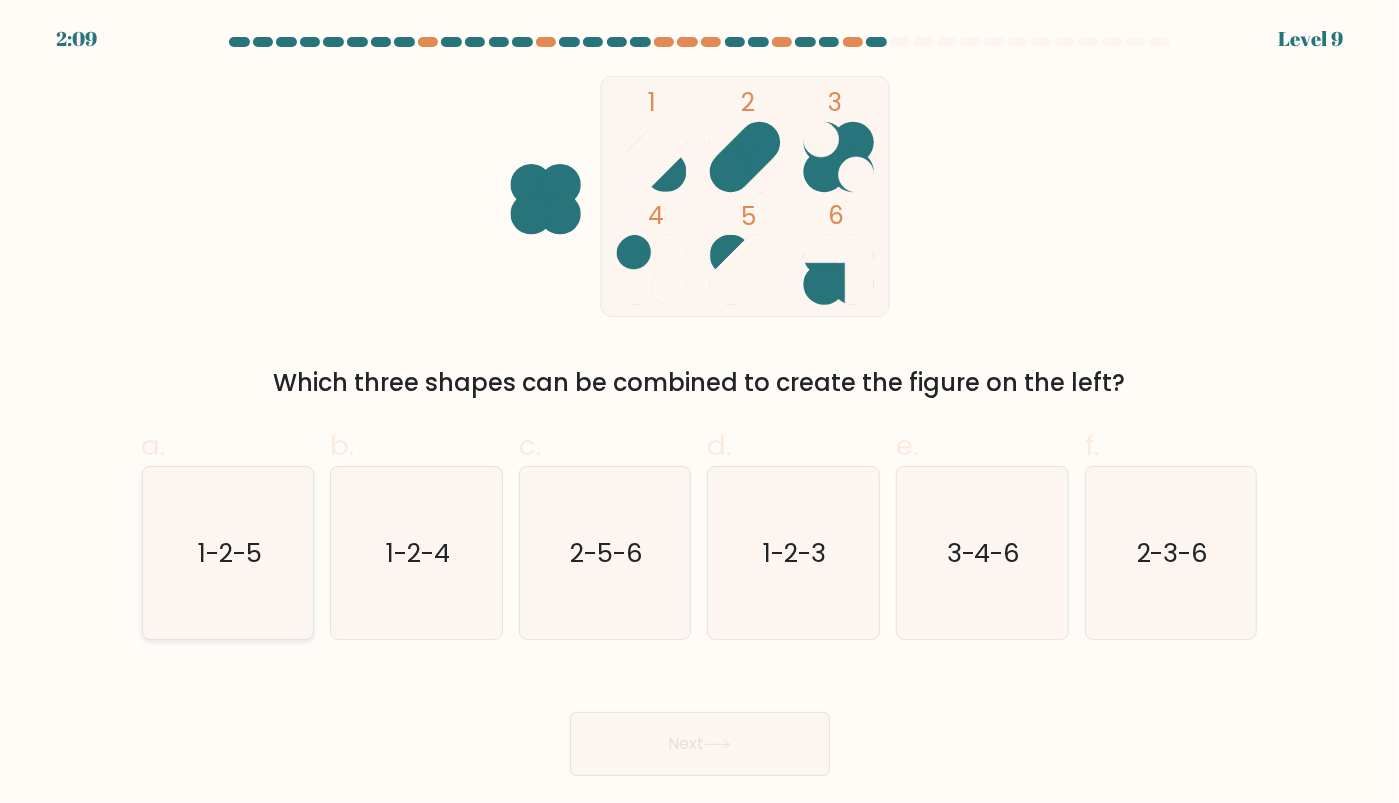 click on "1-2-5" 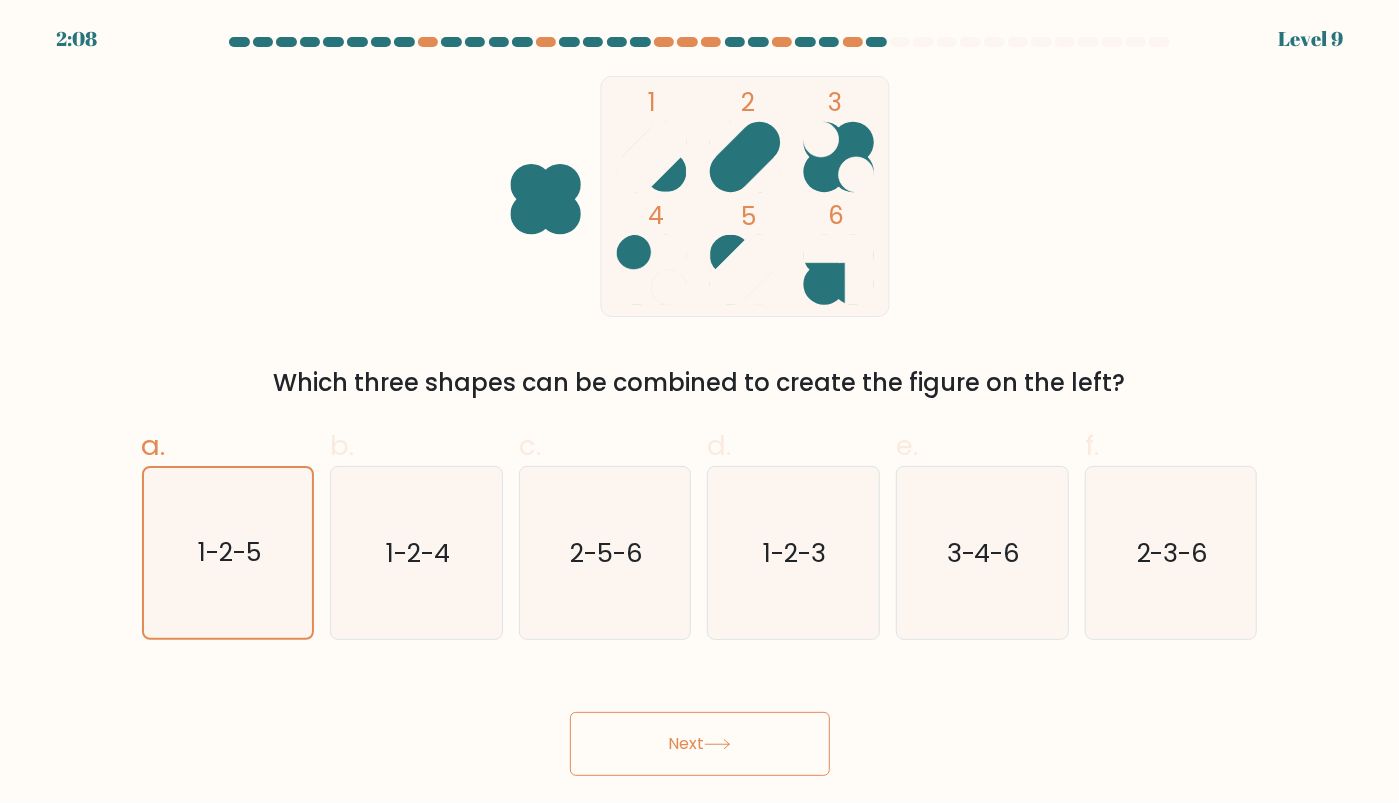 click on "Next" at bounding box center (700, 744) 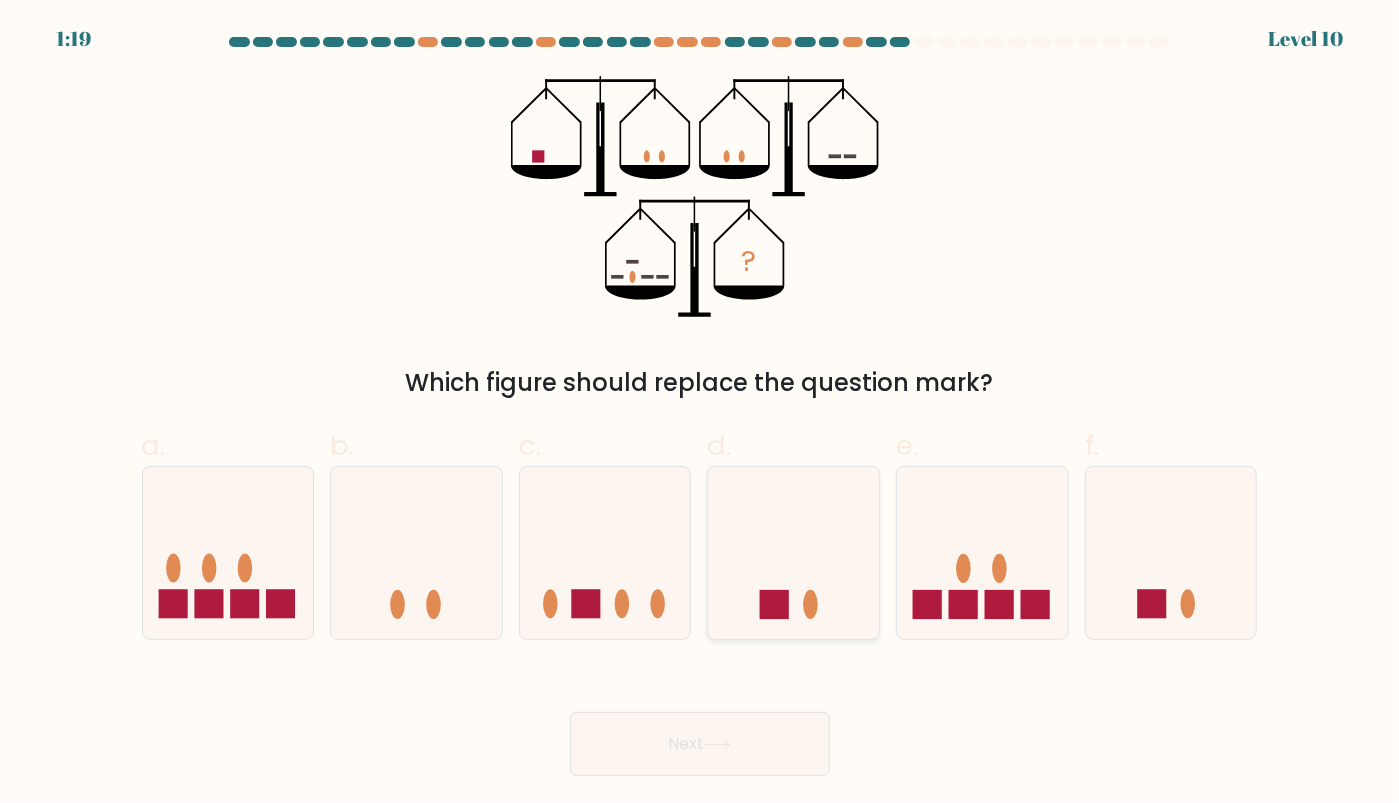 click 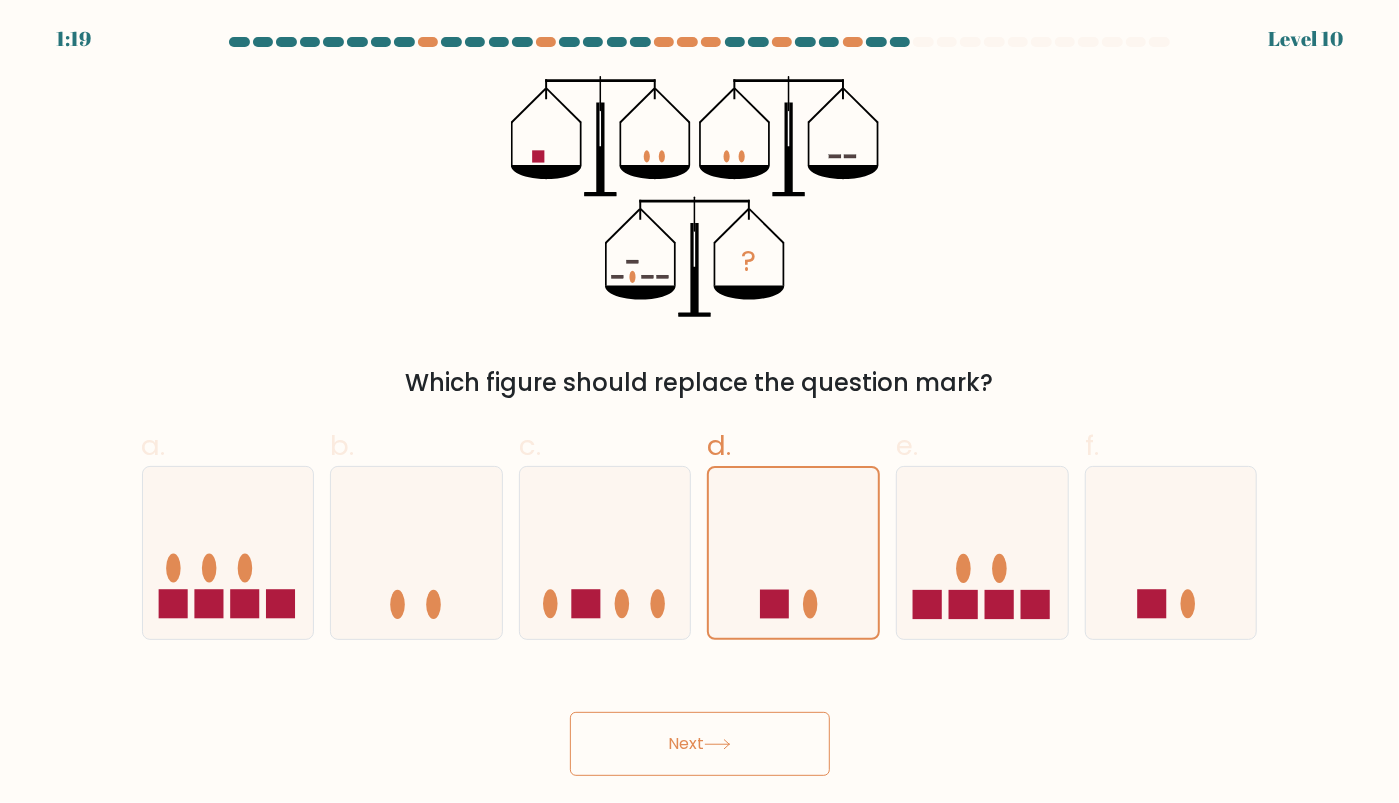 click on "Next" at bounding box center [700, 744] 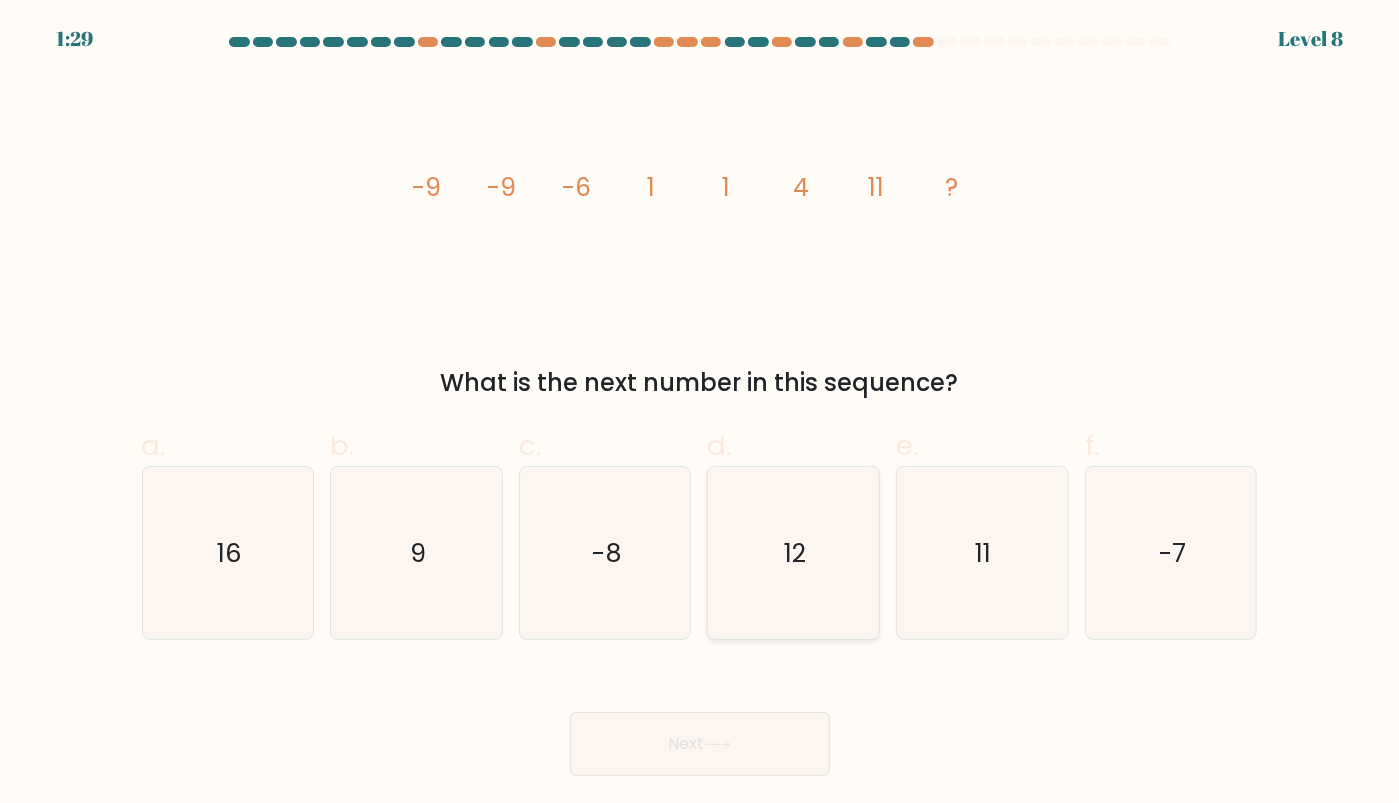 click on "12" 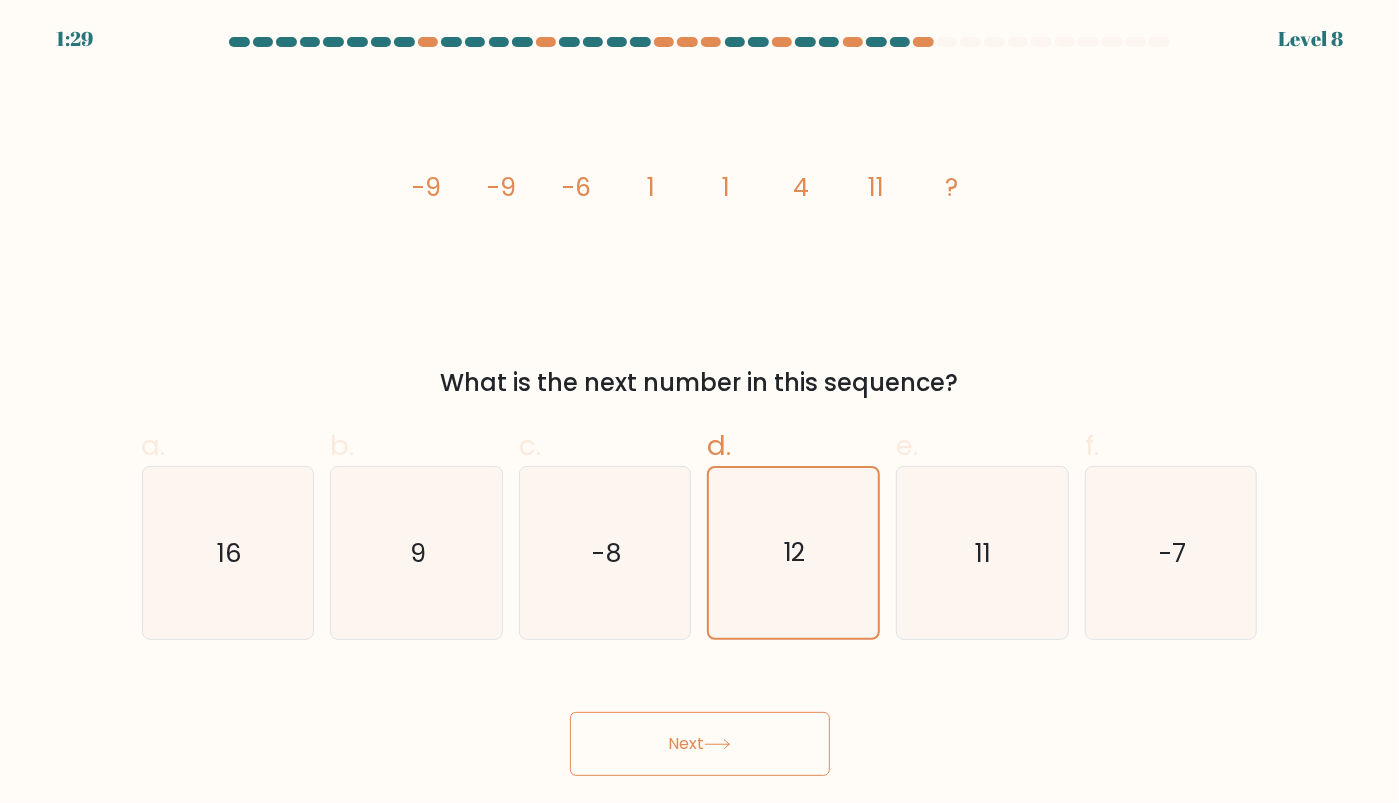 click on "Next" at bounding box center [700, 744] 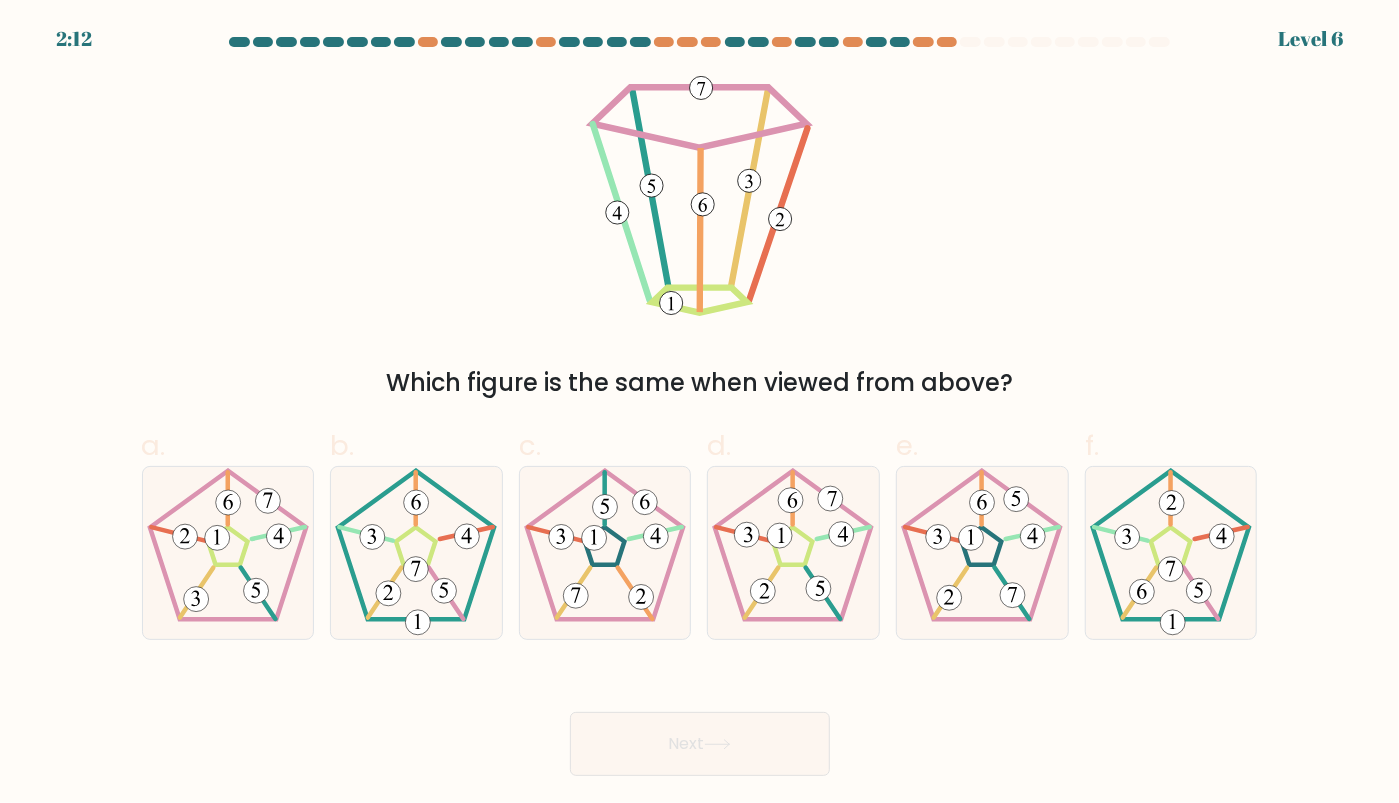 click on "Which figure is the same when viewed from above?" at bounding box center (700, 238) 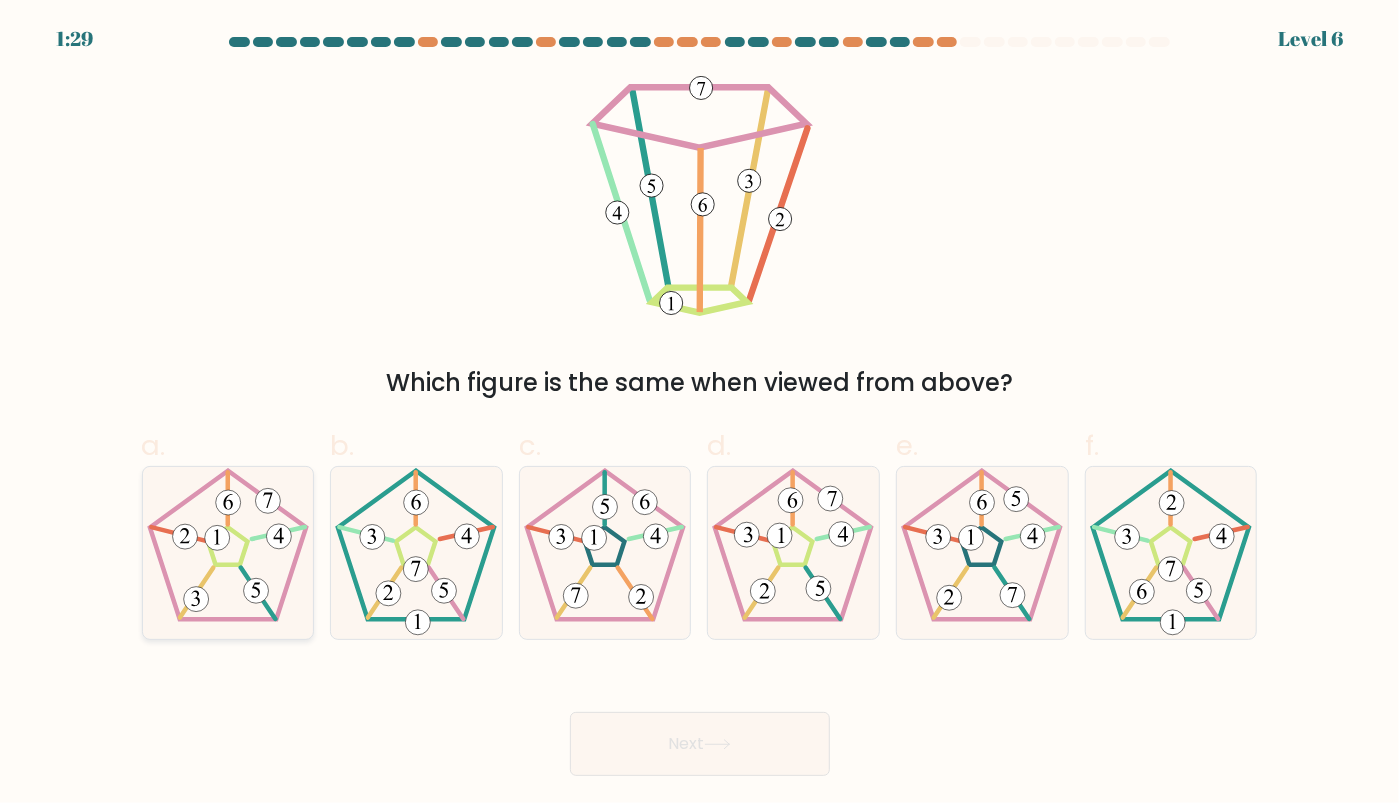 click 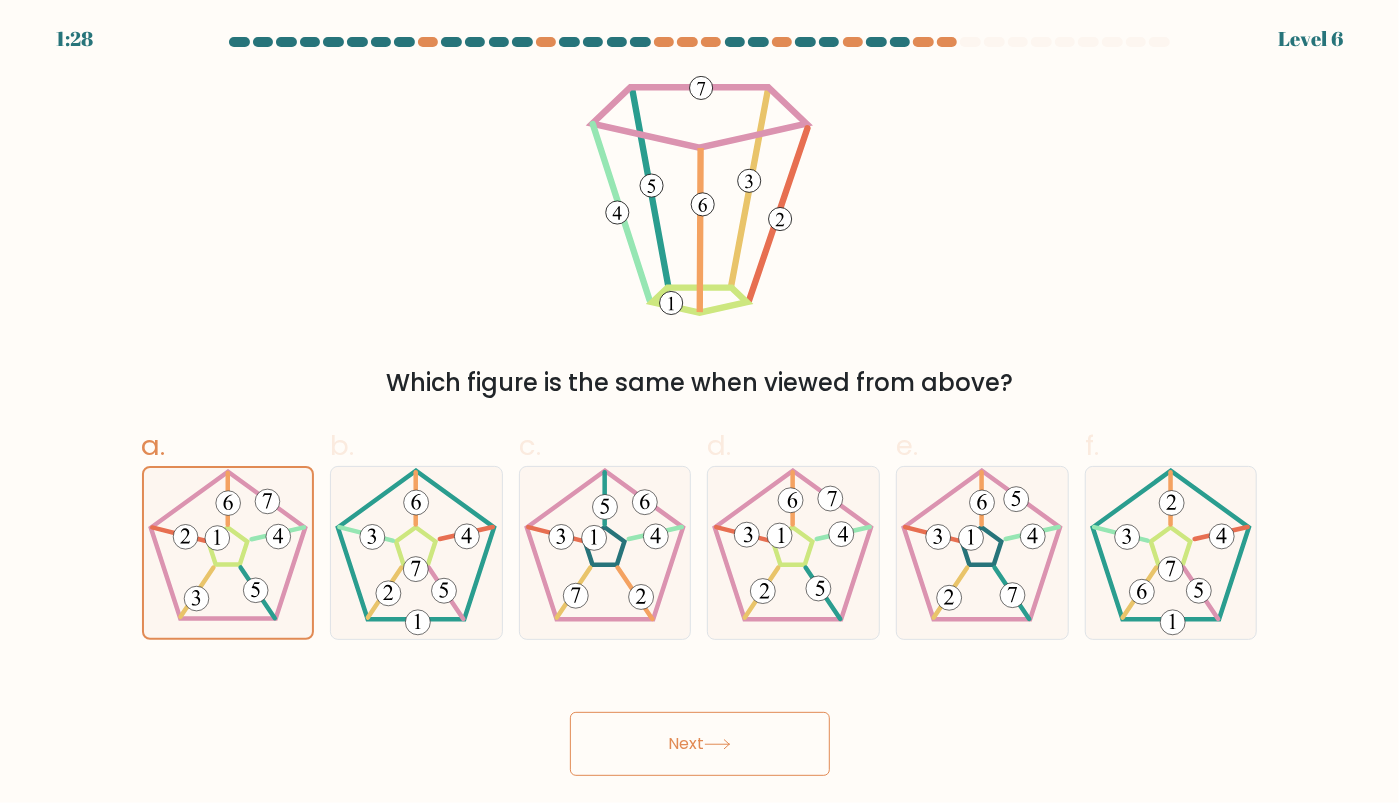 click on "Next" at bounding box center (700, 744) 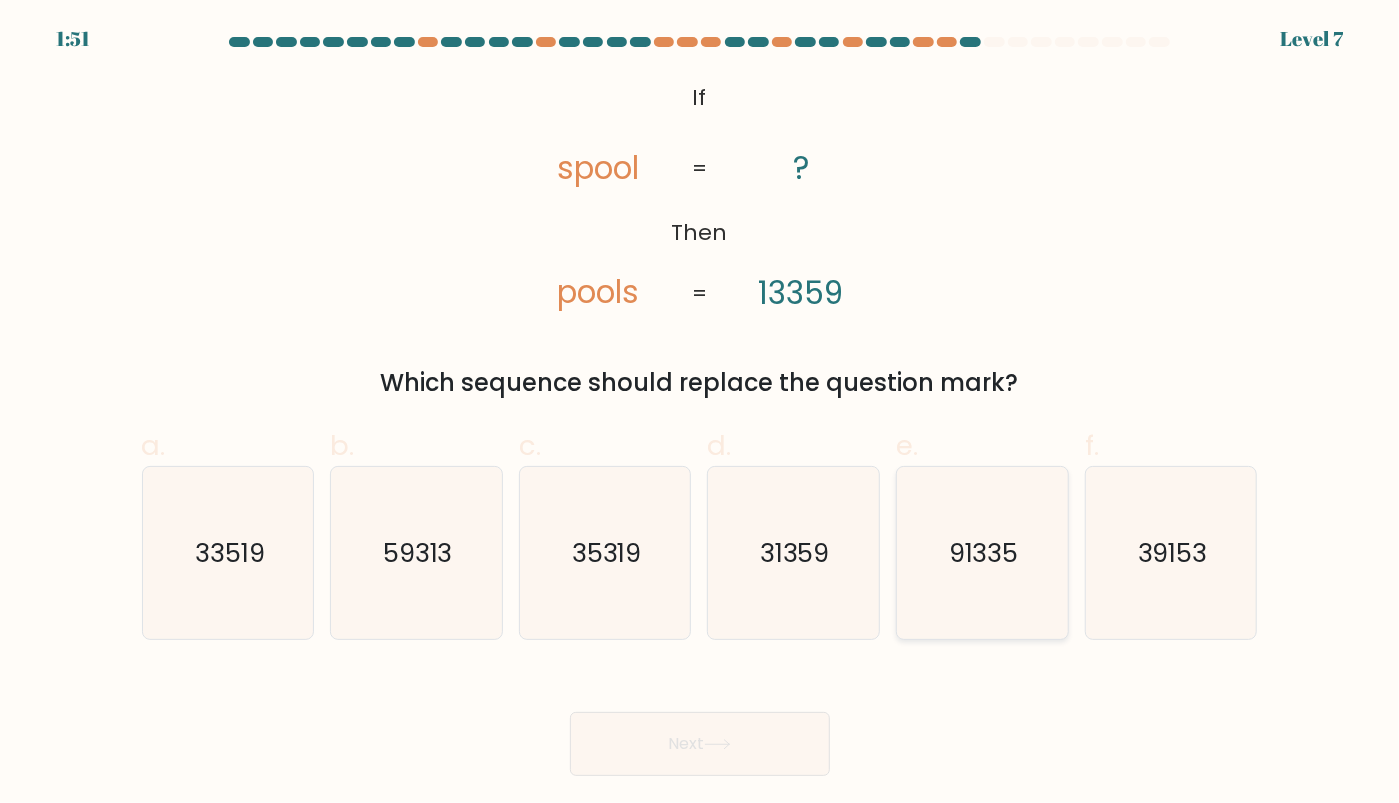 click on "91335" 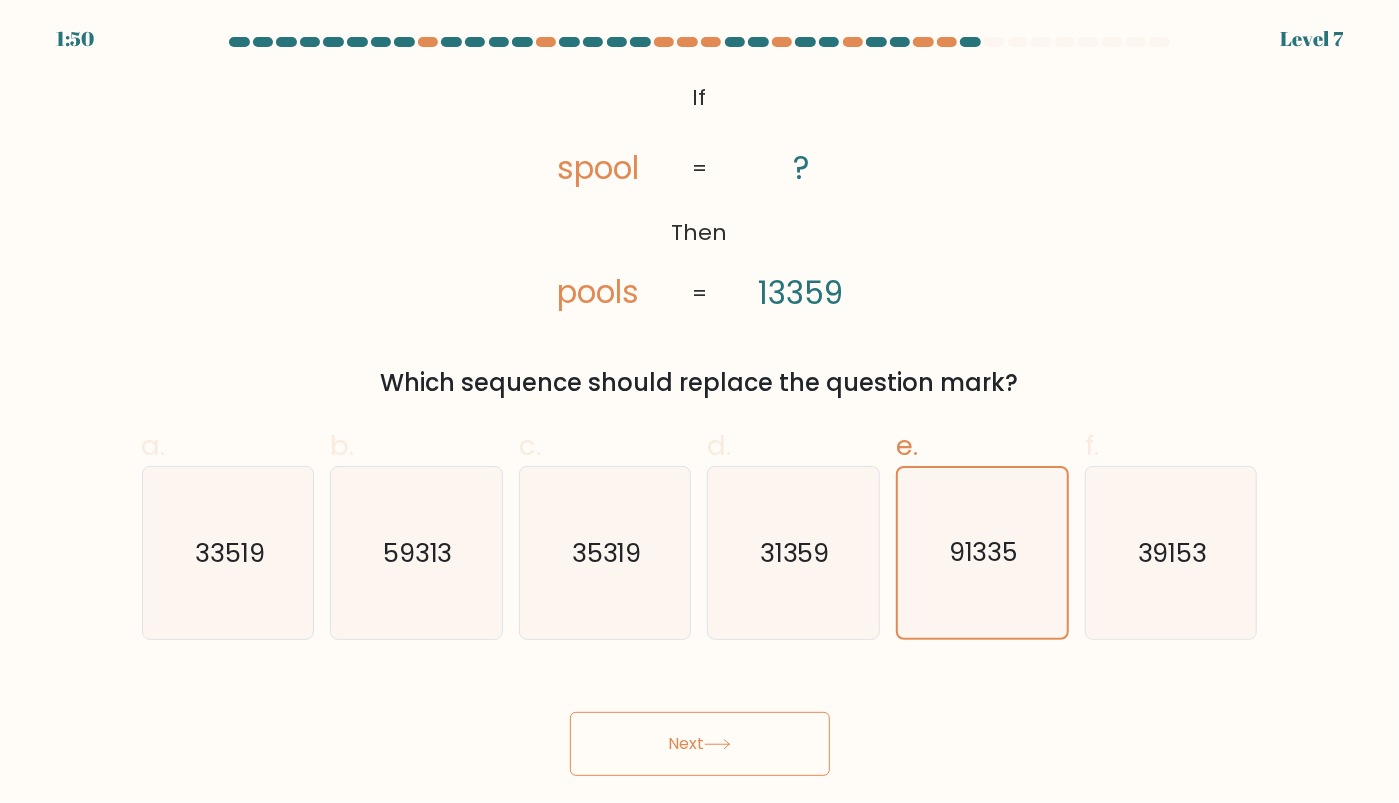 click on "Next" at bounding box center (700, 744) 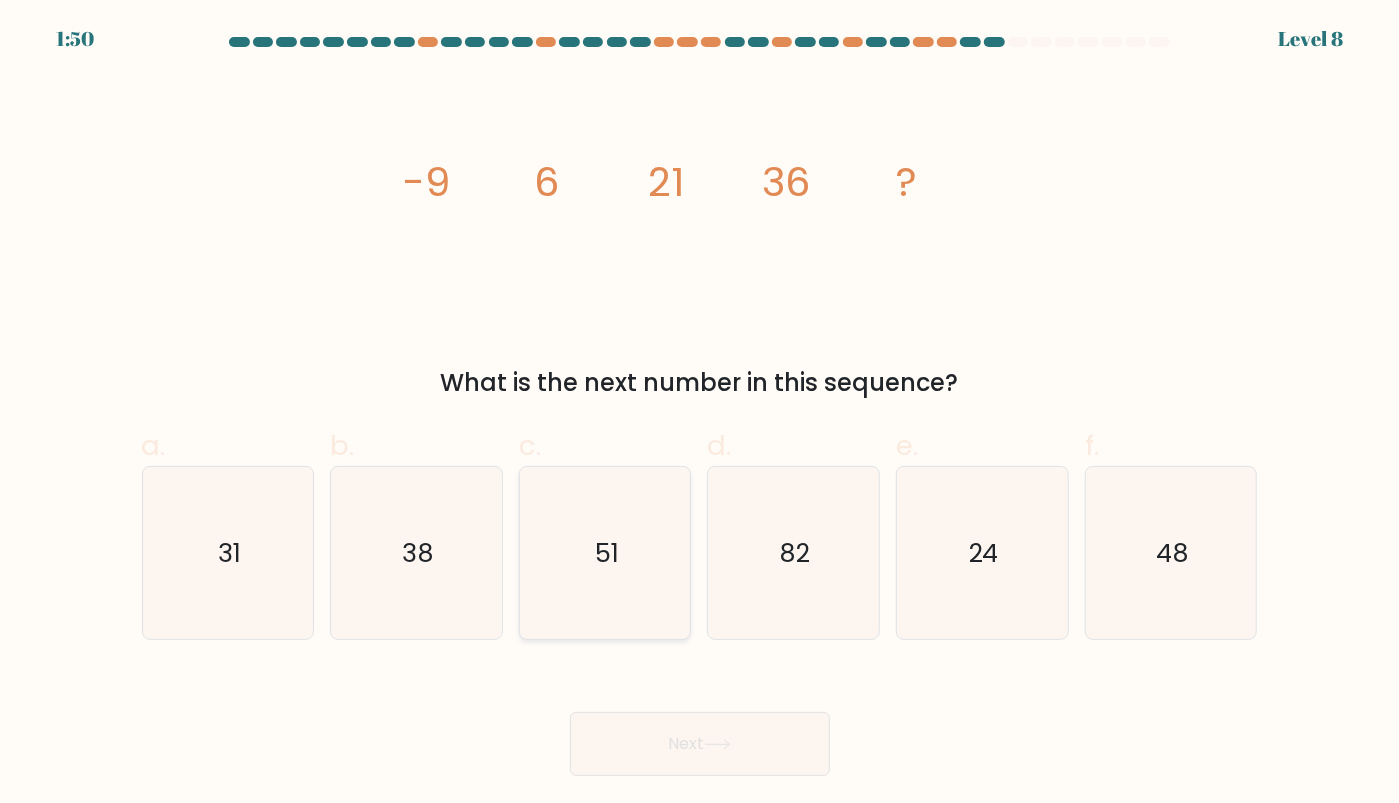 click on "51" 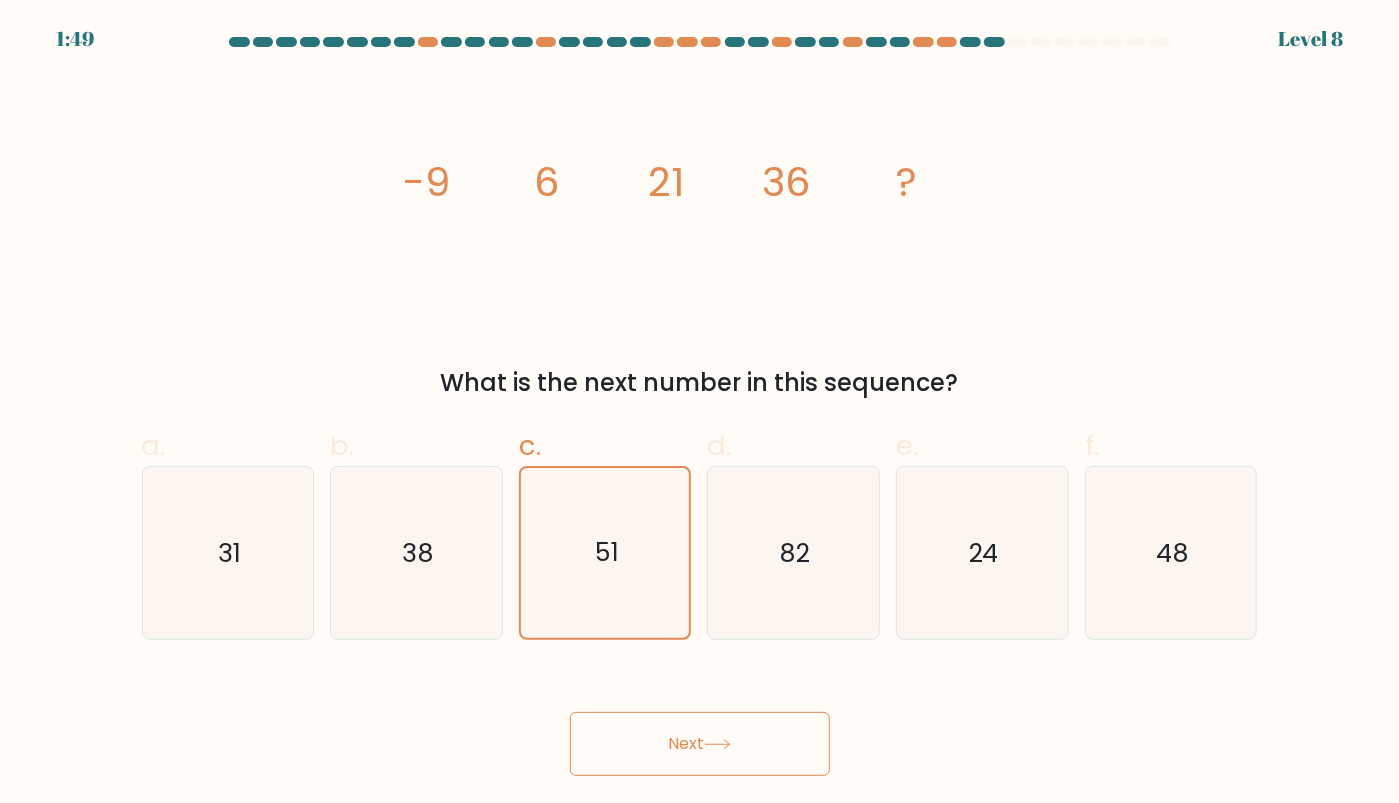 click on "Next" at bounding box center (700, 744) 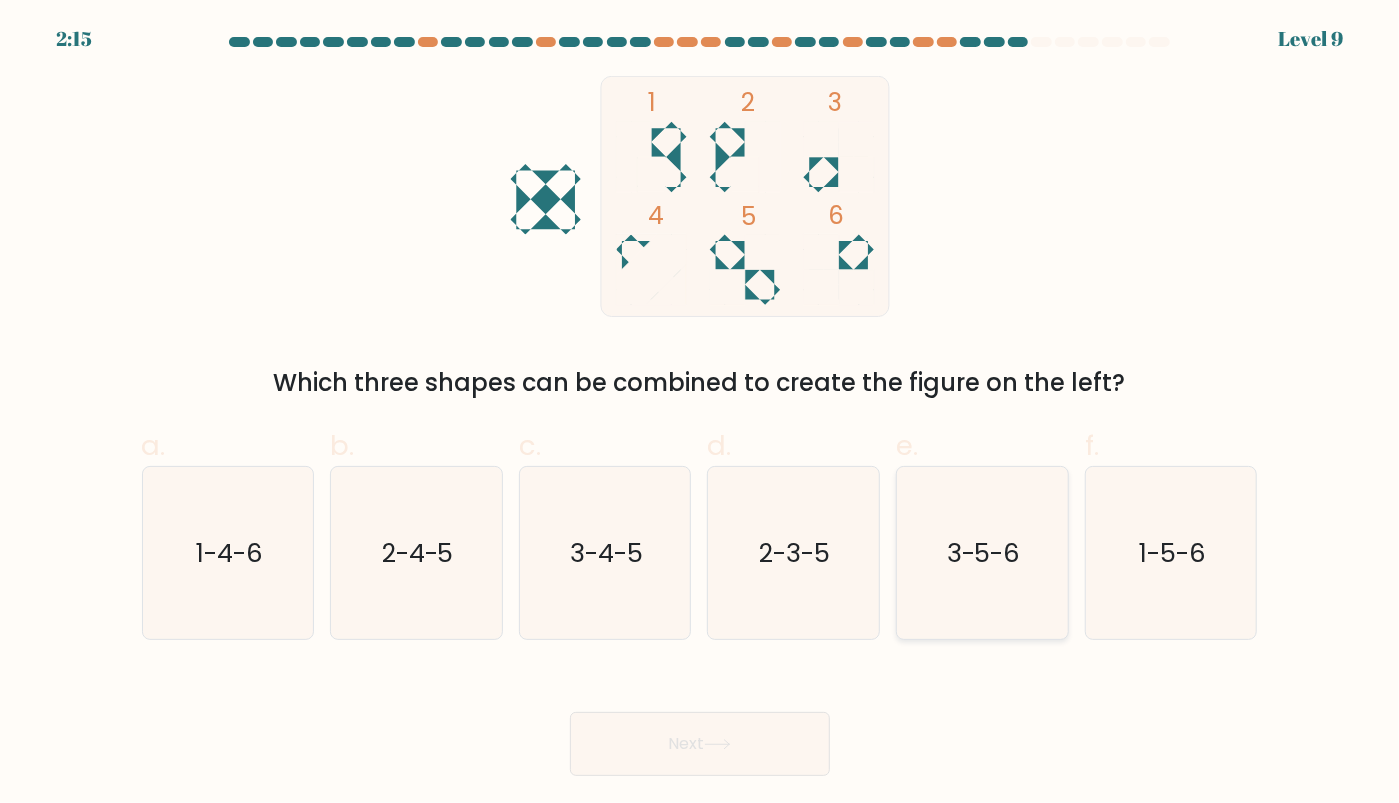 click on "3-5-6" 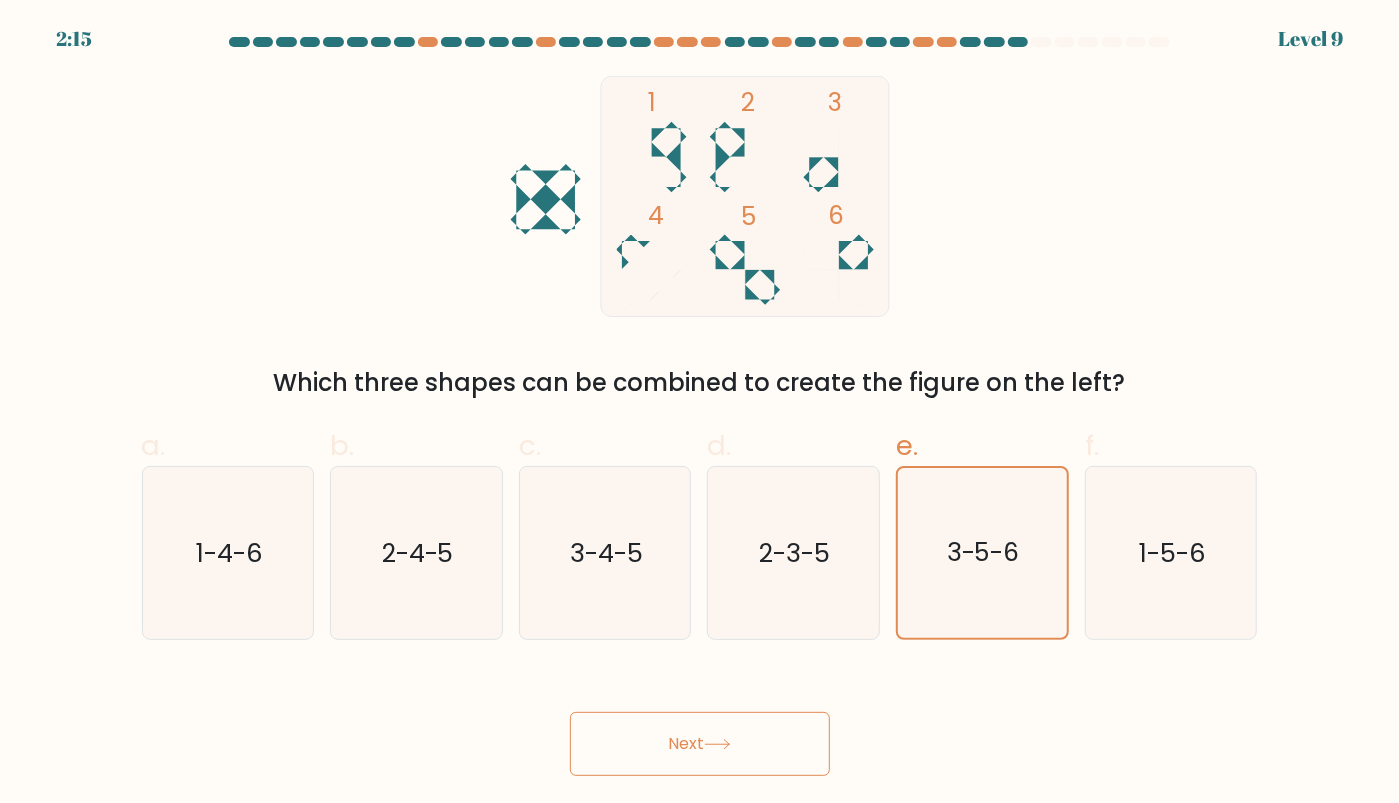 click on "Next" at bounding box center (700, 744) 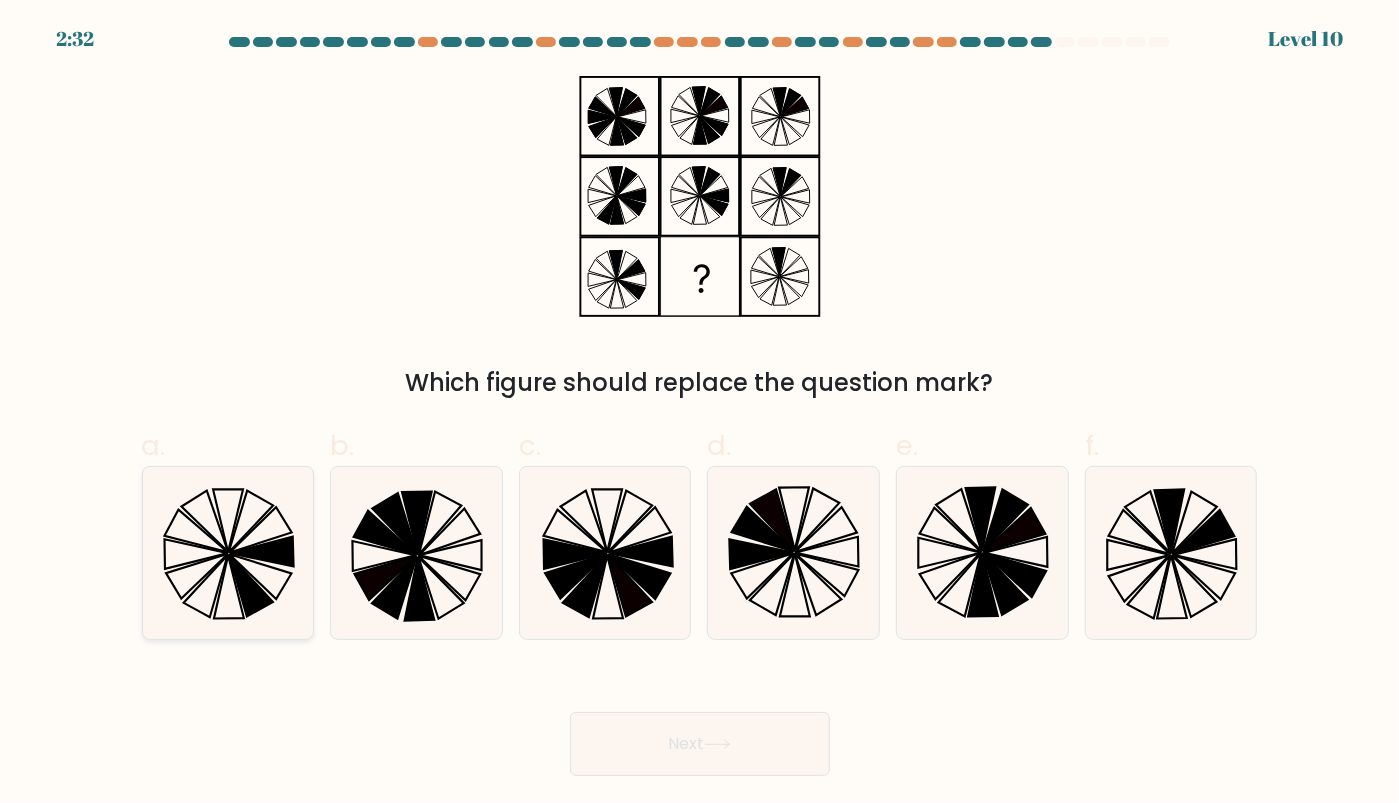 click 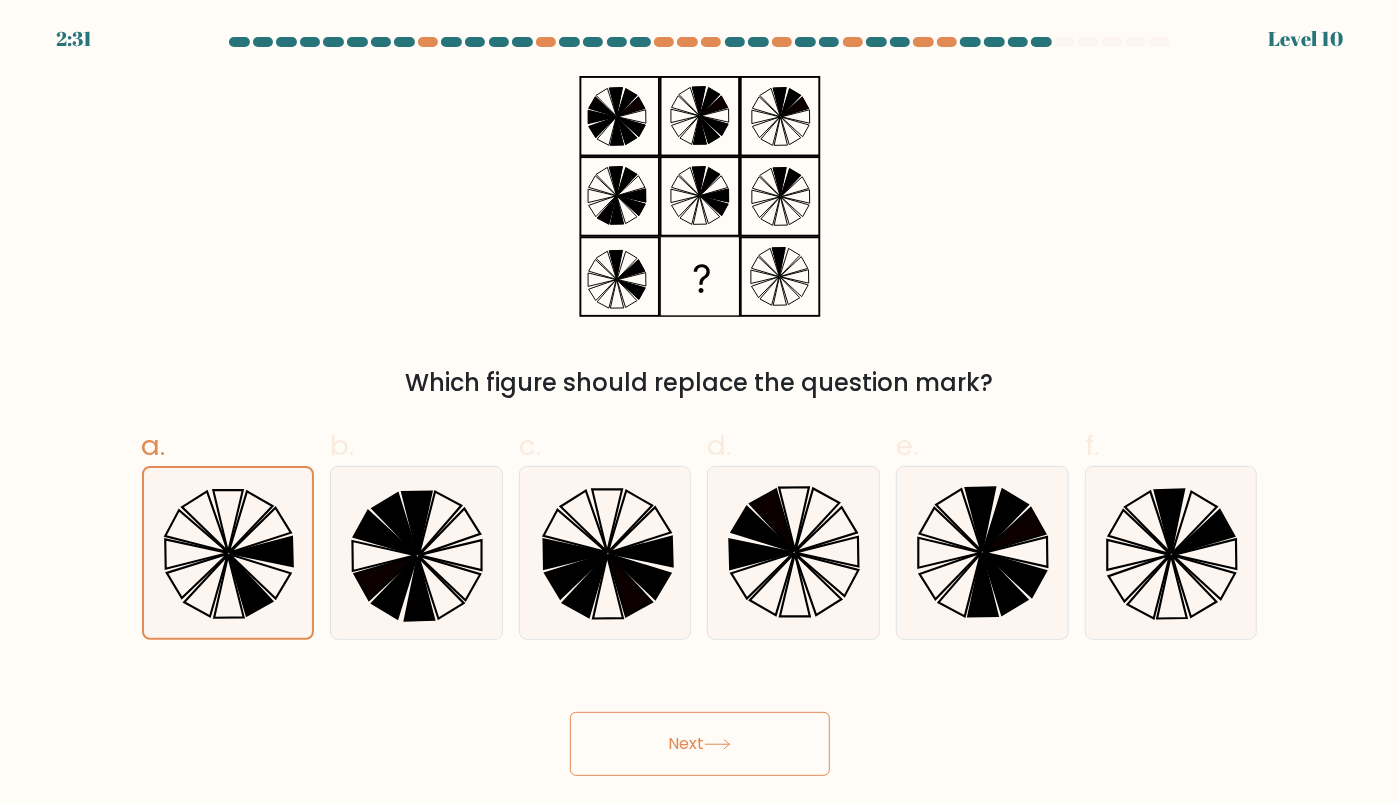 click on "Next" at bounding box center (700, 744) 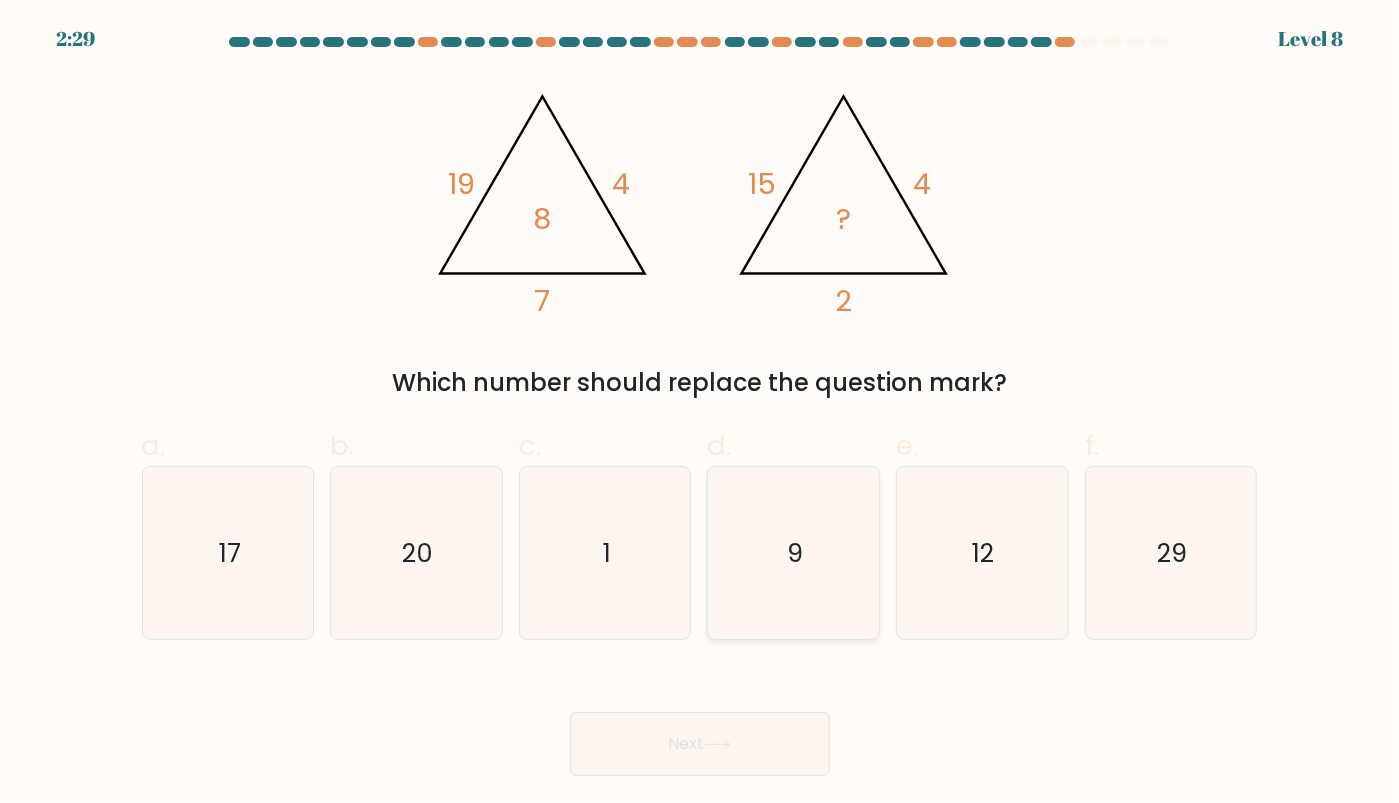 click on "9" 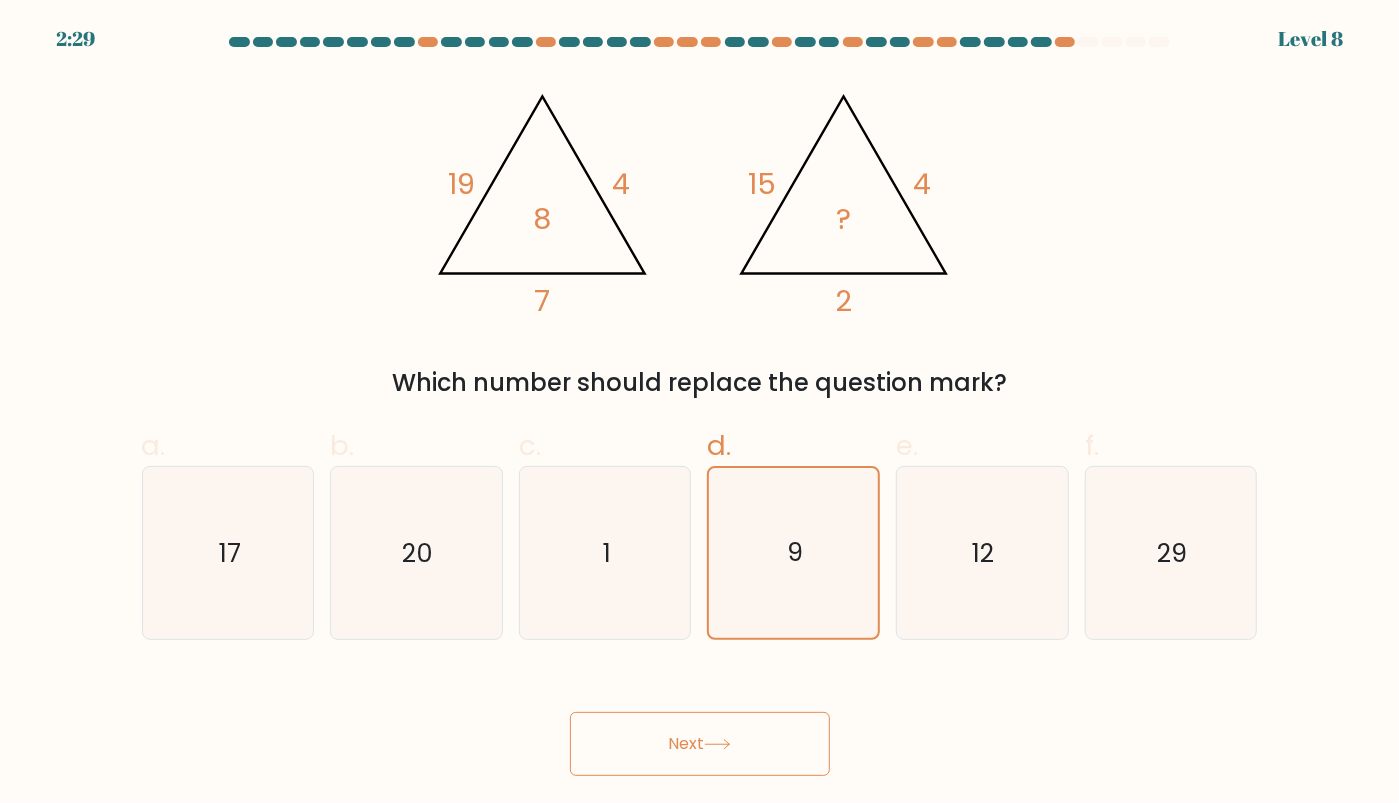 click on "Next" at bounding box center (700, 744) 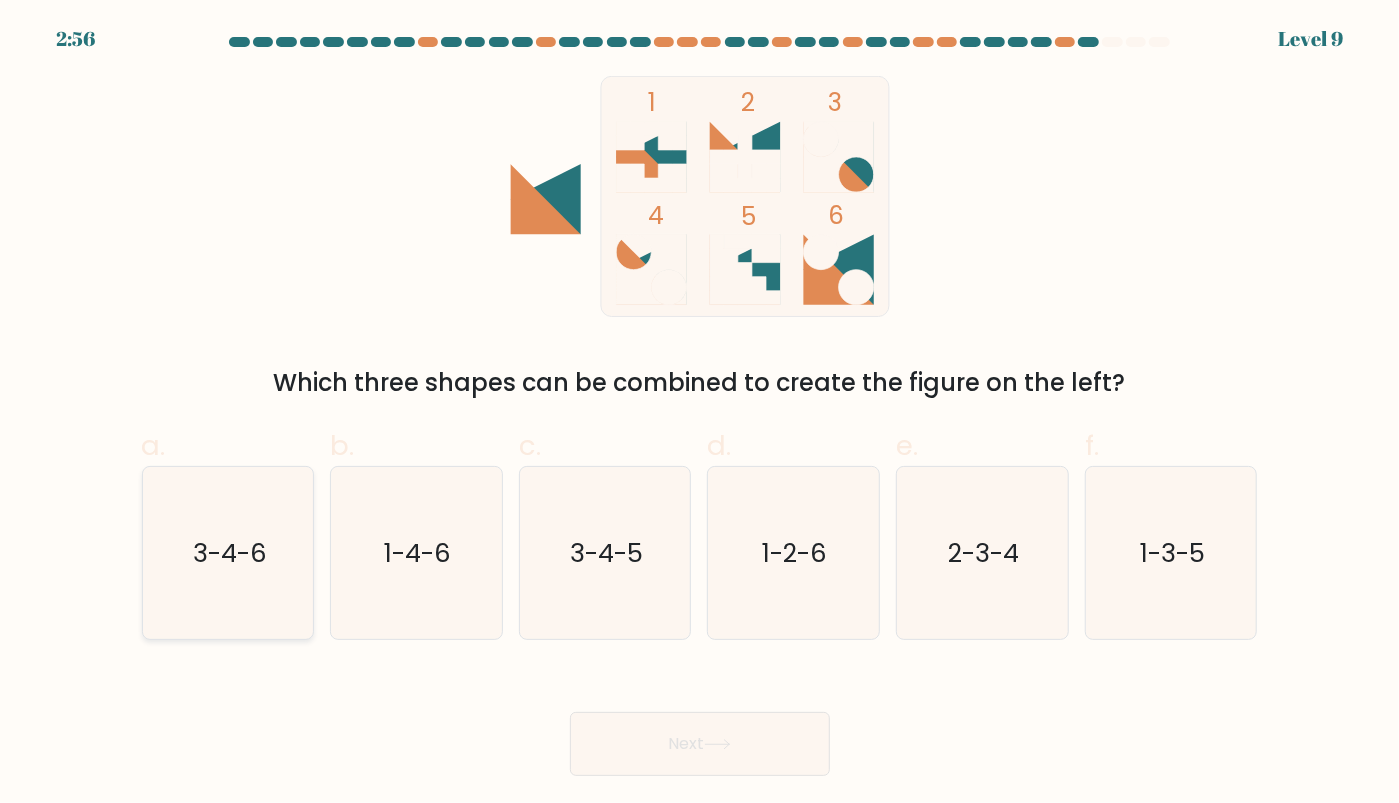 click on "3-4-6" 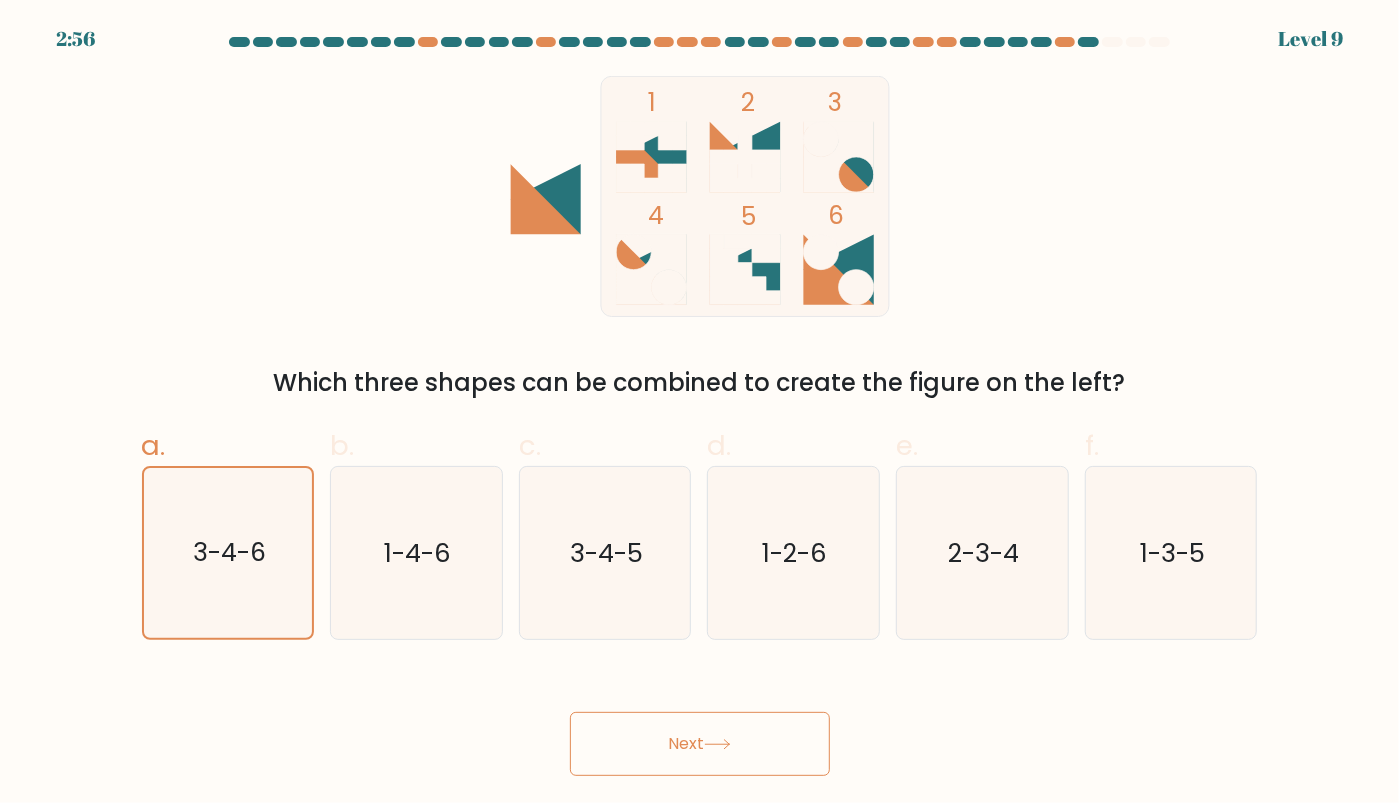 click on "Next" at bounding box center (700, 744) 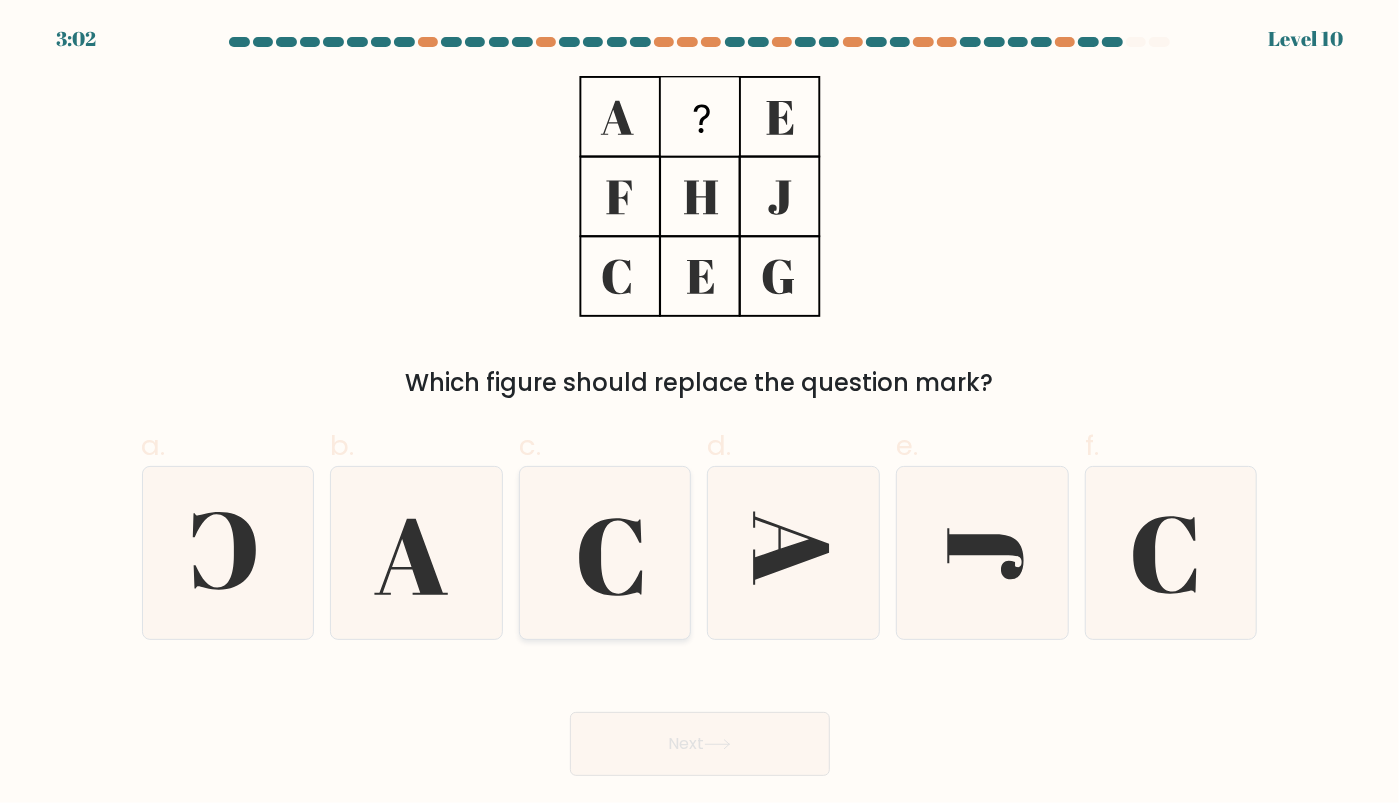 click 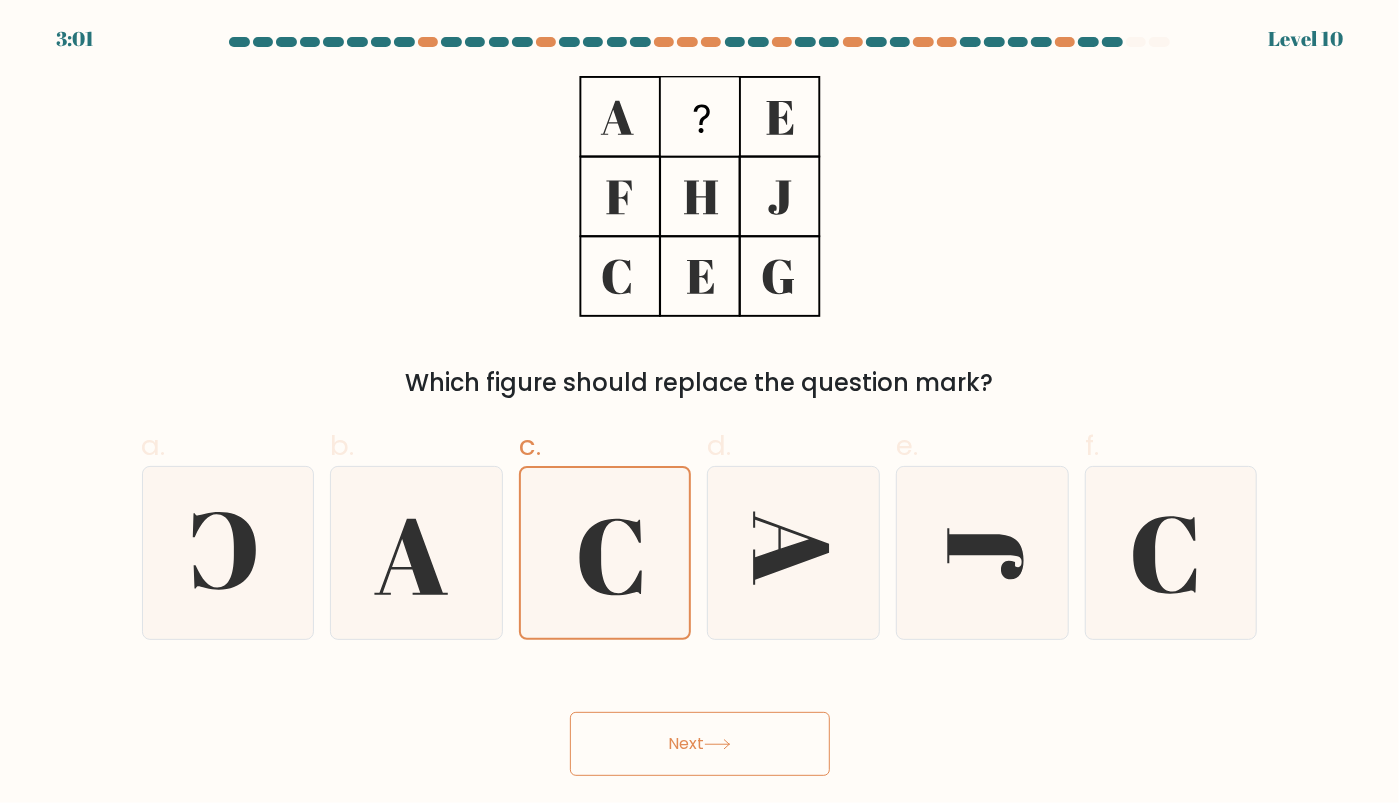 click on "Next" at bounding box center (700, 744) 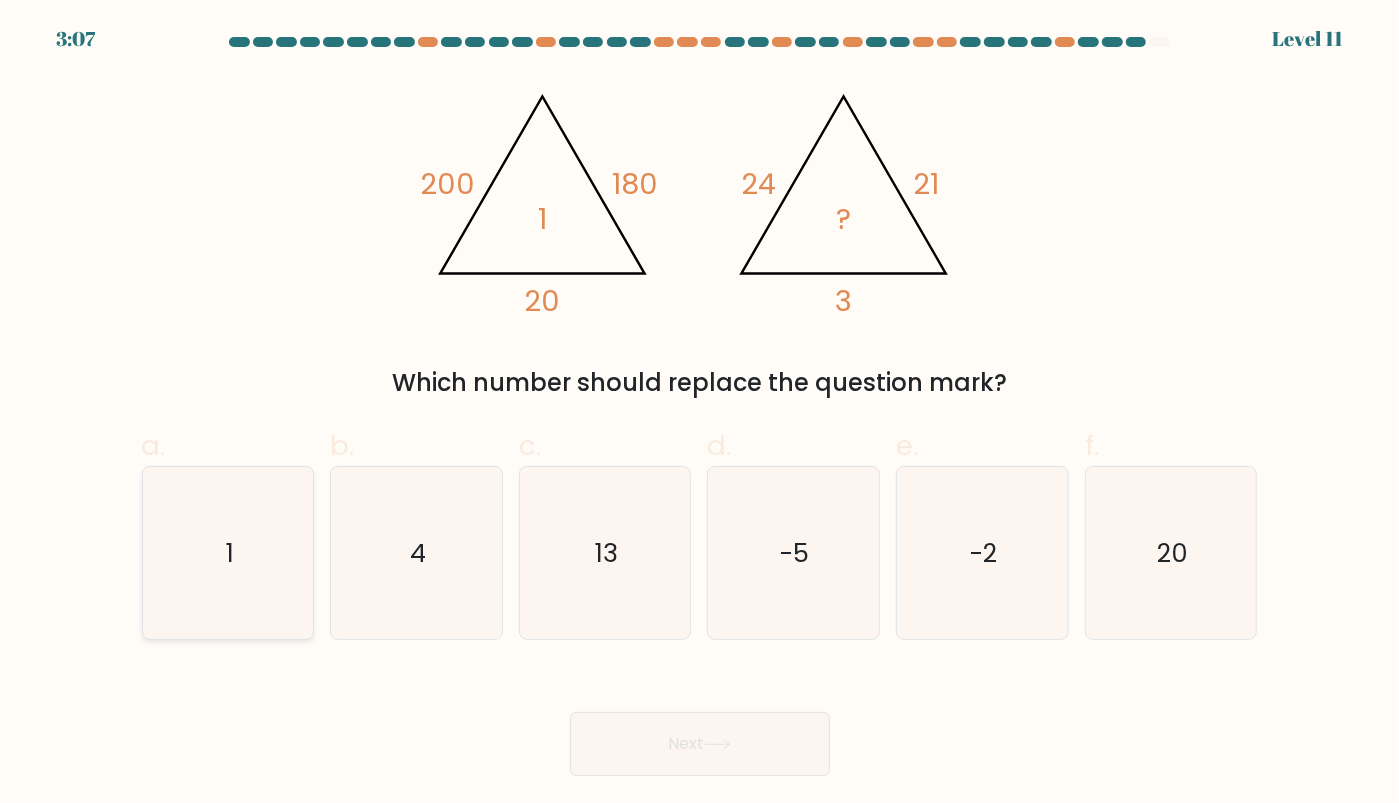 click on "1" 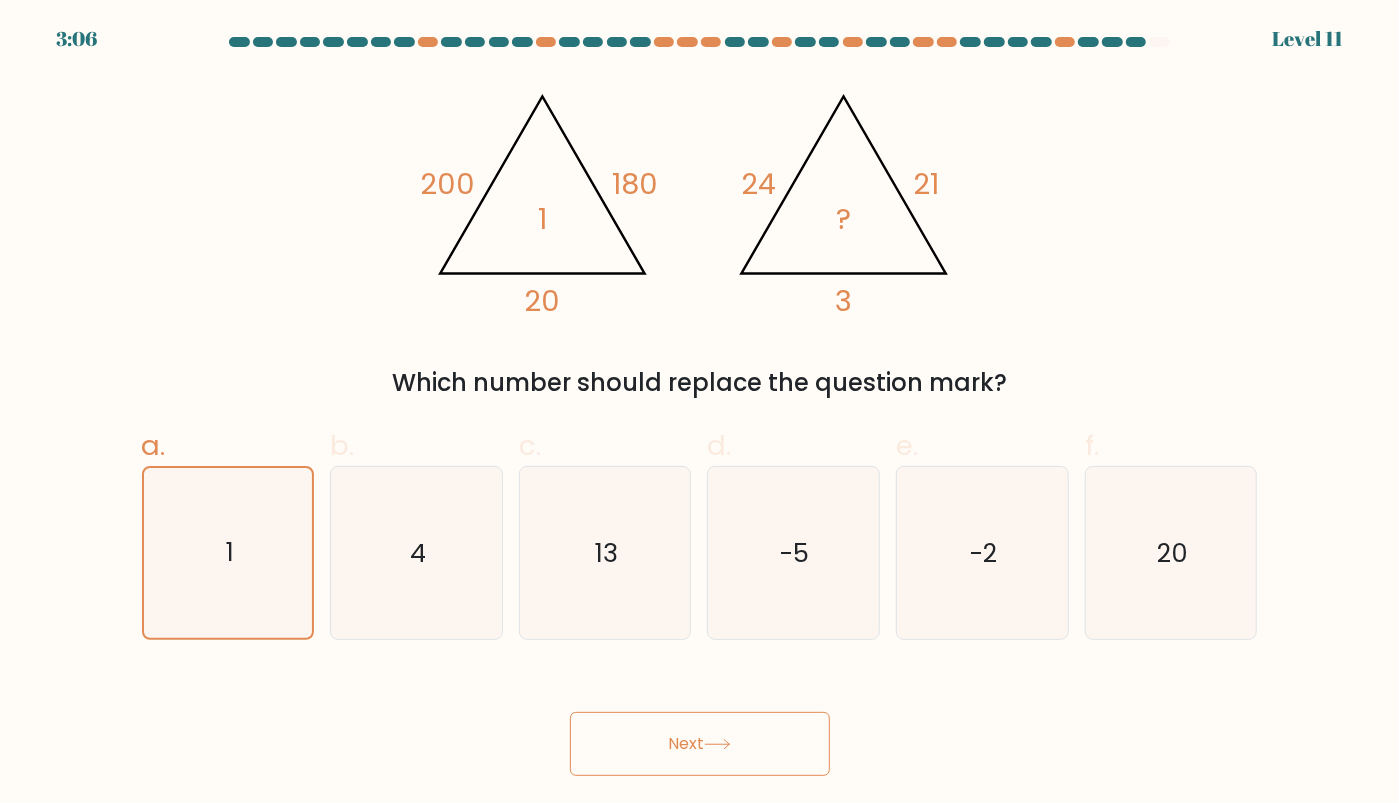click on "Next" at bounding box center [700, 744] 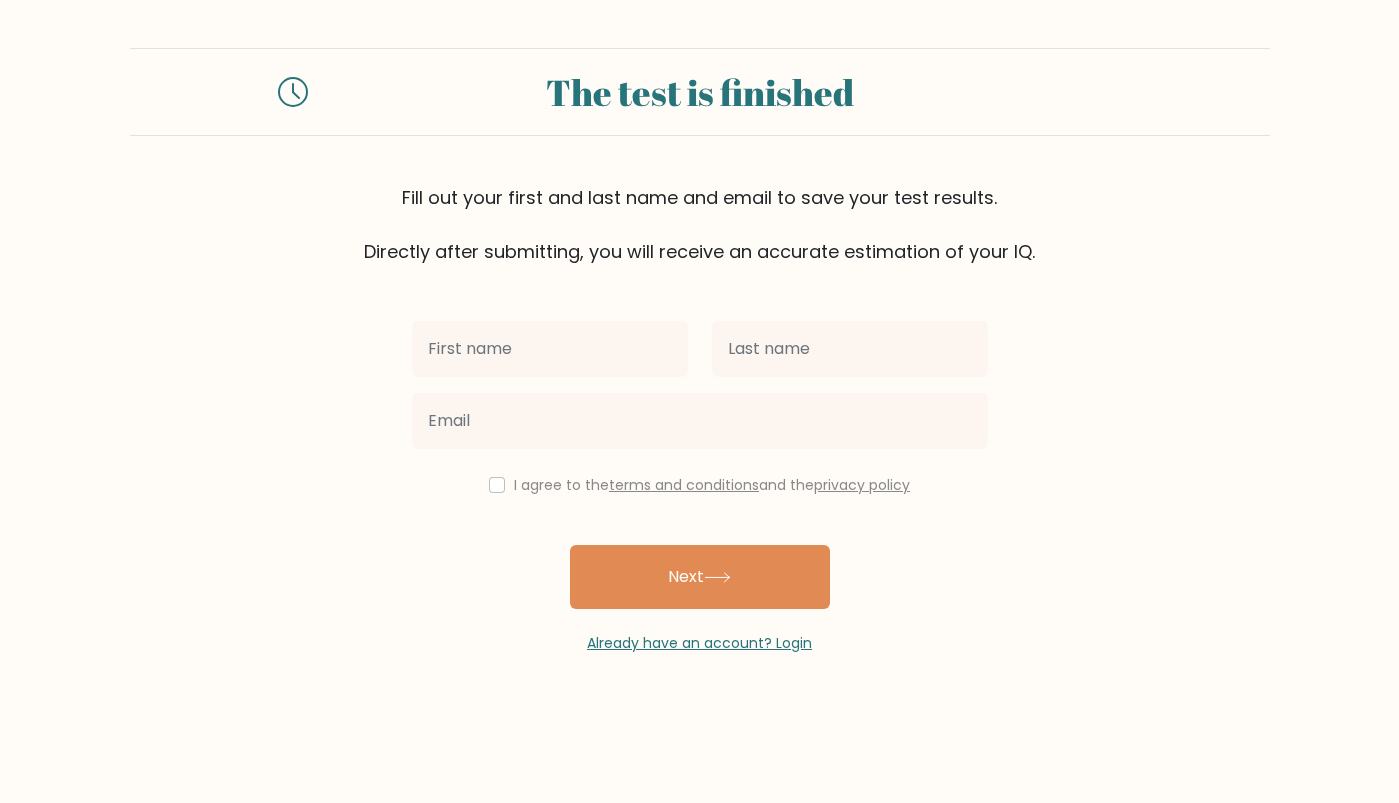 scroll, scrollTop: 0, scrollLeft: 0, axis: both 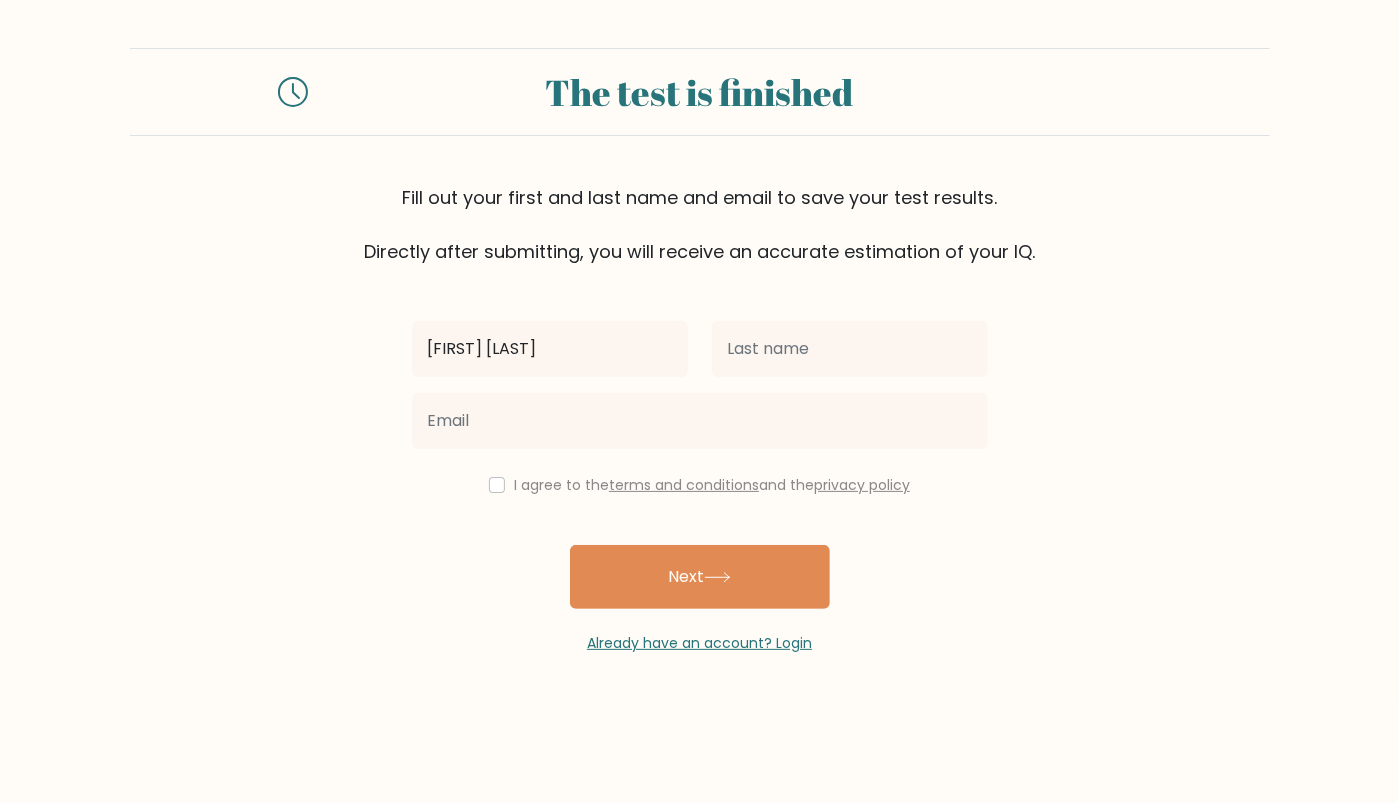 type on "[FIRST] [LAST]" 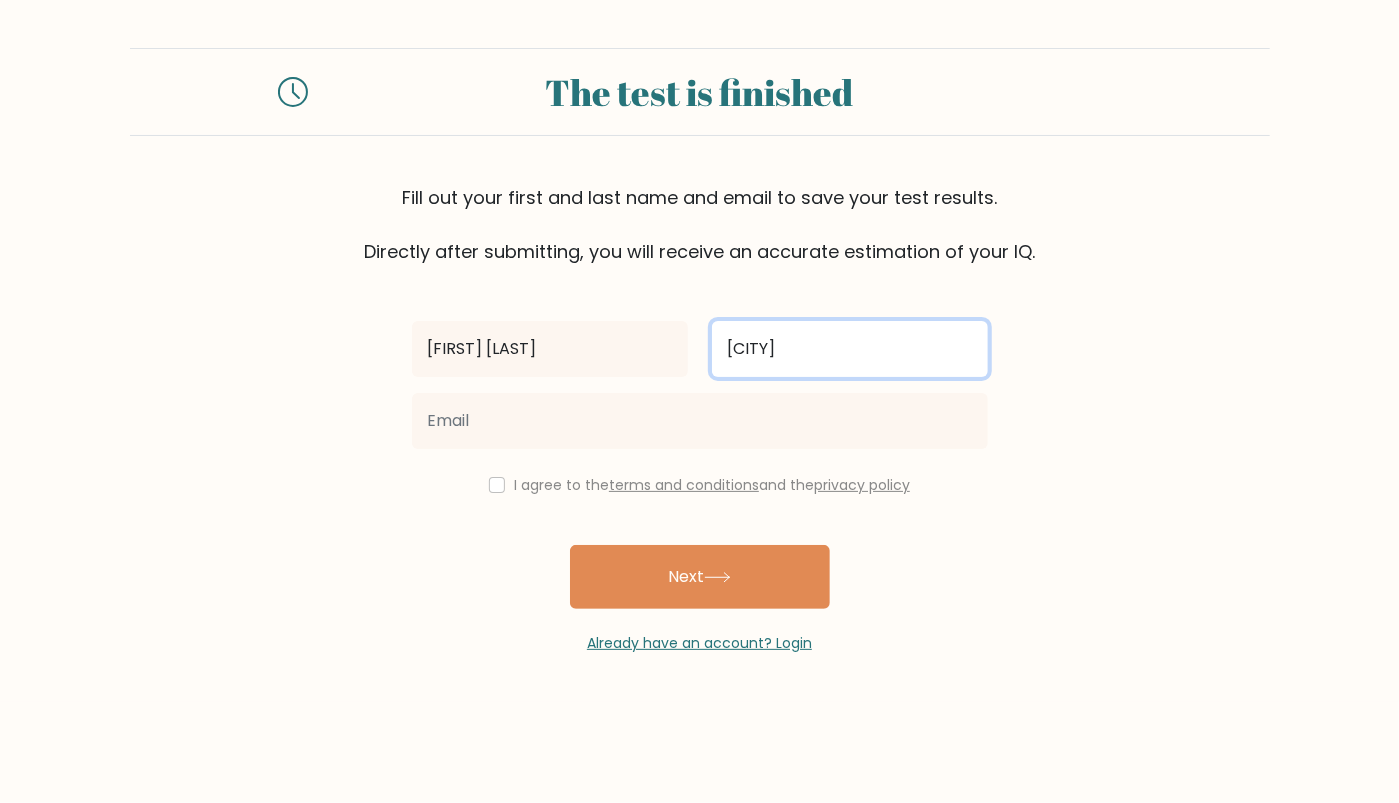 type on "[CITY]" 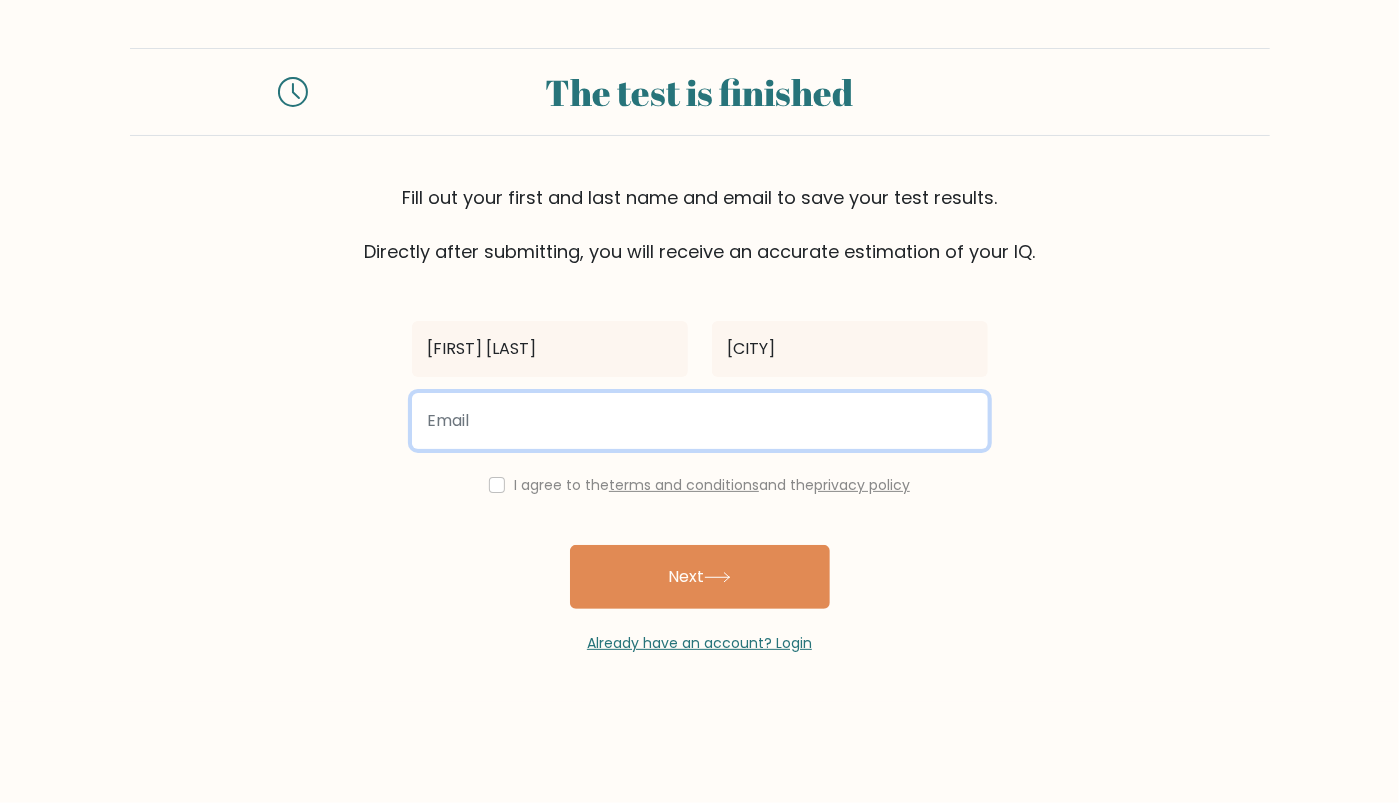 click at bounding box center (700, 421) 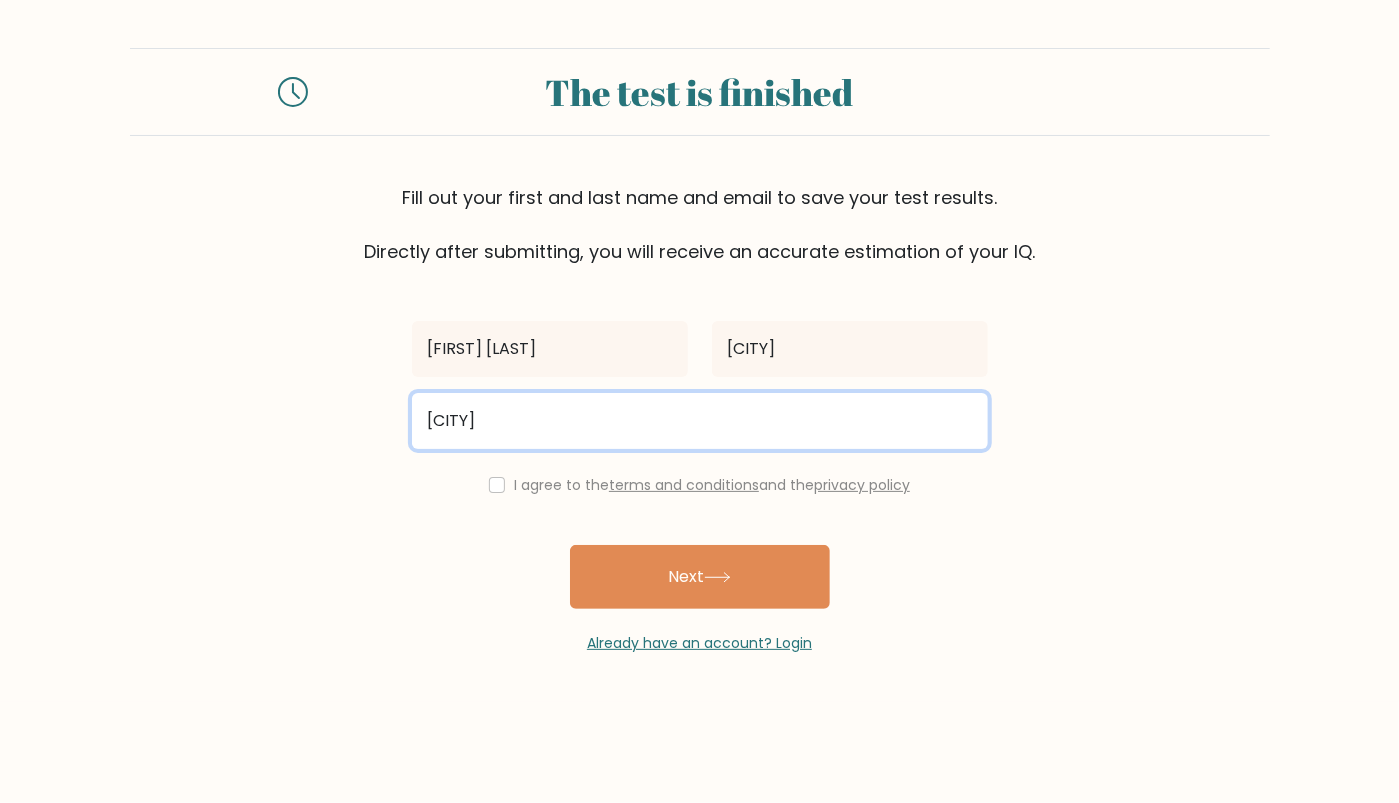 type on "[FIRST]@[DOMAIN]" 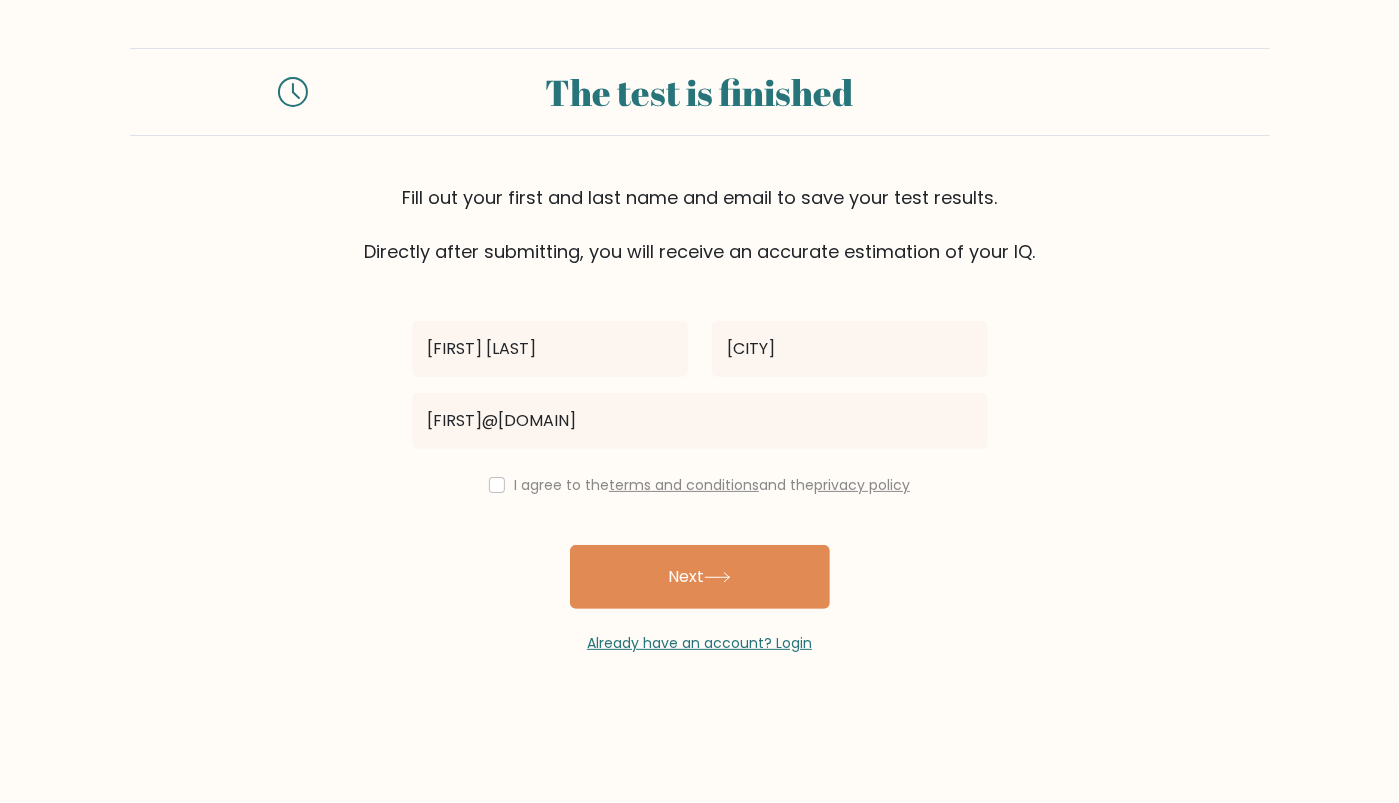 drag, startPoint x: 1285, startPoint y: 556, endPoint x: 993, endPoint y: 542, distance: 292.33542 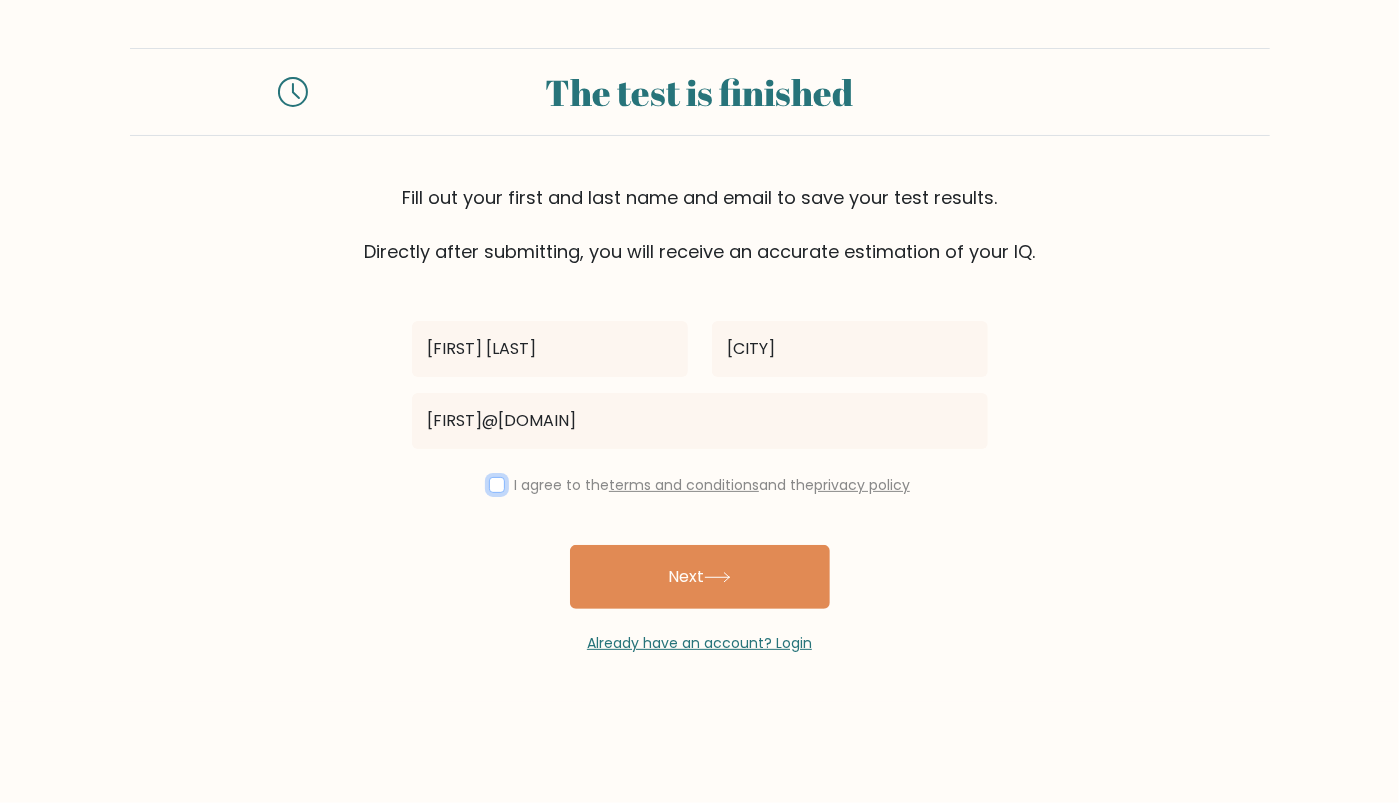 click at bounding box center (497, 485) 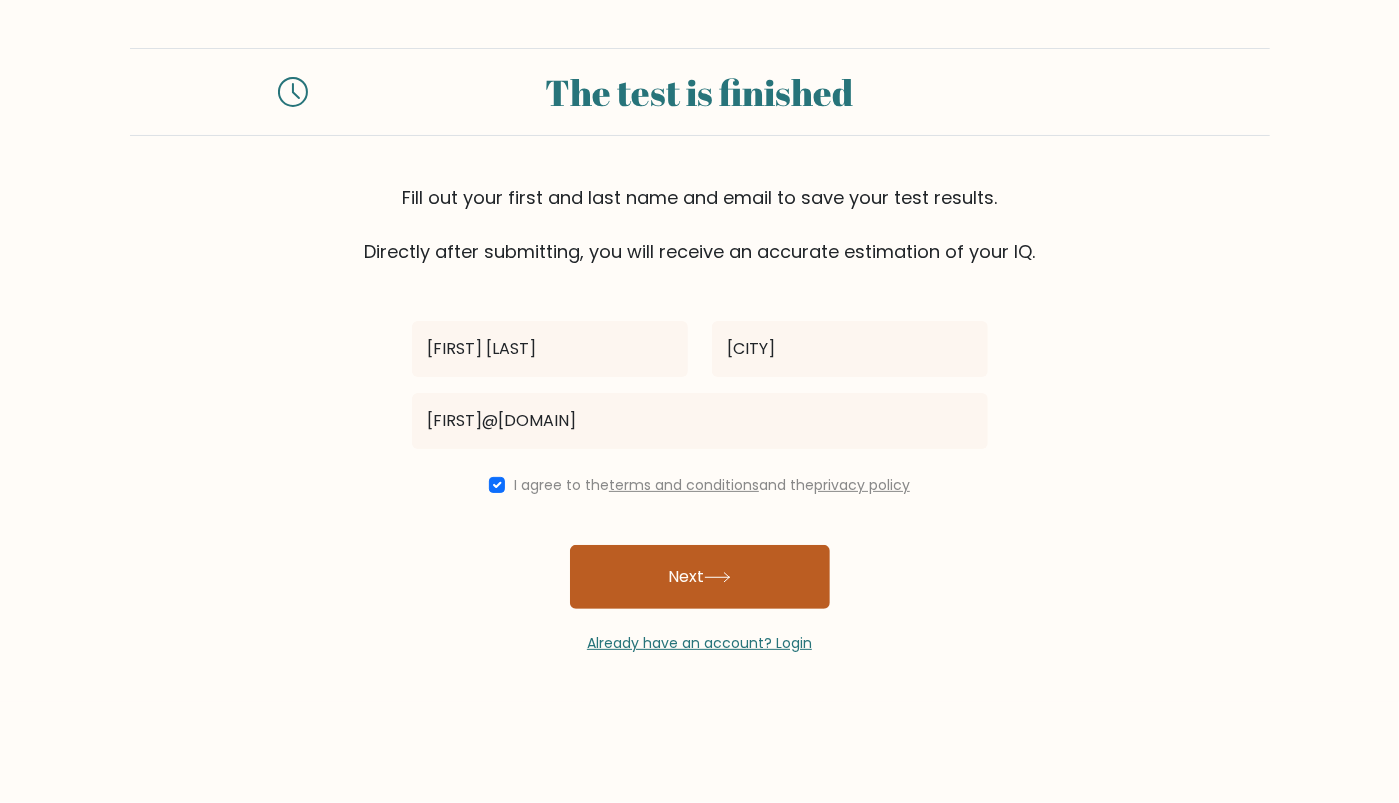 click on "Next" at bounding box center (700, 577) 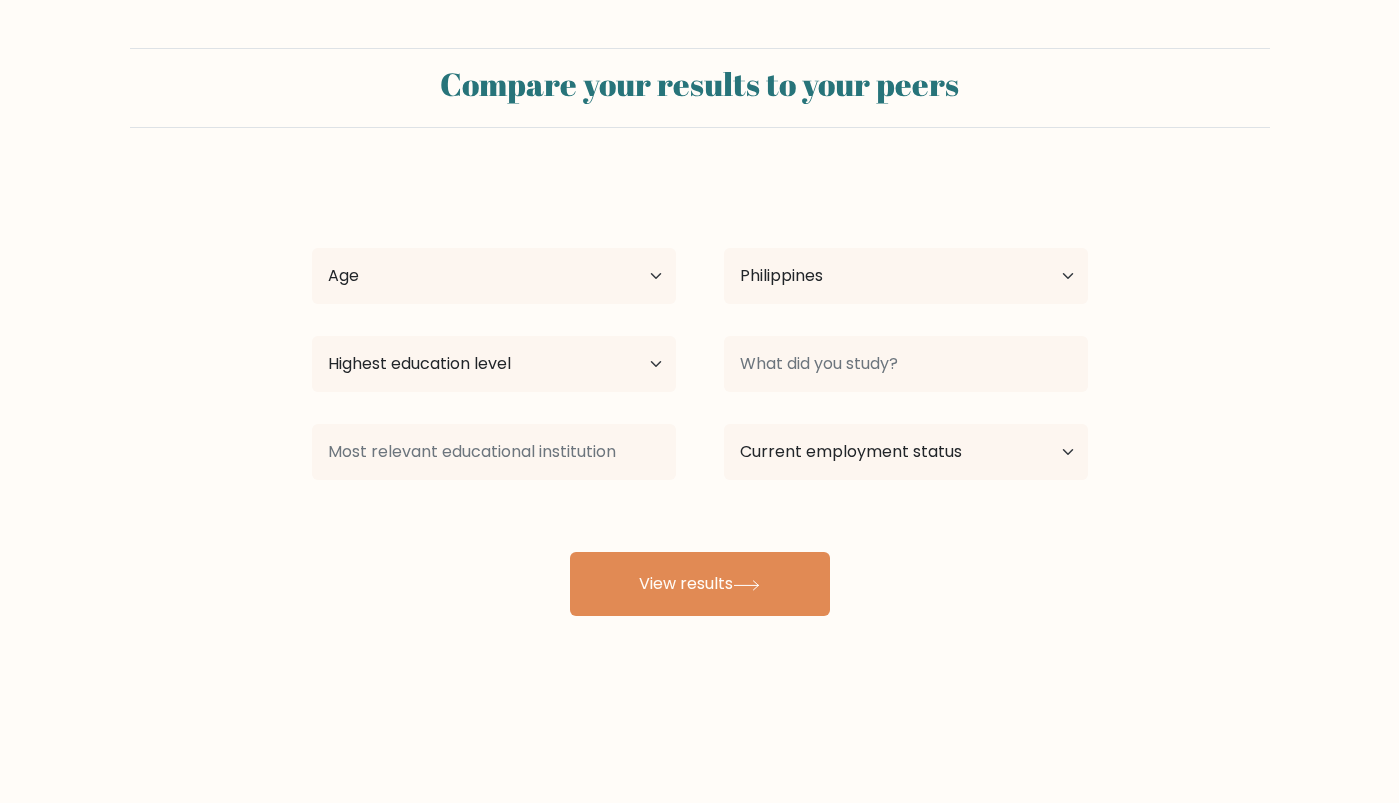 select on "PH" 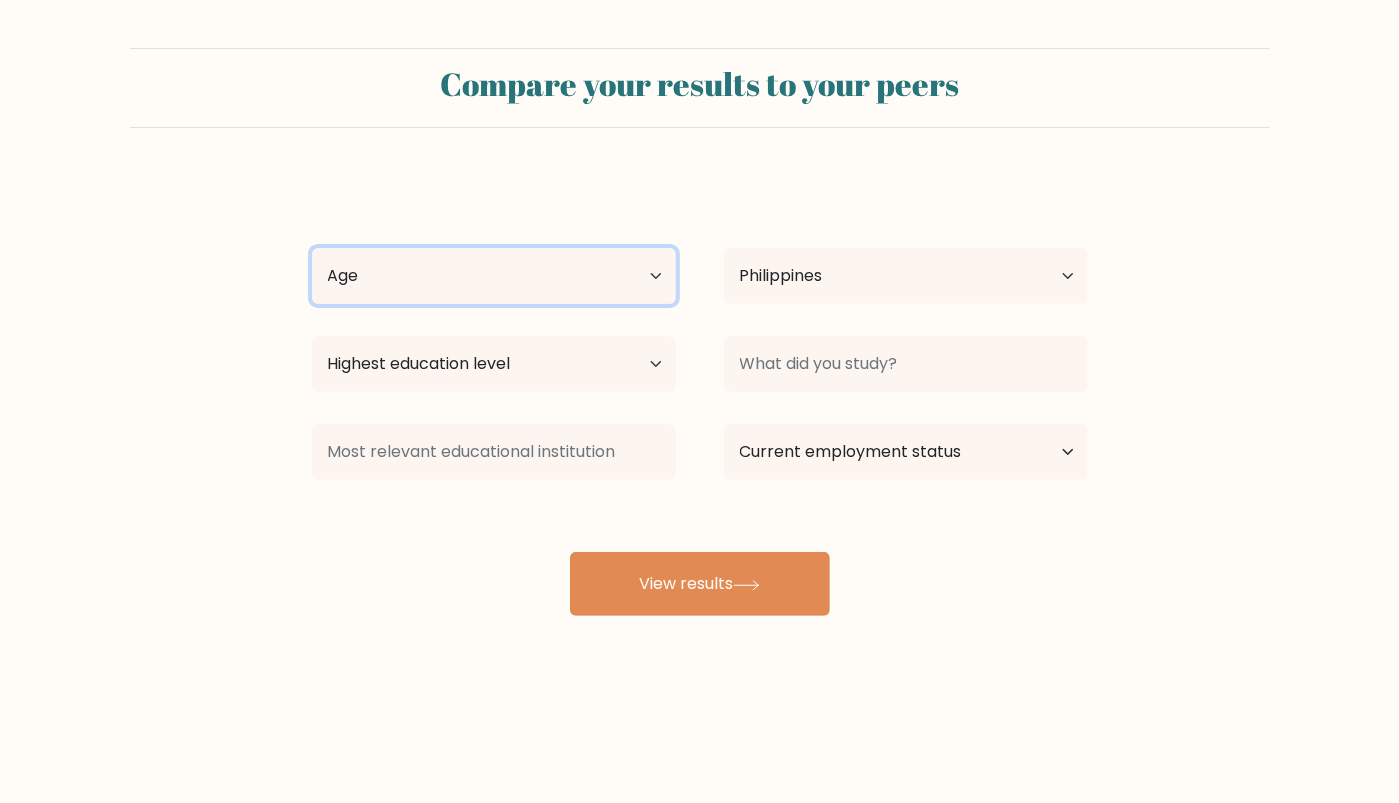 click on "Age
Under 18 years old
18-24 years old
25-34 years old
35-44 years old
45-54 years old
55-64 years old
65 years old and above" at bounding box center [494, 276] 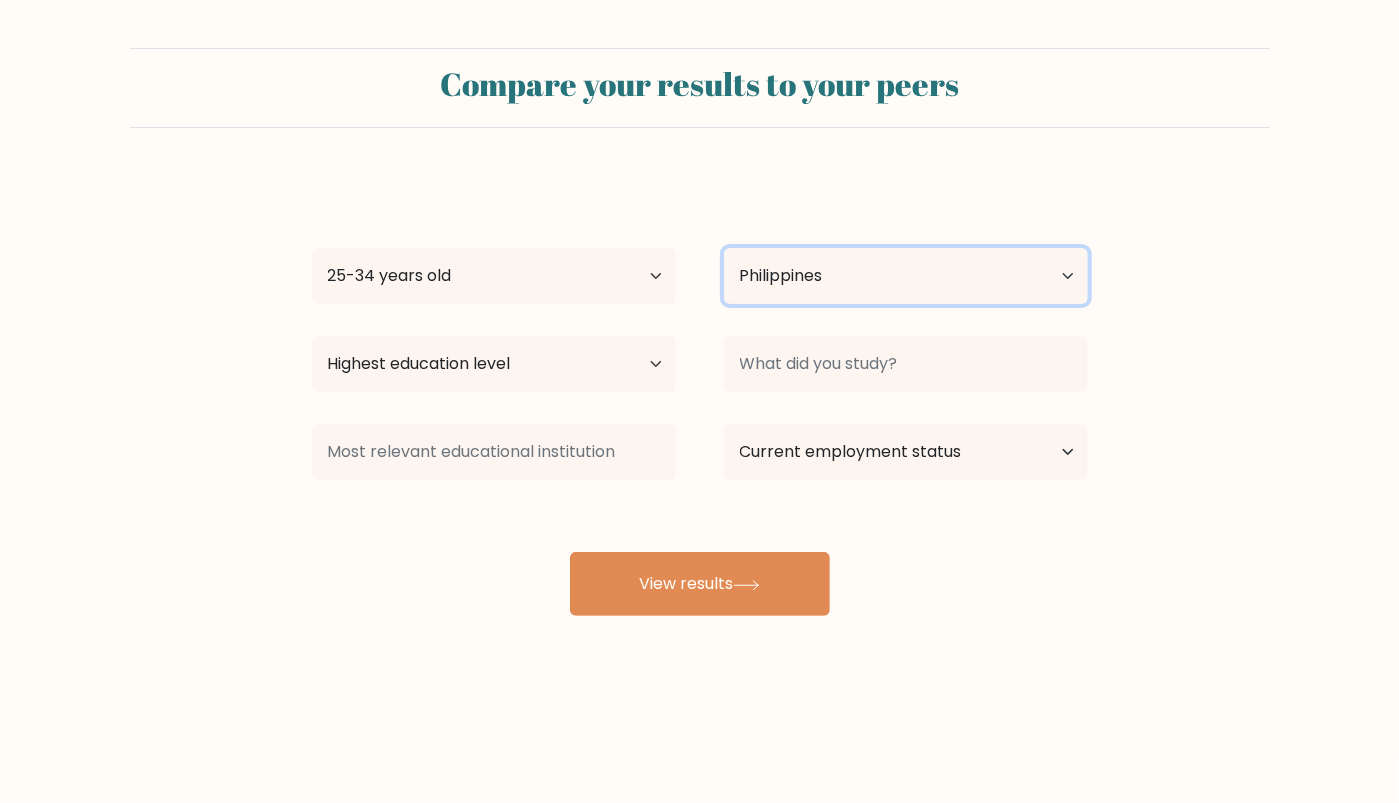 click on "Country
Afghanistan
Albania
Algeria
American Samoa
Andorra
Angola
Anguilla
Antarctica
Antigua and Barbuda
Argentina
Armenia
Aruba
Australia
Austria
Azerbaijan
Bahamas
Bahrain
Bangladesh
Barbados
Belarus
Belgium
Belize
Benin
Bermuda
Bhutan
Bolivia
Bonaire, Sint Eustatius and Saba
Bosnia and Herzegovina
Botswana
Bouvet Island
Brazil
British Indian Ocean Territory
Brunei
Bulgaria
Burkina Faso
Burundi
Cabo Verde
Cambodia
Cameroon
Canada
Cayman Islands
Central African Republic
Chad
Chile
China
Christmas Island
Cocos (Keeling) Islands
Colombia
Comoros
Congo
Congo (the Democratic Republic of the)
Cook Islands
Costa Rica
Côte d'Ivoire
Croatia
Cuba" at bounding box center (906, 276) 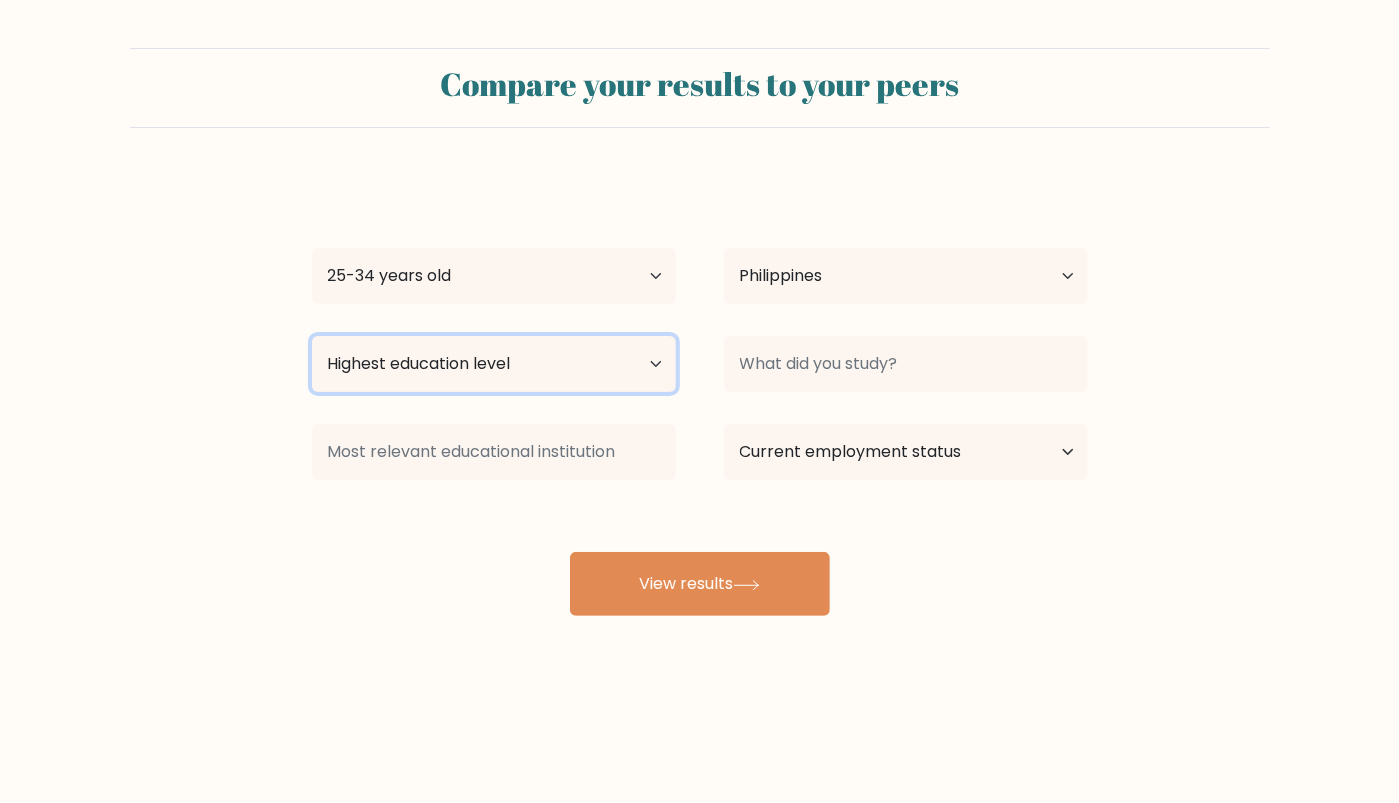 click on "Highest education level
No schooling
Primary
Lower Secondary
Upper Secondary
Occupation Specific
Bachelor's degree
Master's degree
Doctoral degree" at bounding box center (494, 364) 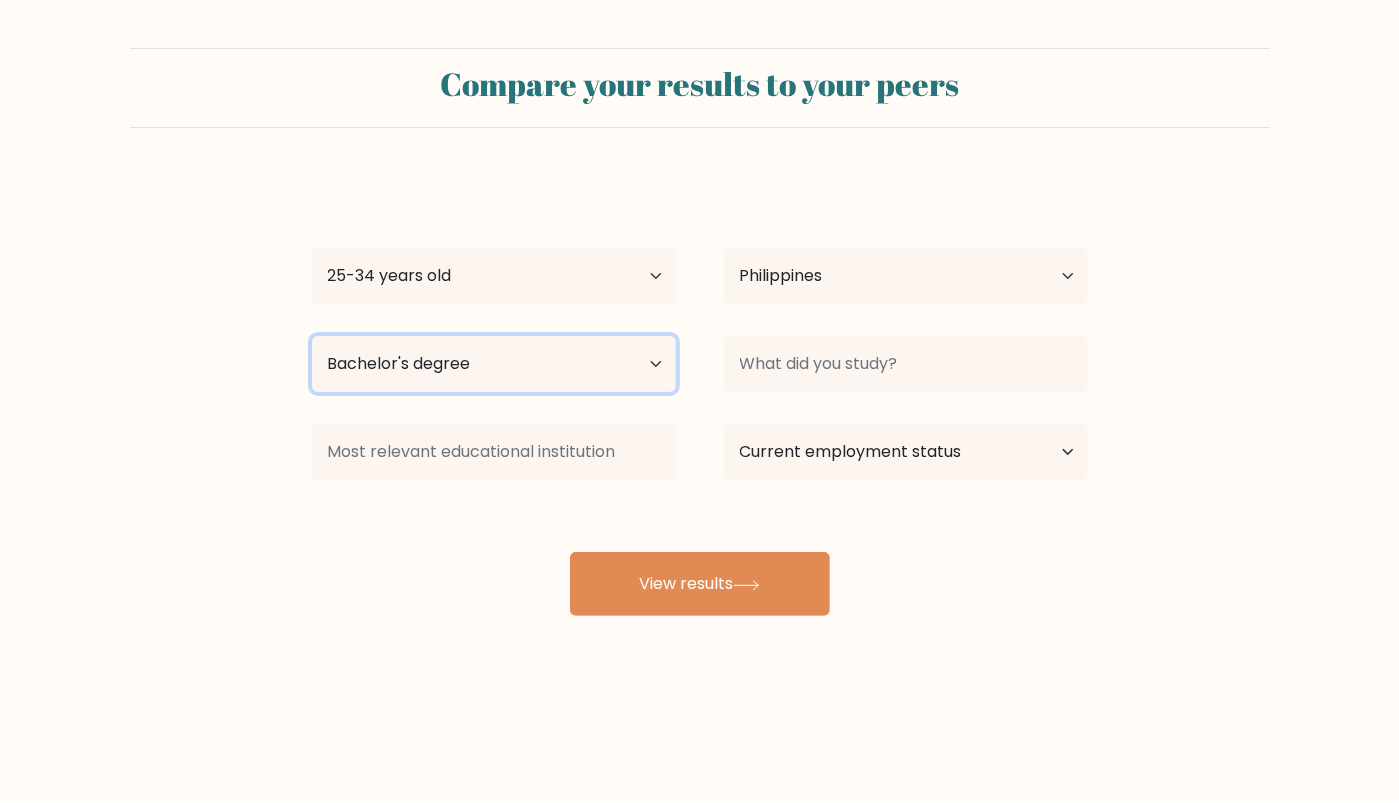 click on "Highest education level
No schooling
Primary
Lower Secondary
Upper Secondary
Occupation Specific
Bachelor's degree
Master's degree
Doctoral degree" at bounding box center (494, 364) 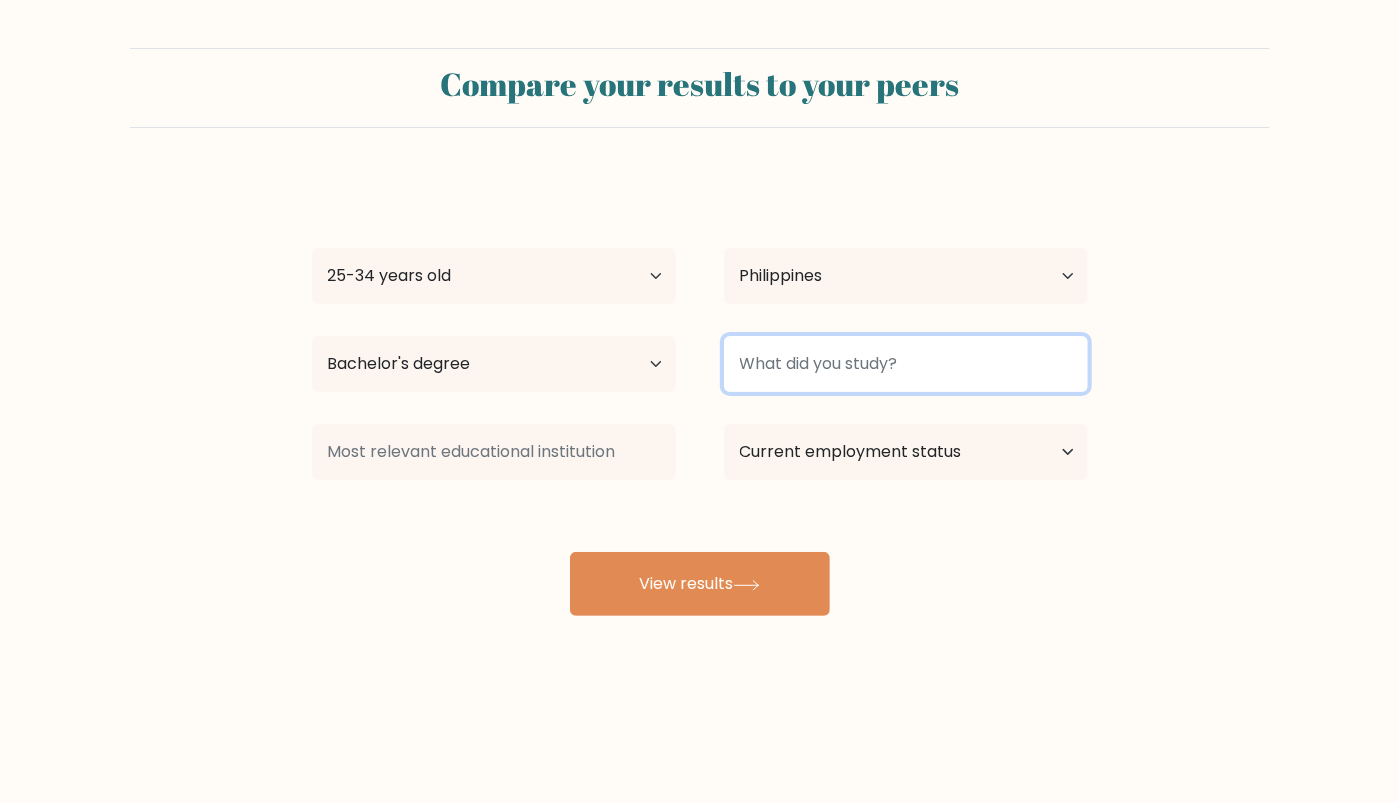 click at bounding box center (906, 364) 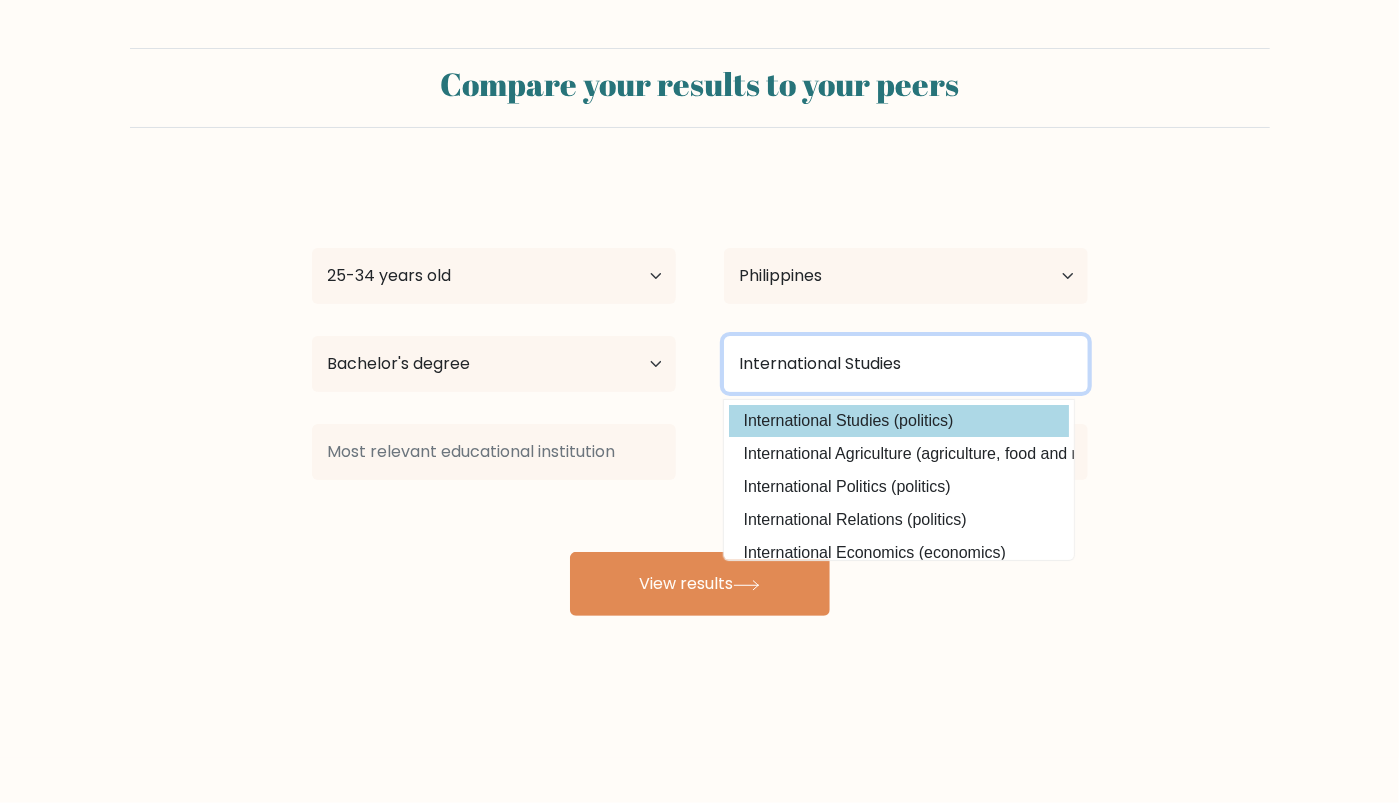 type on "International Studies" 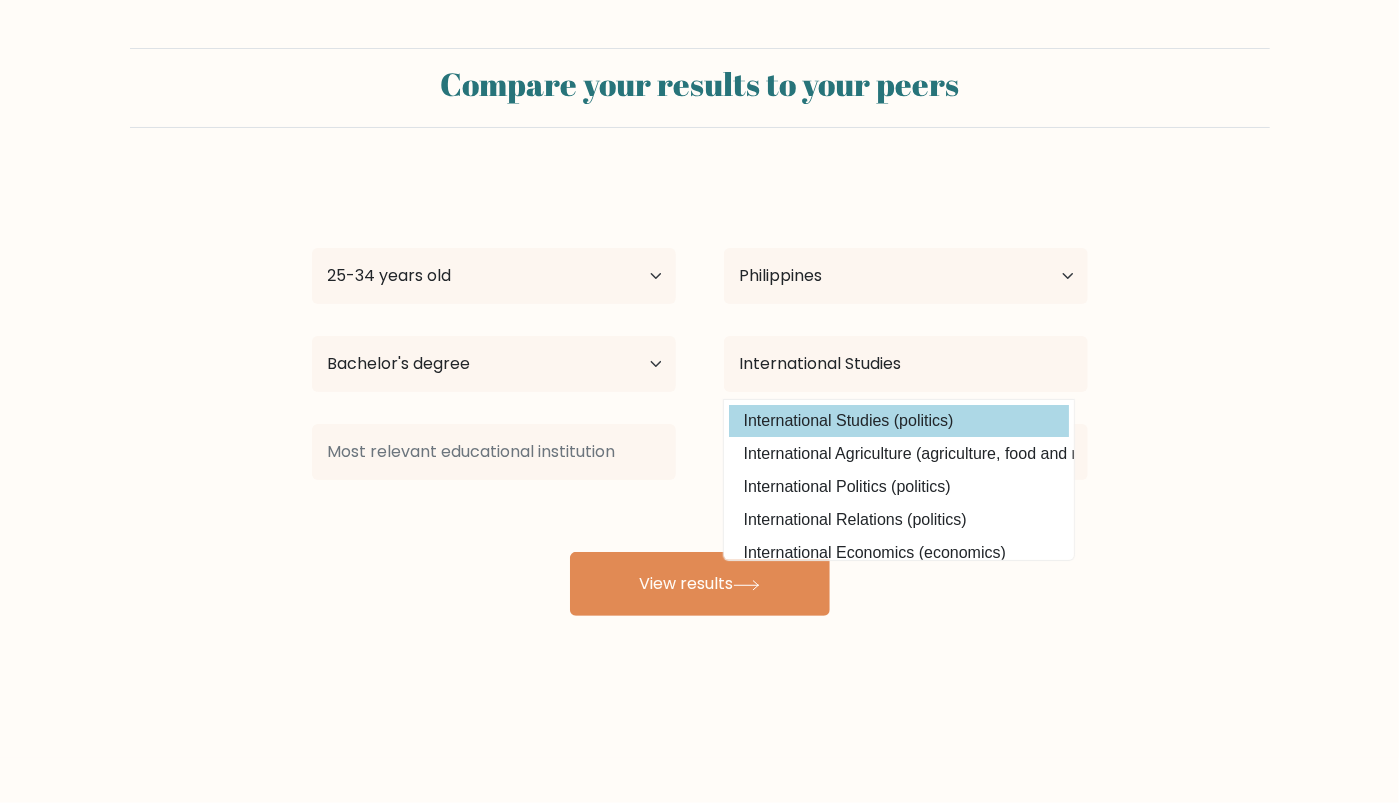 click on "International Studies (politics)" at bounding box center (899, 421) 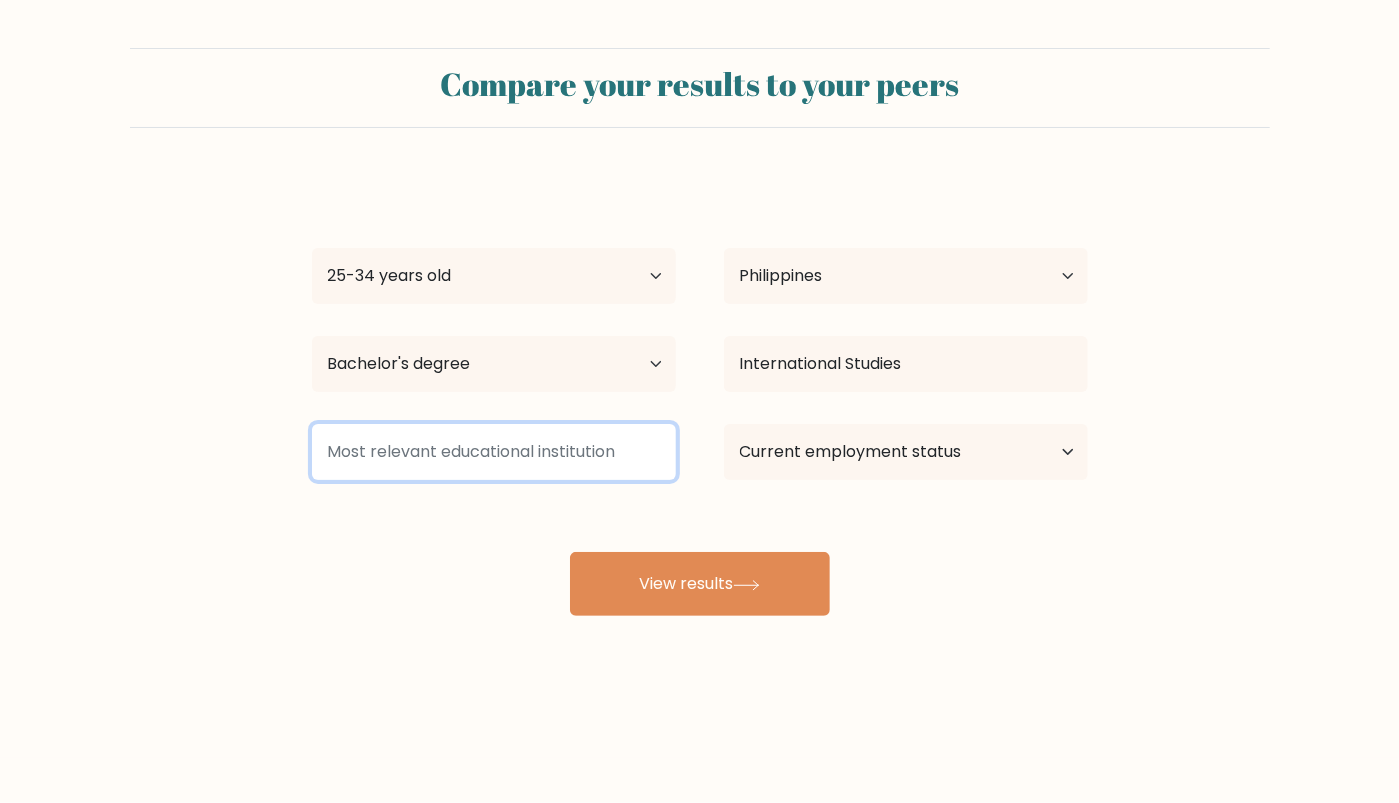 click at bounding box center (494, 452) 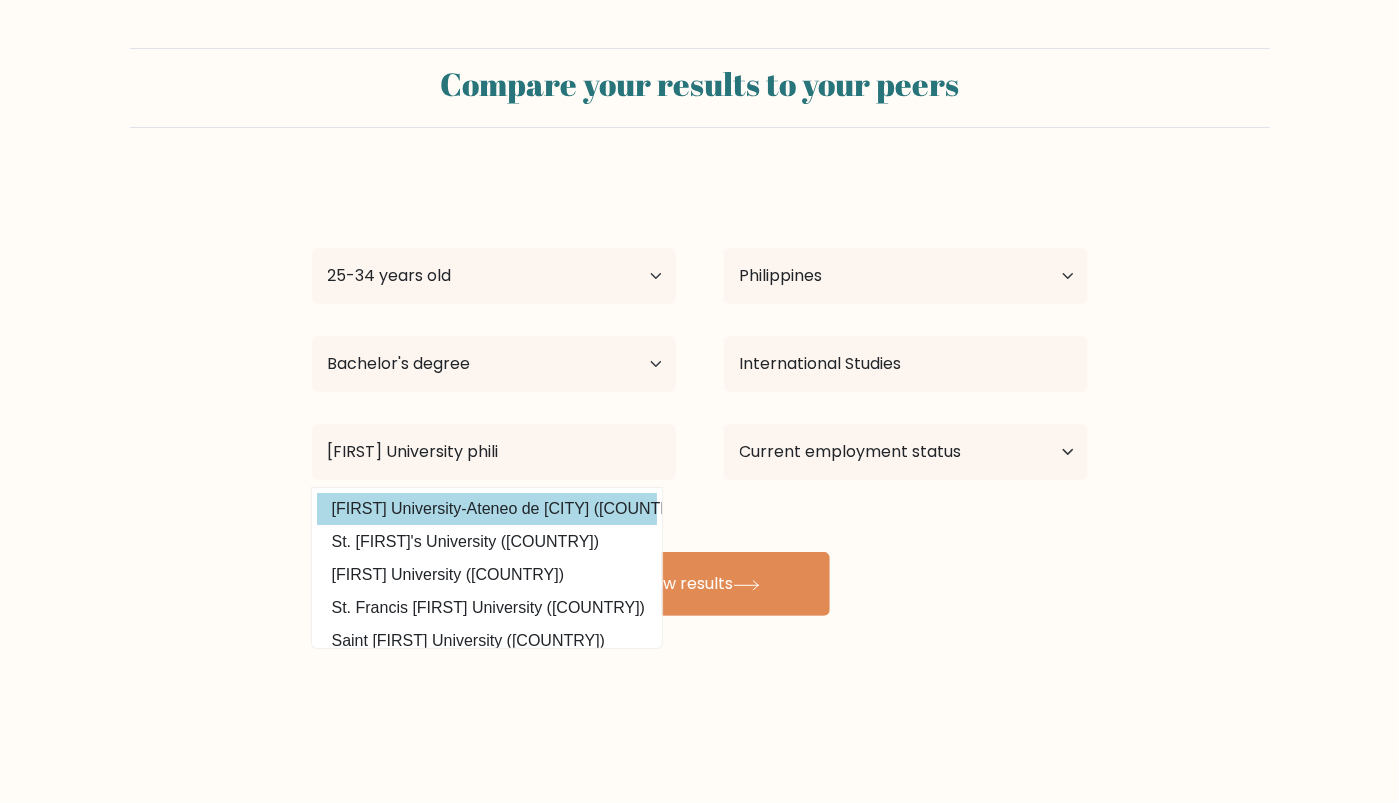 click on "Xavier University-Ateneo de Cagayan (Philippines)" at bounding box center (487, 509) 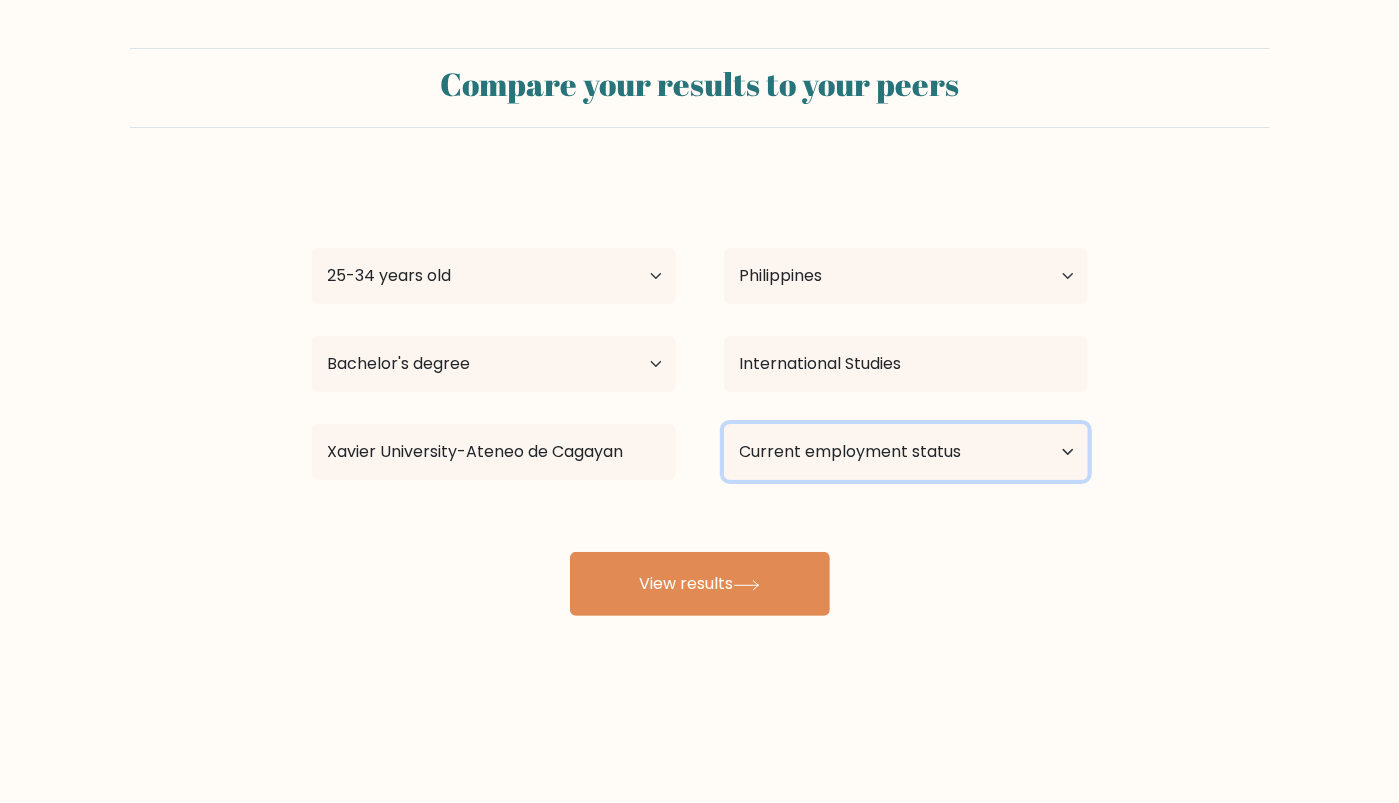 click on "Current employment status
Employed
Student
Retired
Other / prefer not to answer" at bounding box center (906, 452) 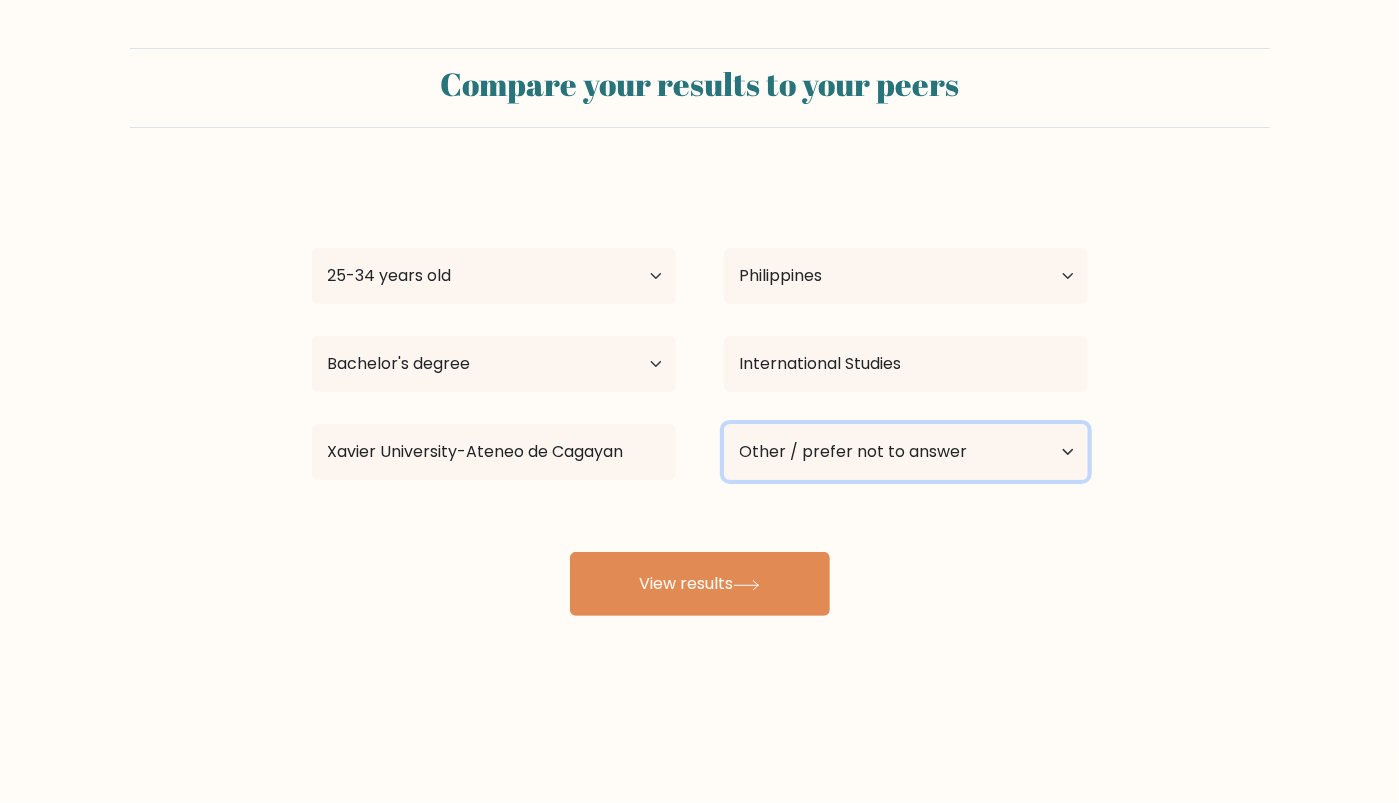 click on "Current employment status
Employed
Student
Retired
Other / prefer not to answer" at bounding box center (906, 452) 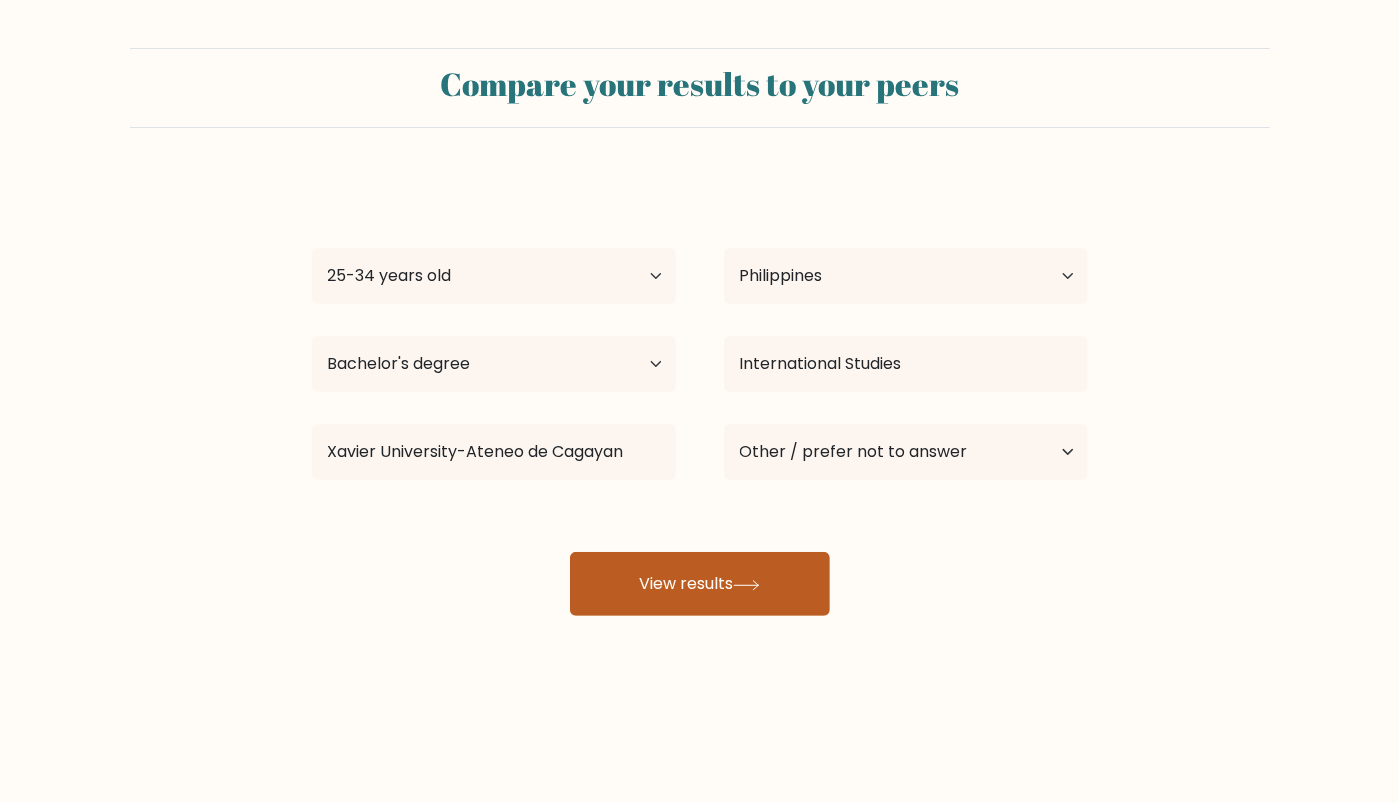click on "View results" at bounding box center (700, 584) 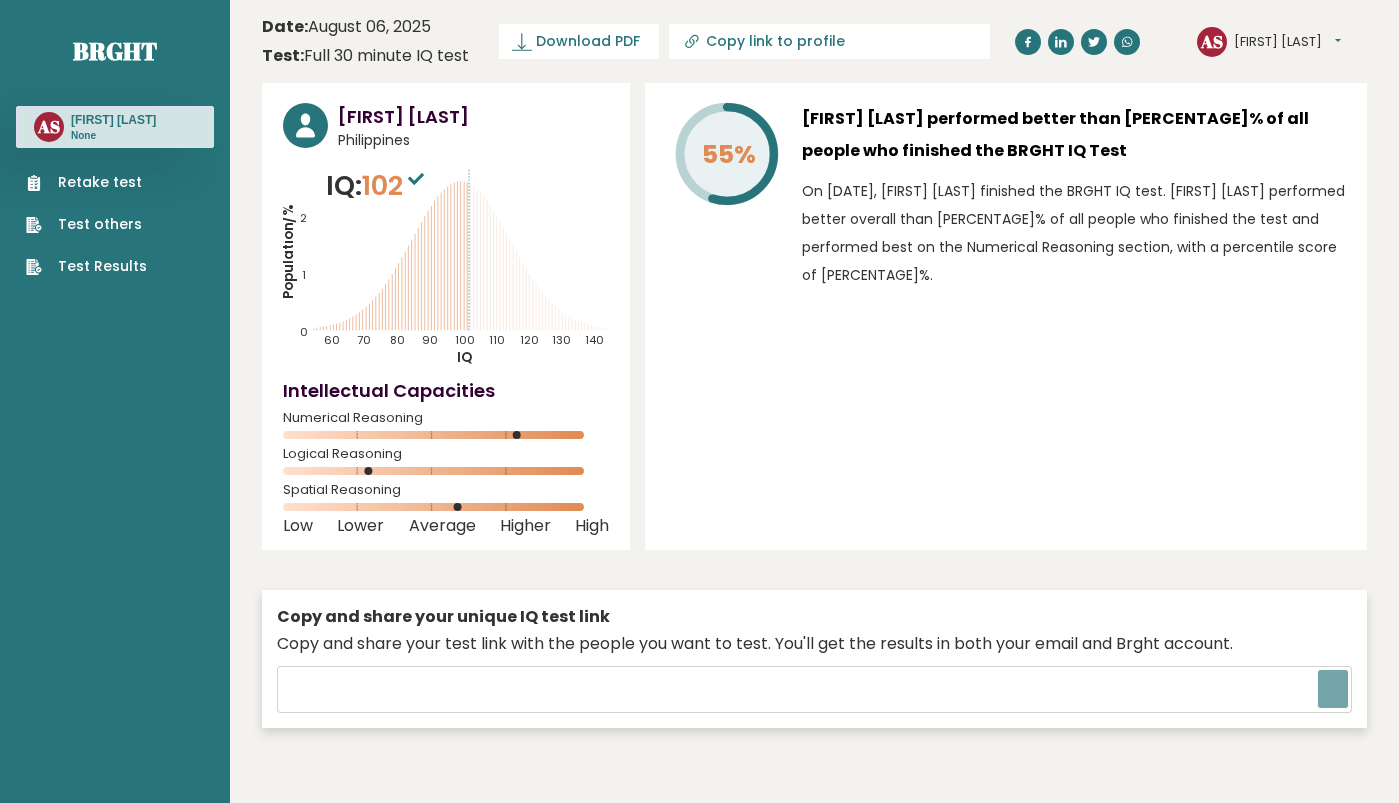 type on "[URL]" 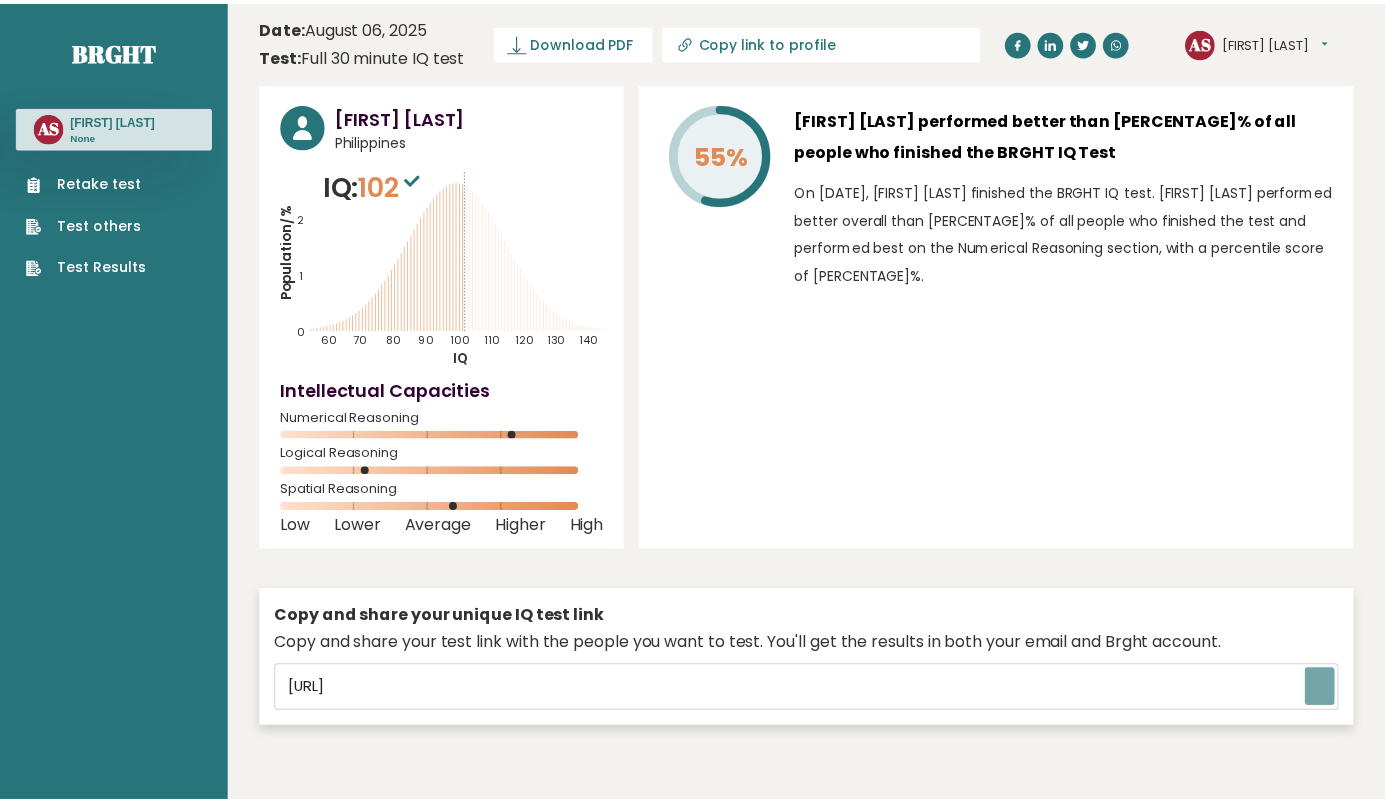 scroll, scrollTop: 0, scrollLeft: 0, axis: both 